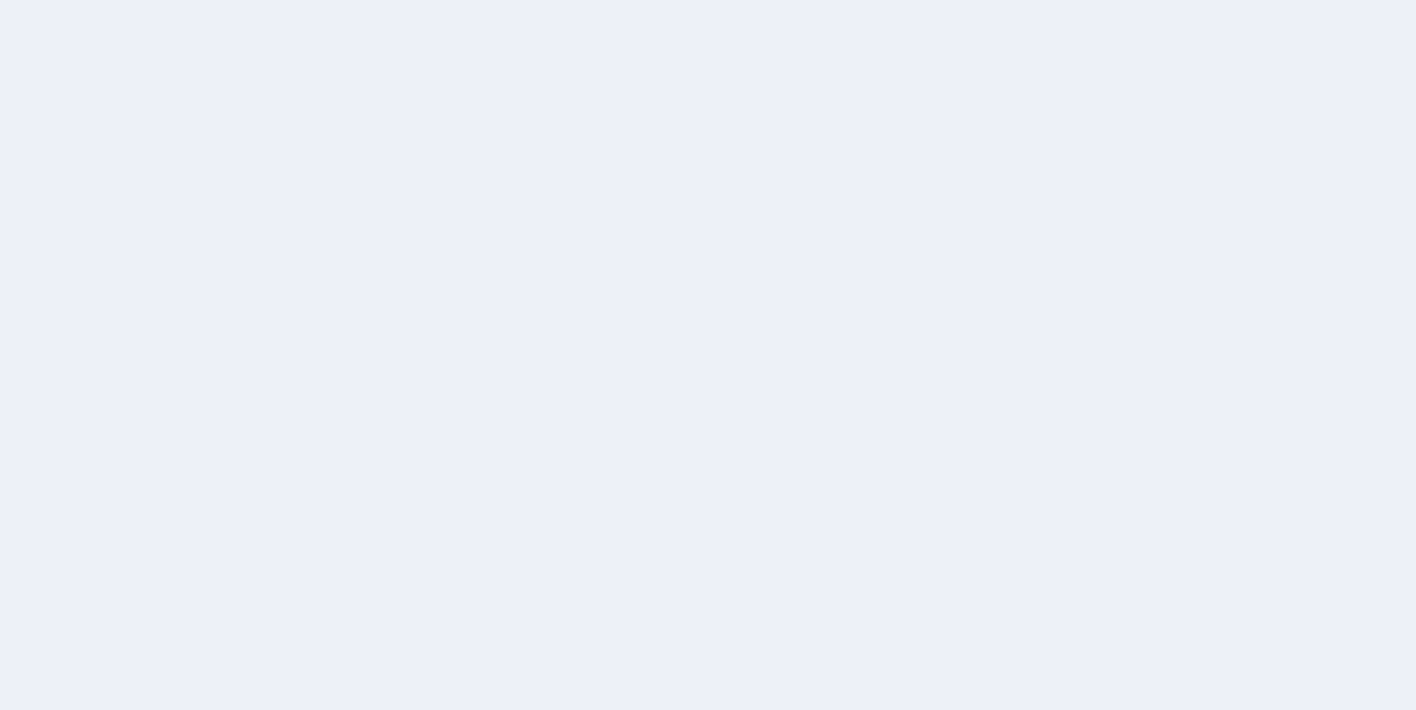 scroll, scrollTop: 0, scrollLeft: 0, axis: both 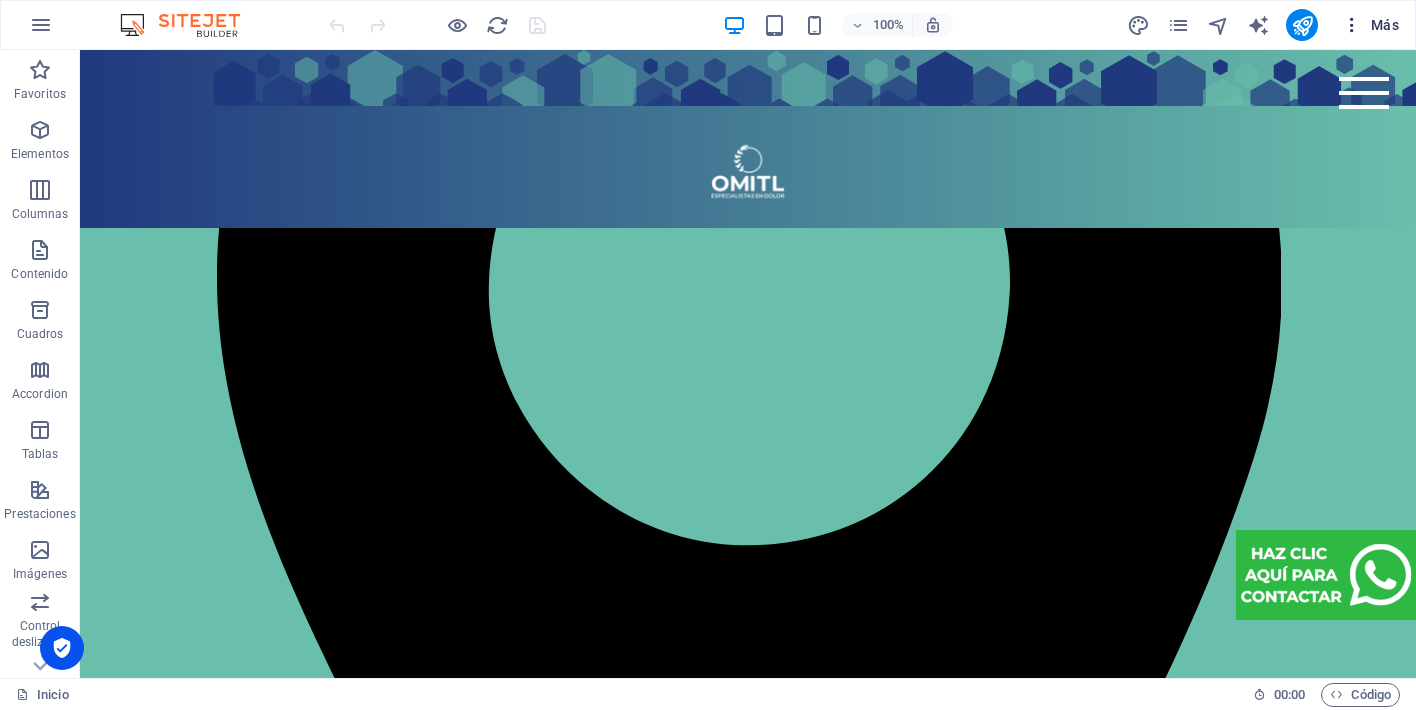 click on "Más" at bounding box center [1370, 25] 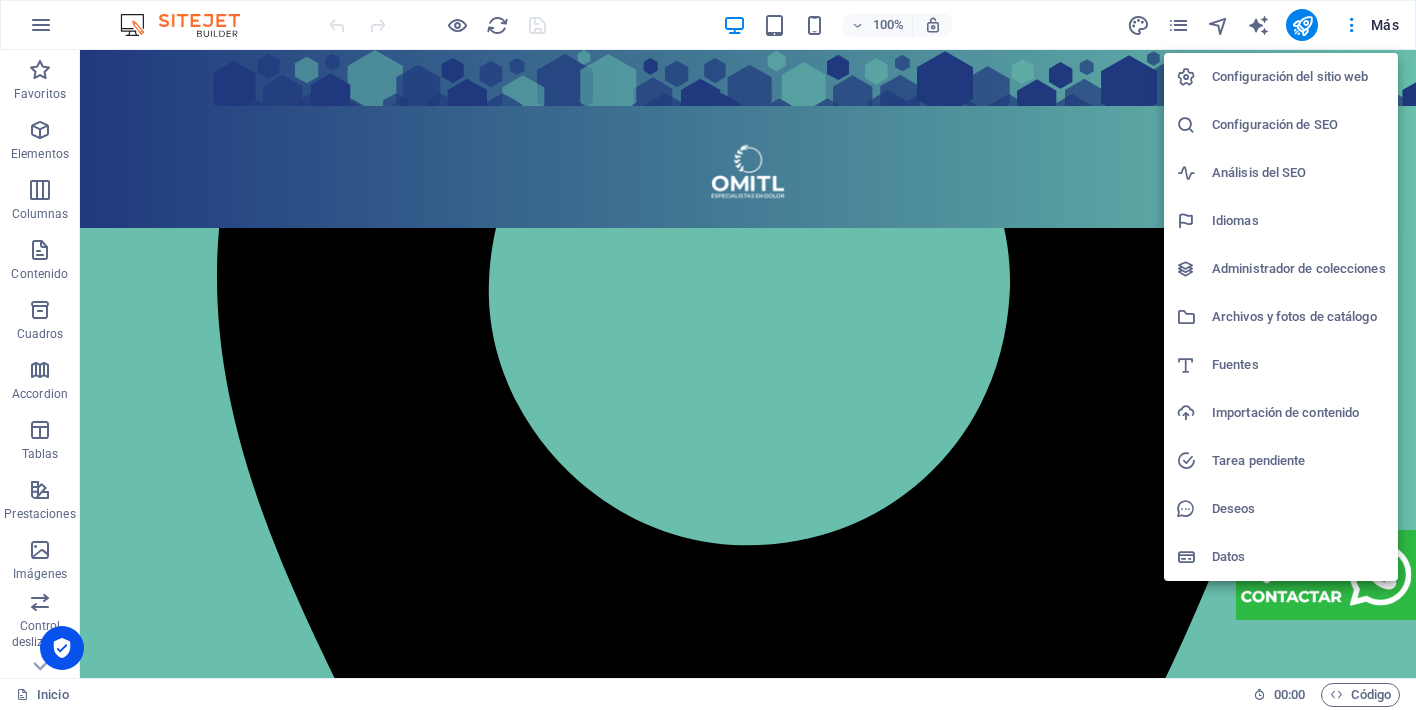 click on "Configuración de SEO" at bounding box center [1299, 125] 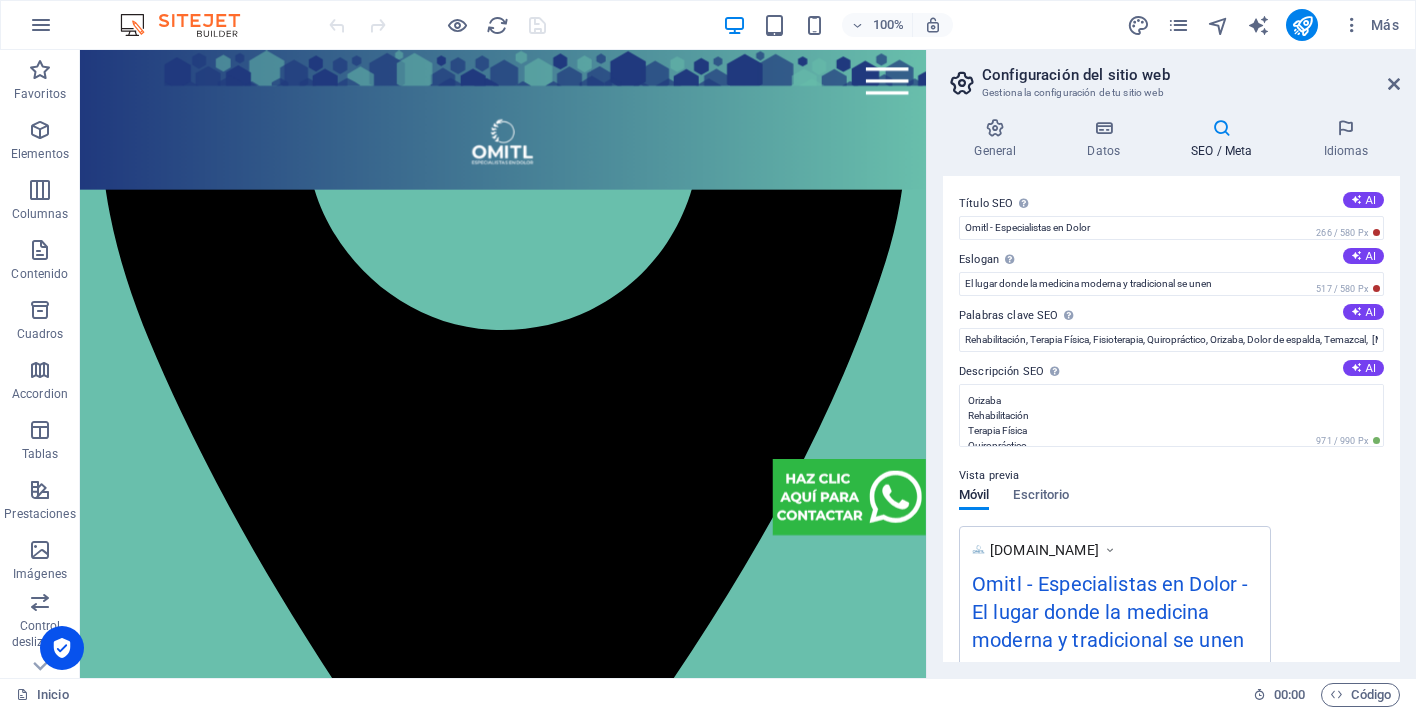 scroll, scrollTop: 2871, scrollLeft: 0, axis: vertical 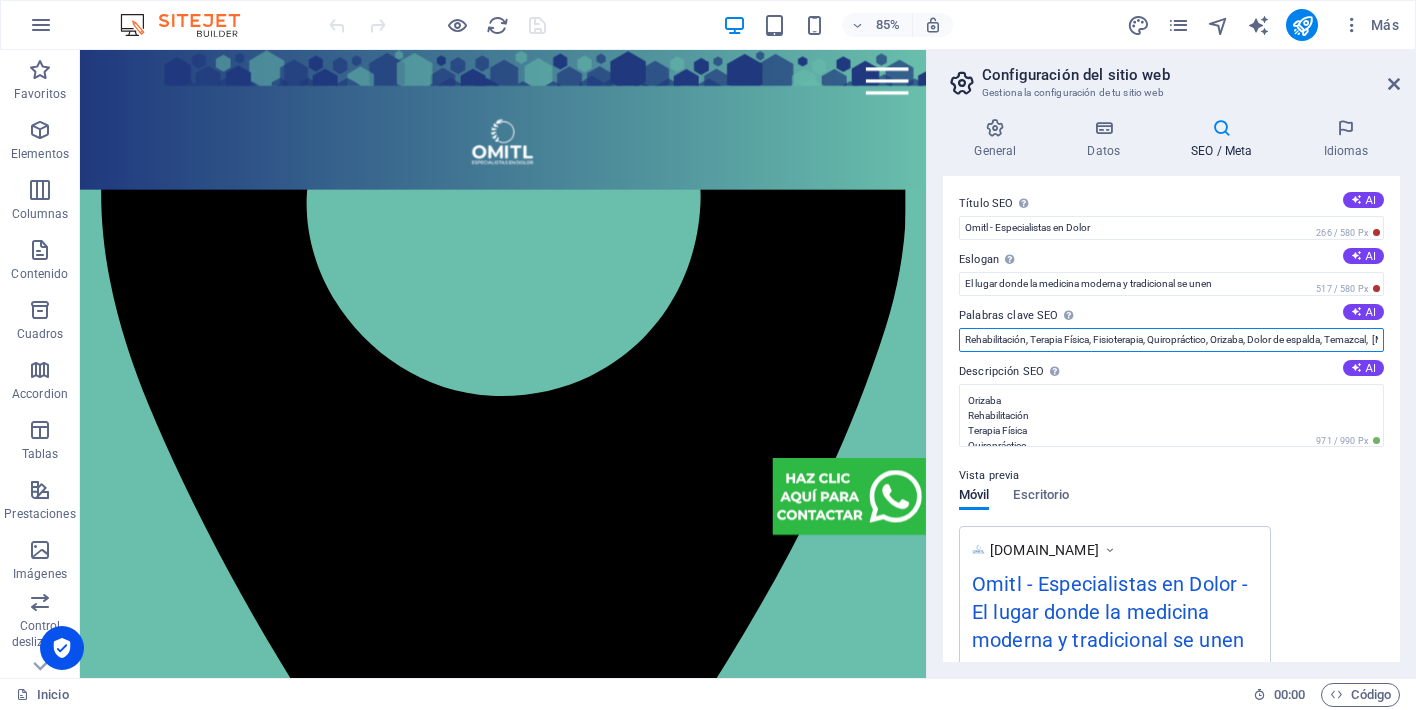 click on "Rehabilitación, Terapia Física, Fisioterapia, Quiropráctico, Orizaba, Dolor de espalda, Temazcal,  [MEDICAL_DATA]. [MEDICAL_DATA], [MEDICAL_DATA], [MEDICAL_DATA], [MEDICAL_DATA], Paralisis Facial, ACV, EVC," at bounding box center [1171, 340] 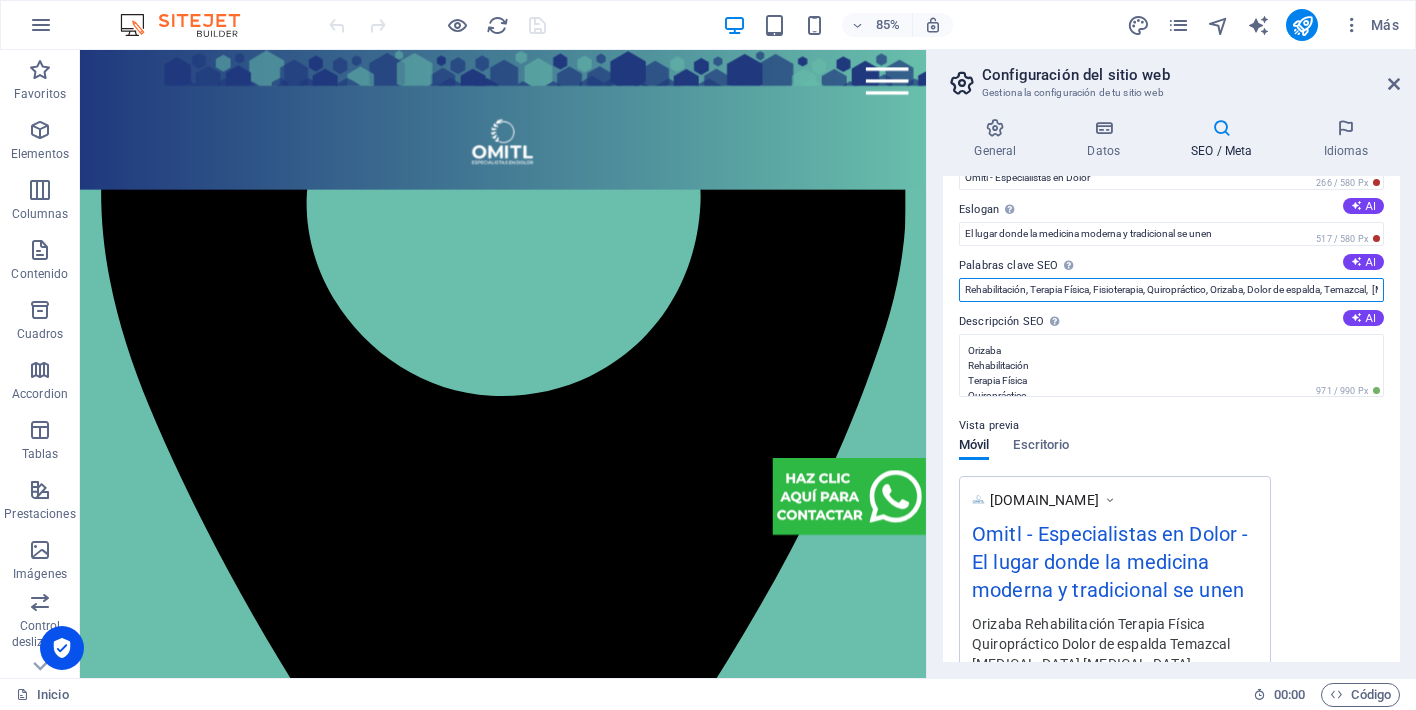 scroll, scrollTop: 55, scrollLeft: 0, axis: vertical 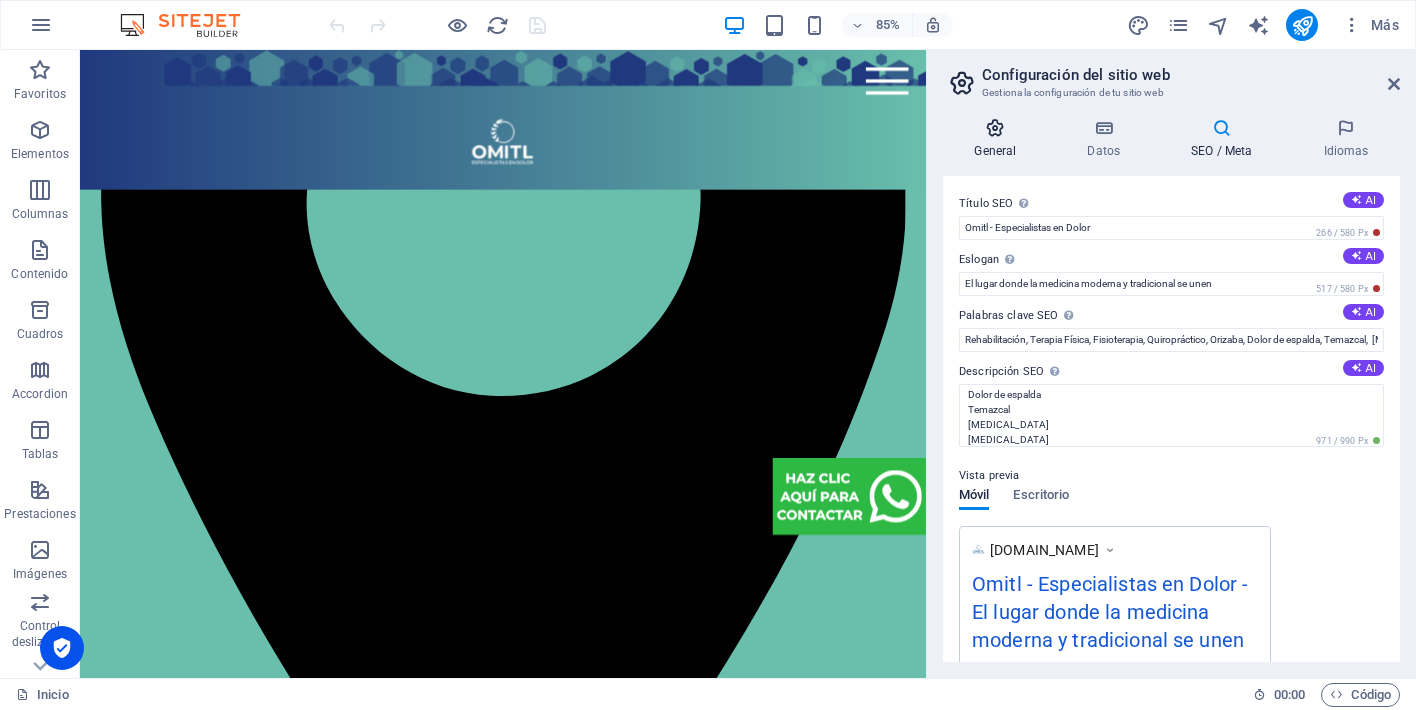 click on "General" at bounding box center (999, 139) 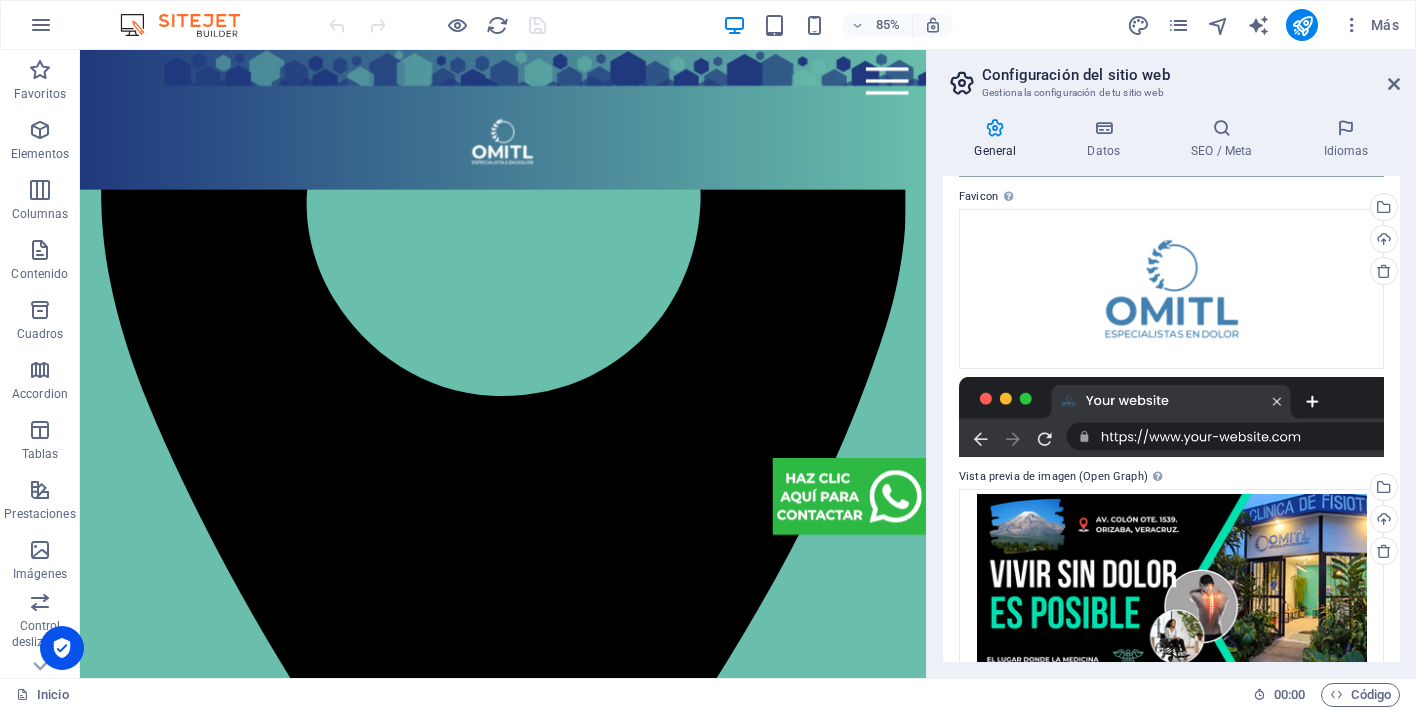 scroll, scrollTop: 302, scrollLeft: 0, axis: vertical 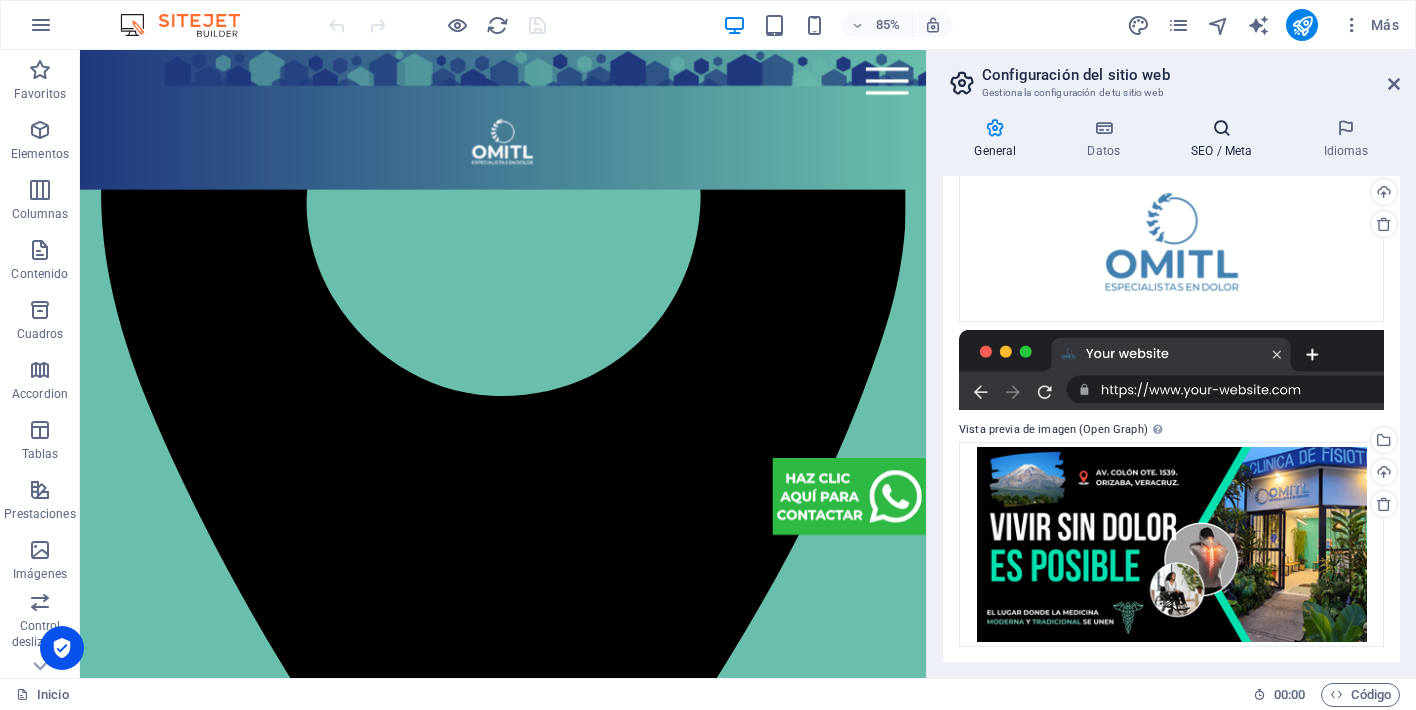 click at bounding box center [1222, 128] 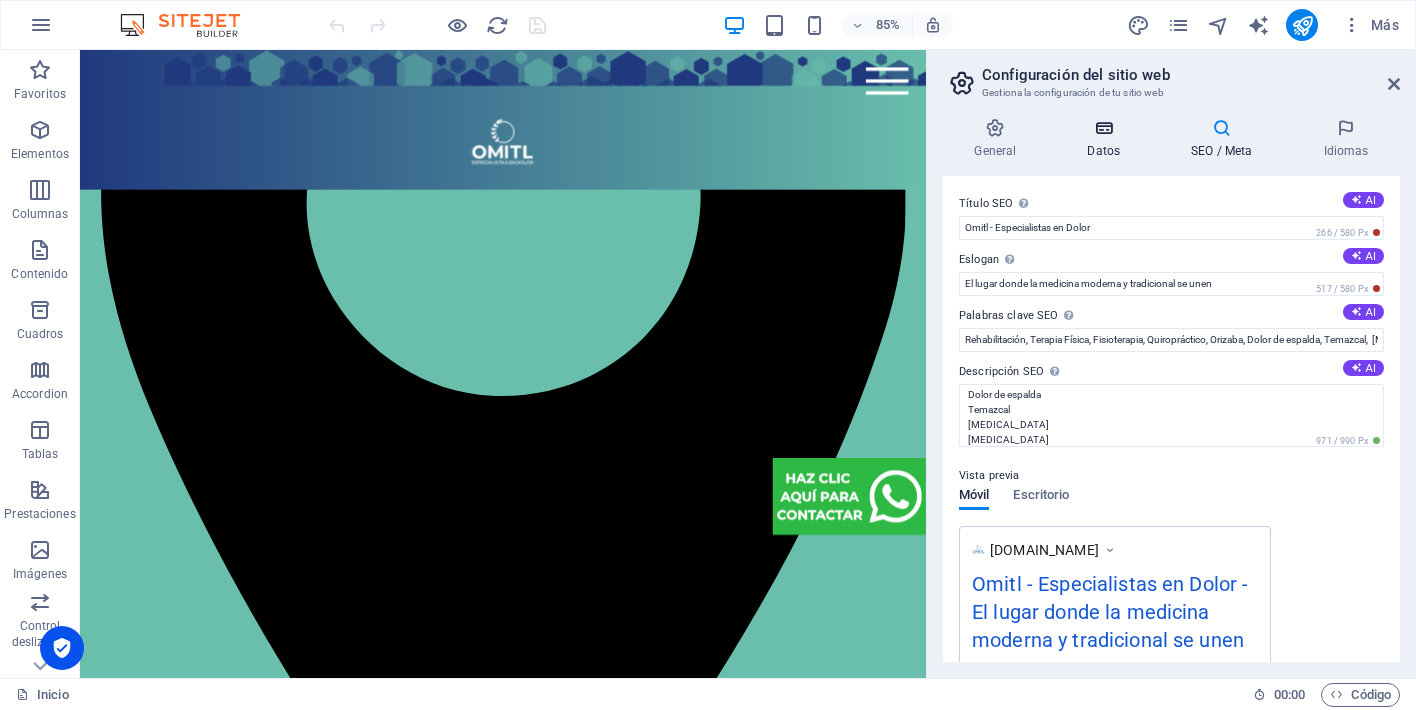 click at bounding box center [1104, 128] 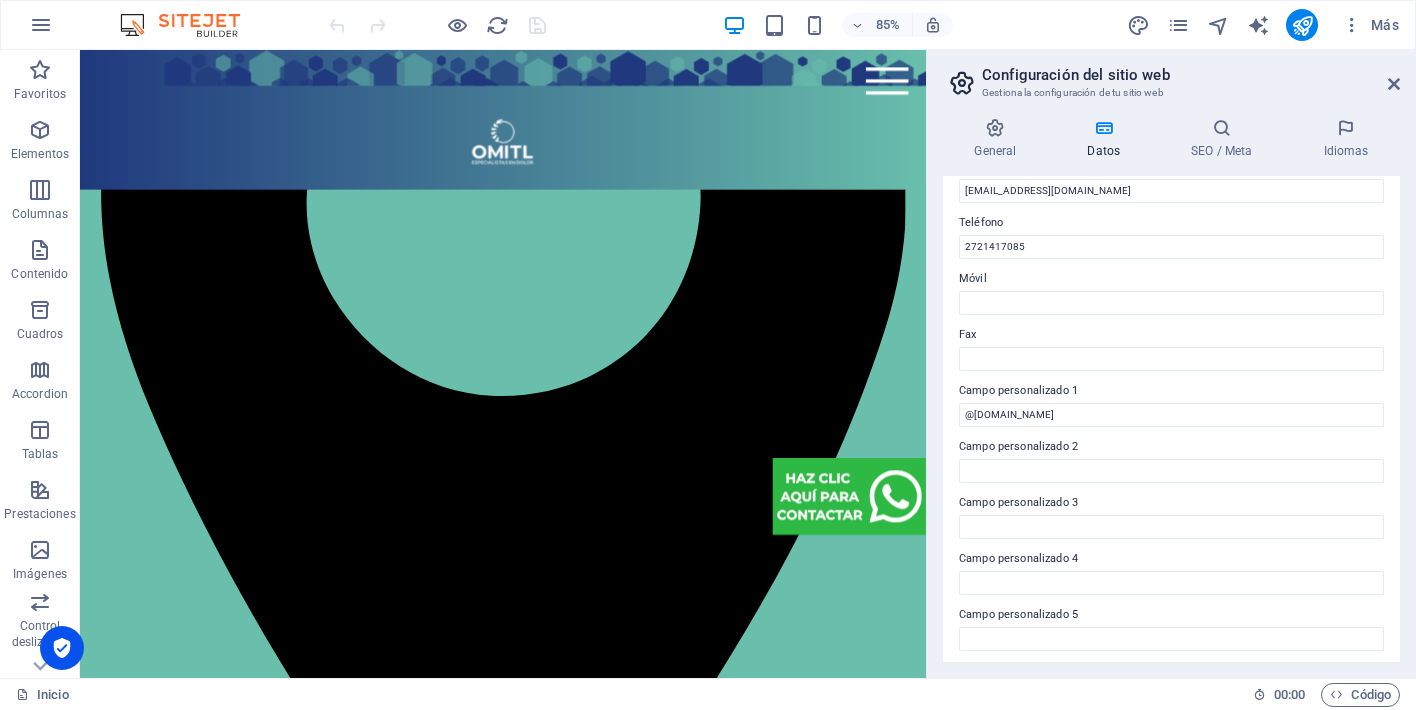 scroll, scrollTop: 474, scrollLeft: 0, axis: vertical 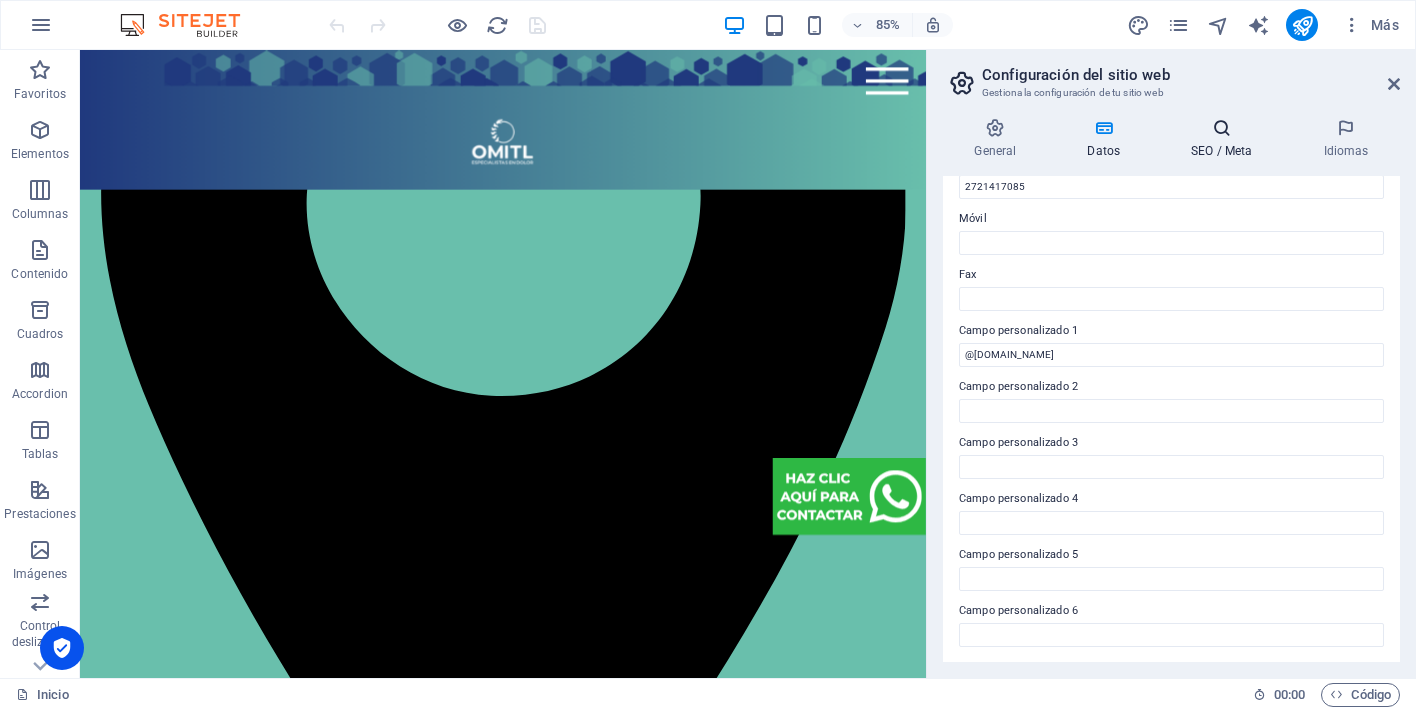 click on "SEO / Meta" at bounding box center (1226, 139) 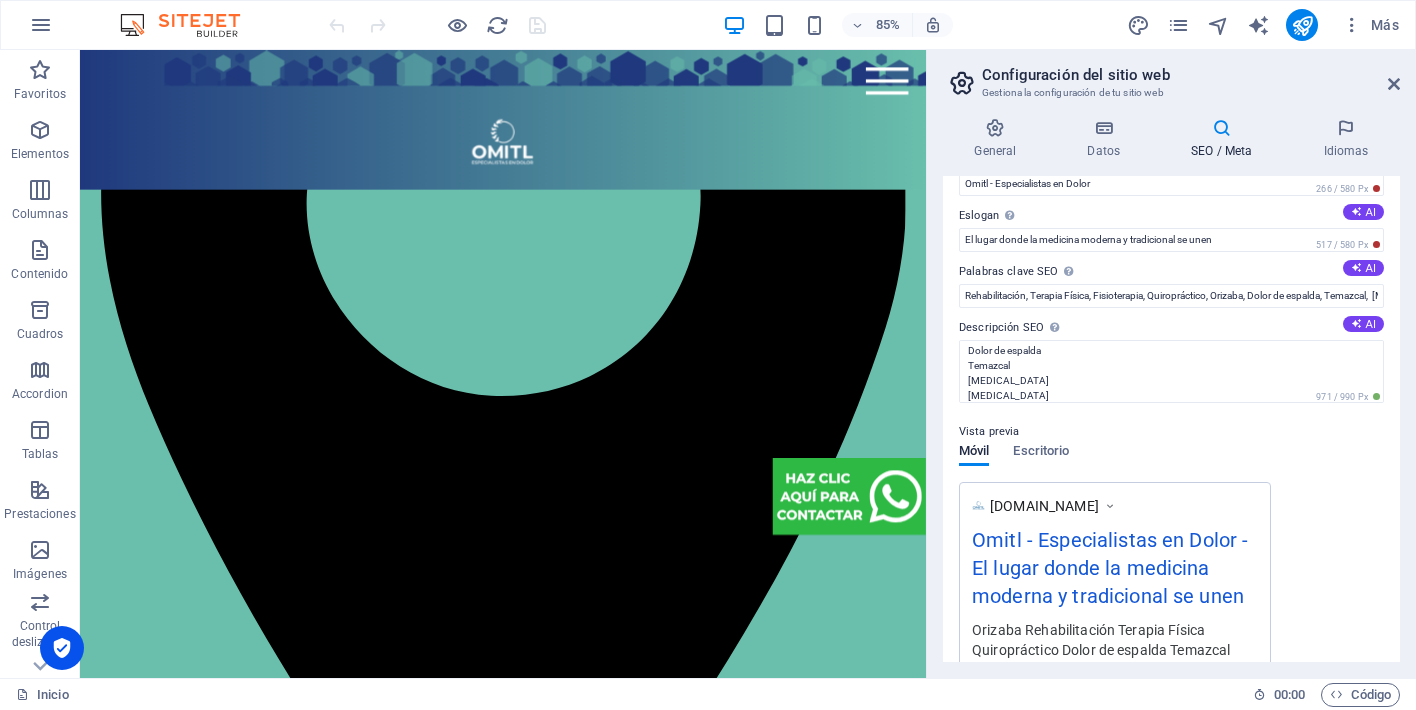 scroll, scrollTop: 45, scrollLeft: 0, axis: vertical 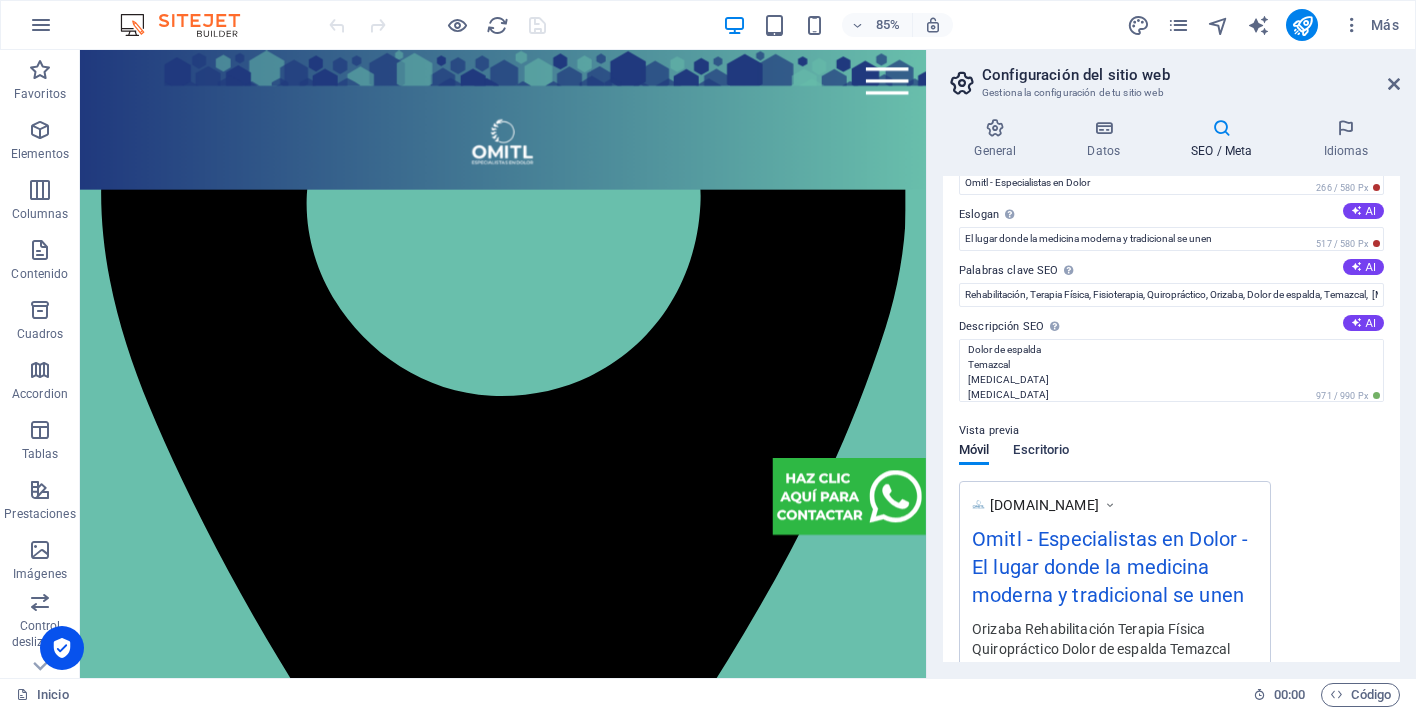 click on "Escritorio" at bounding box center (1041, 452) 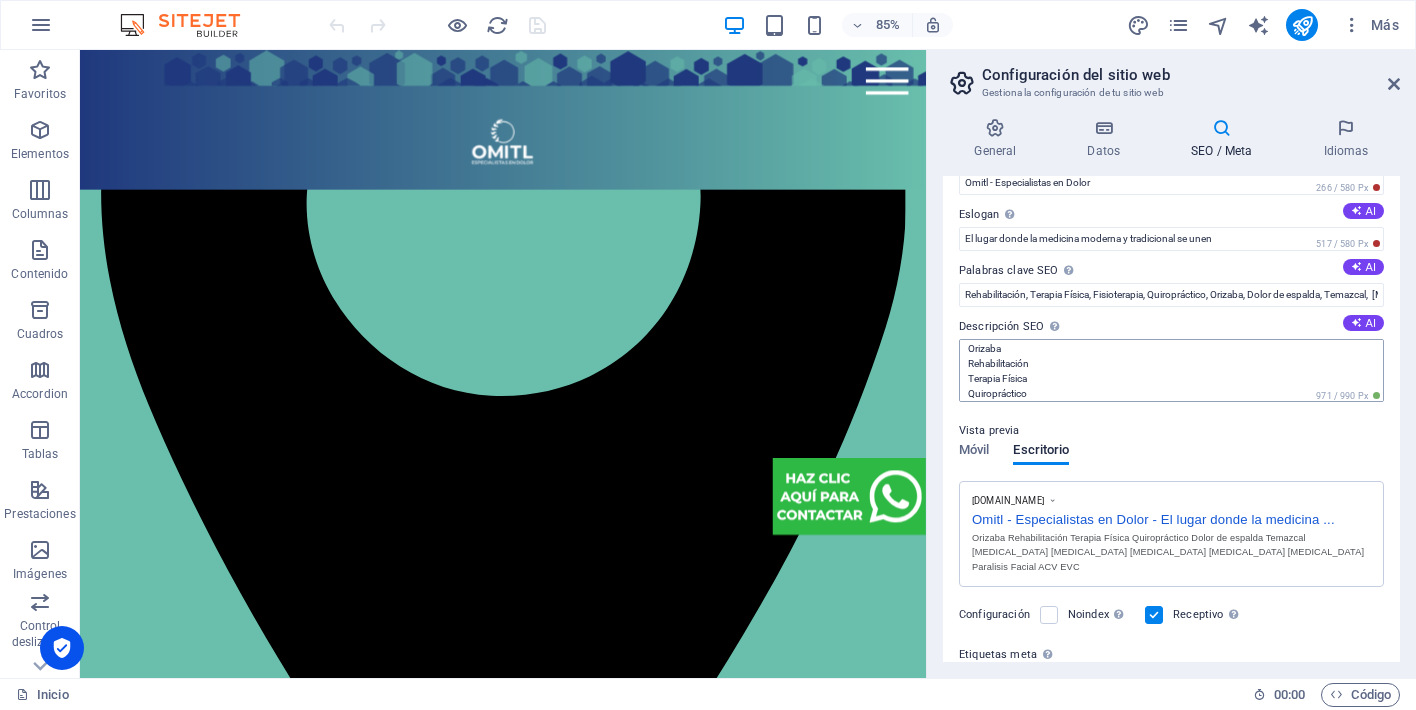 scroll, scrollTop: 8, scrollLeft: 0, axis: vertical 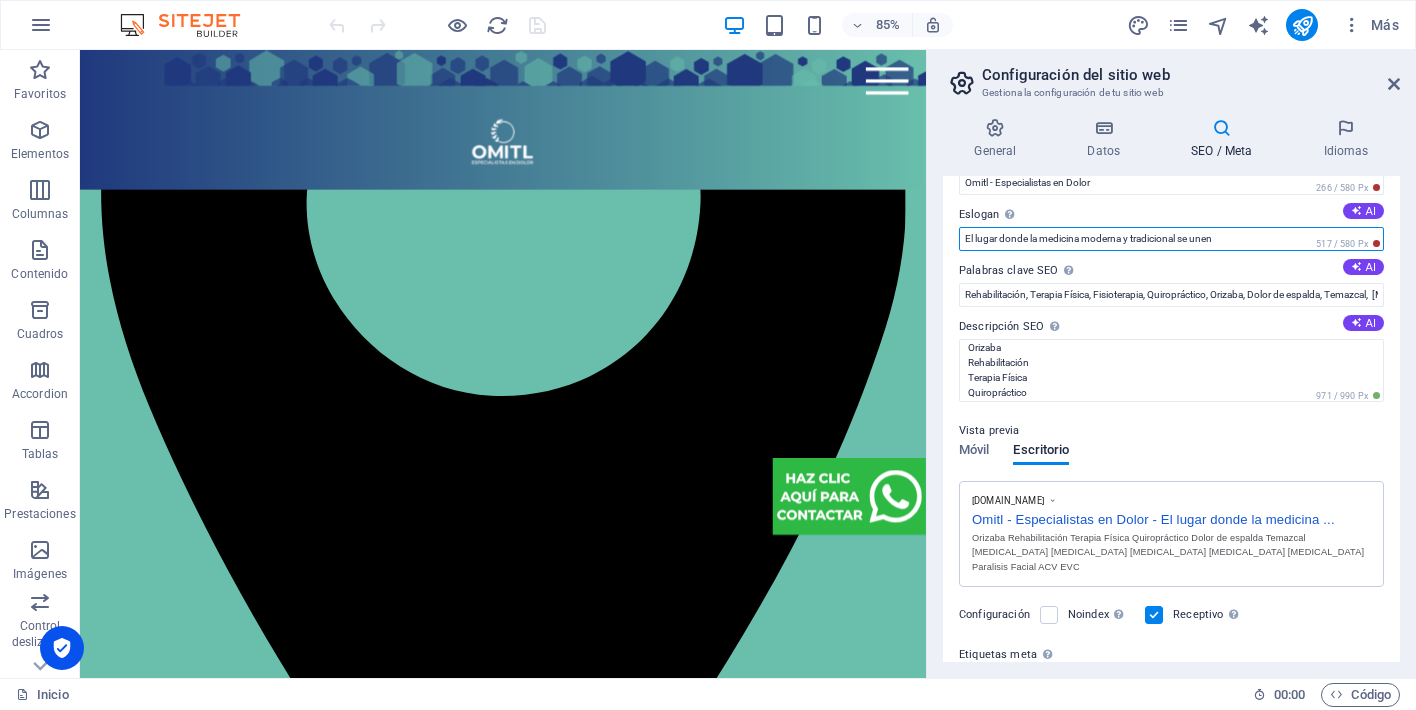 click on "El lugar donde la medicina moderna y tradicional se unen" at bounding box center (1171, 239) 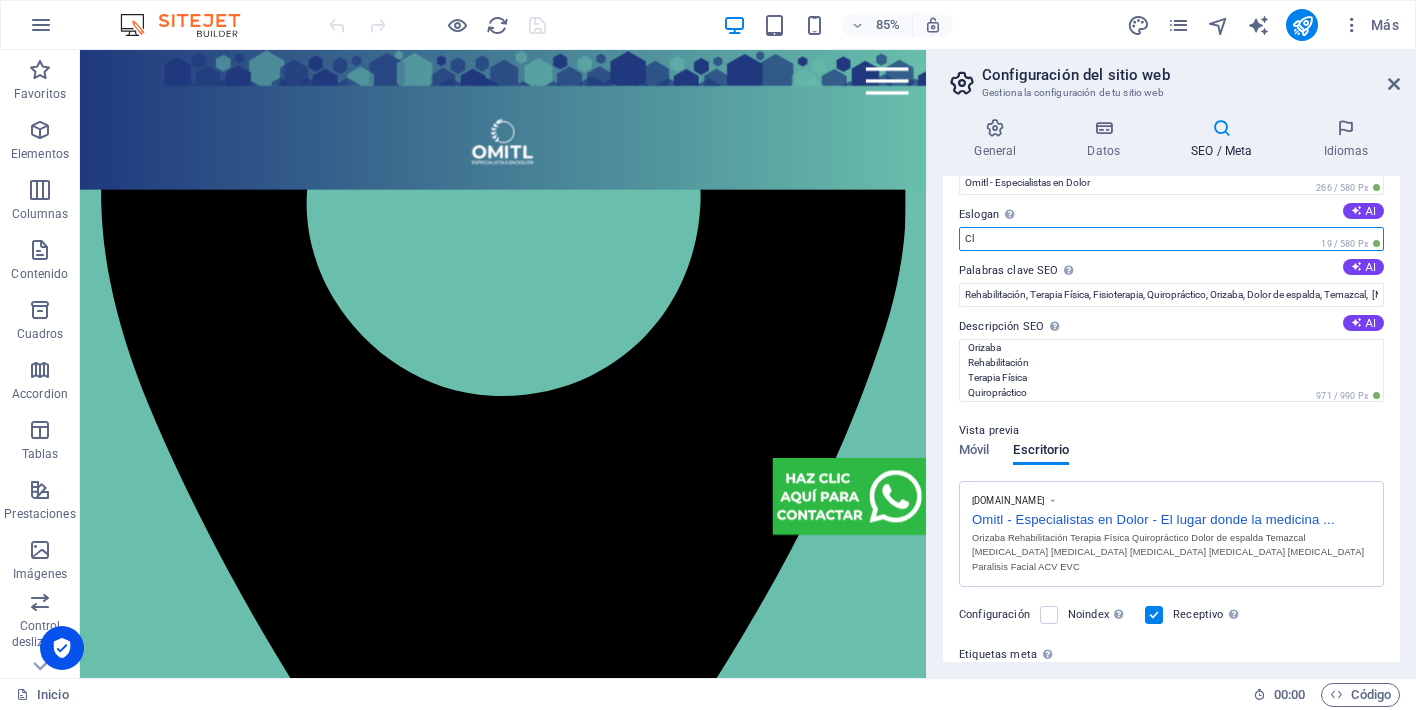 type on "C" 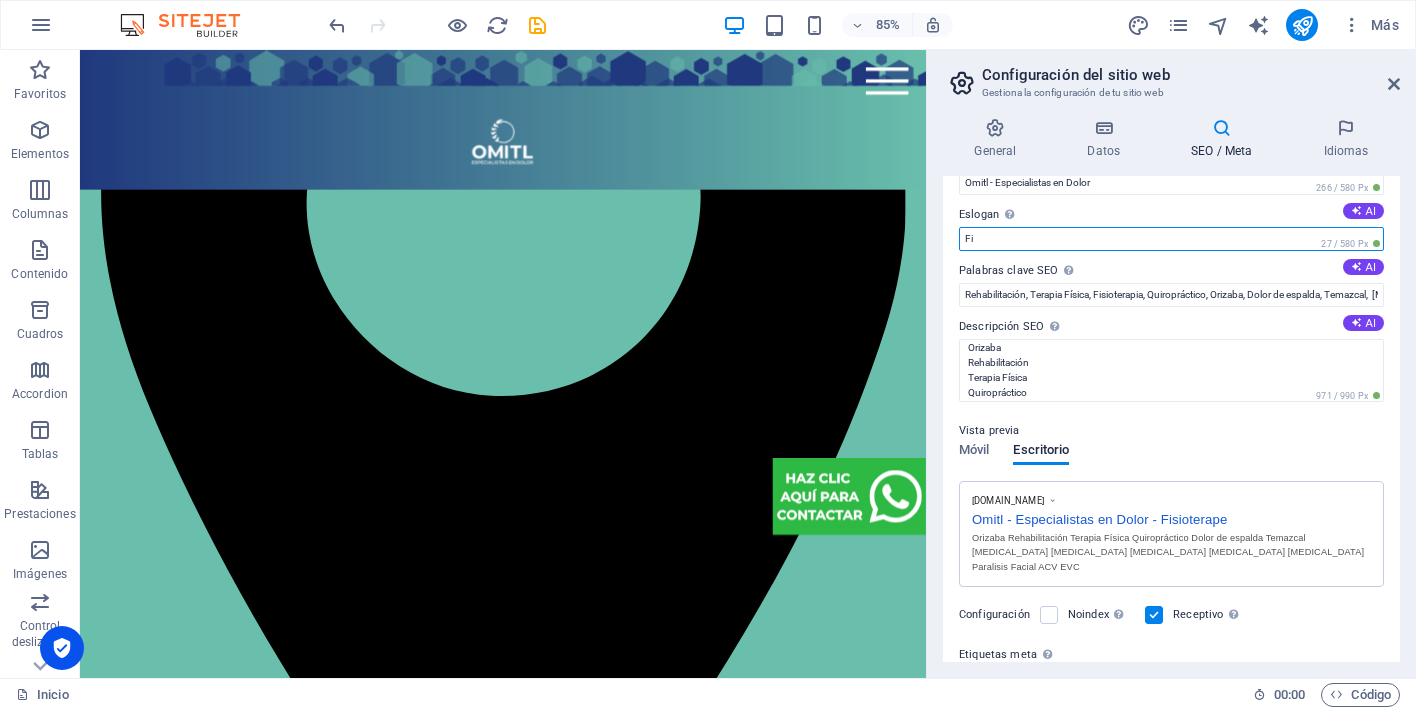 type on "F" 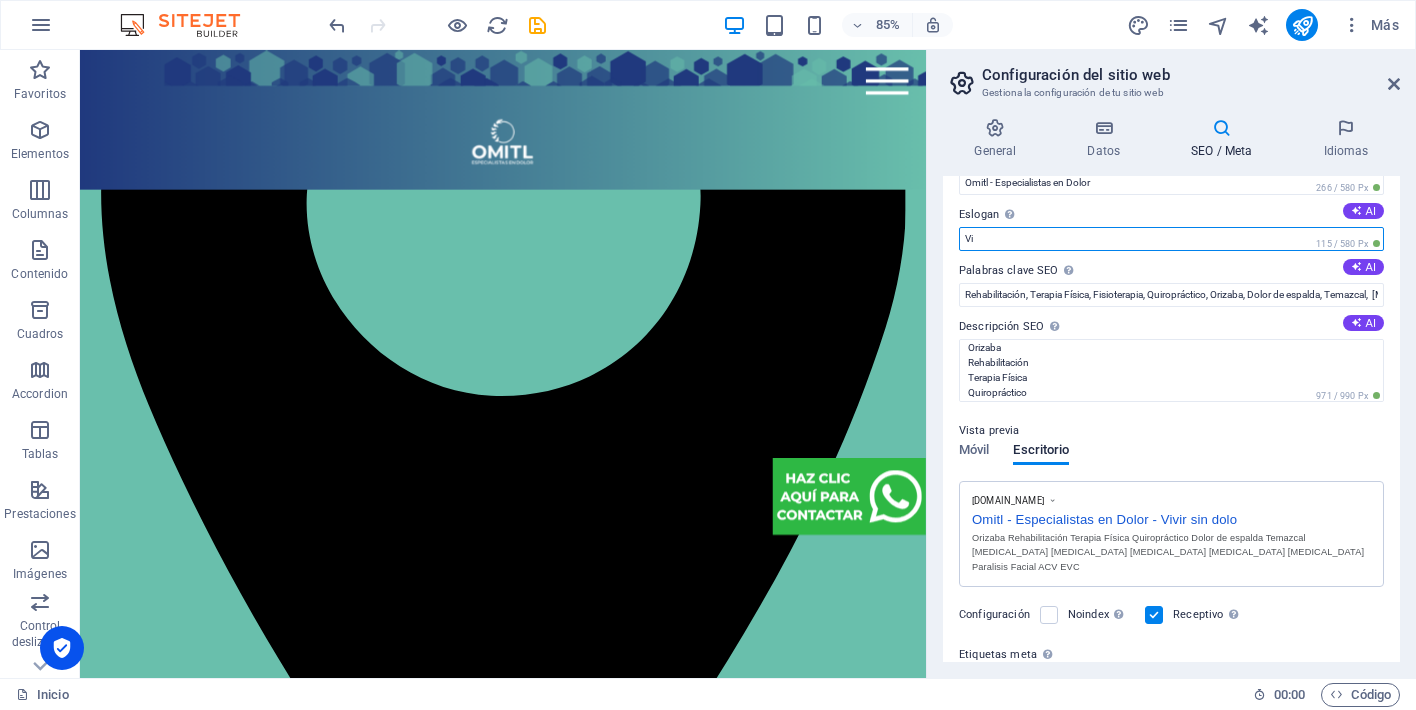 type on "V" 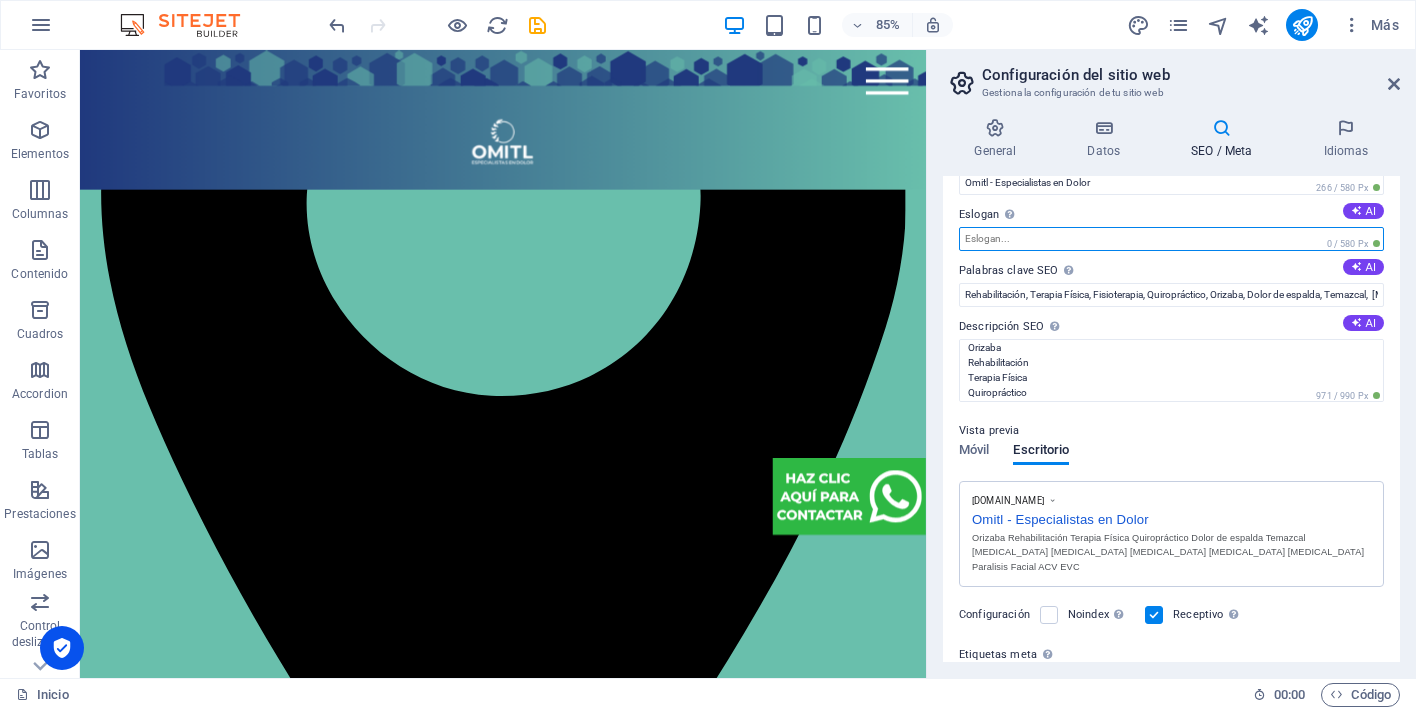 type on "I" 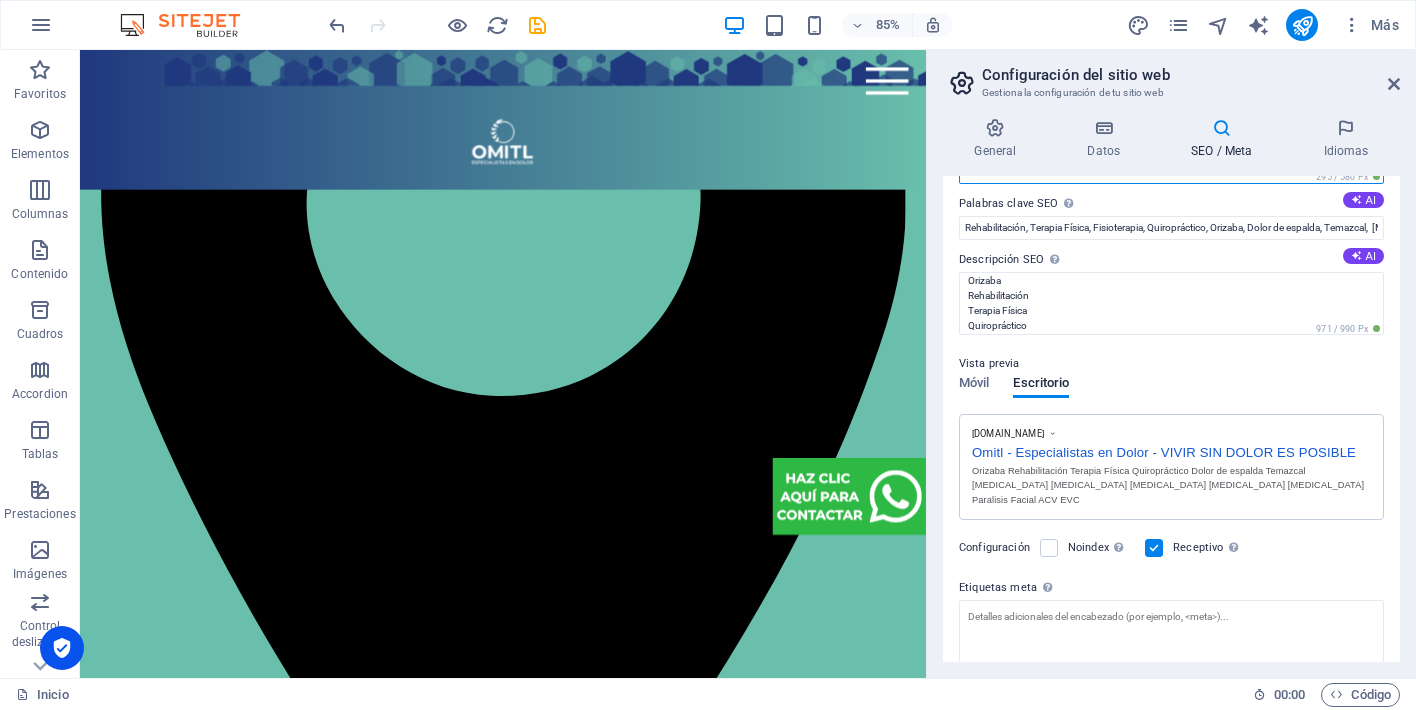 scroll, scrollTop: 113, scrollLeft: 0, axis: vertical 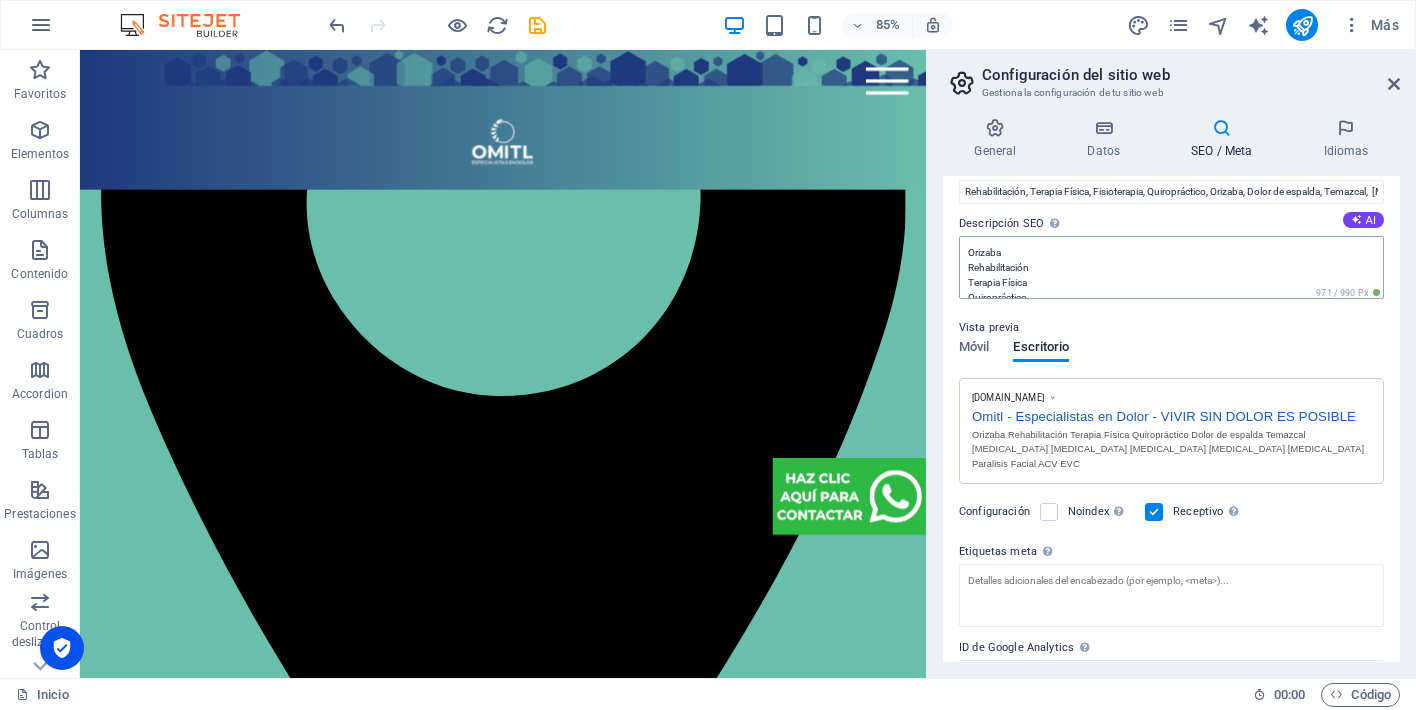 type on "VIVIR SIN DOLOR ES POSIBLE" 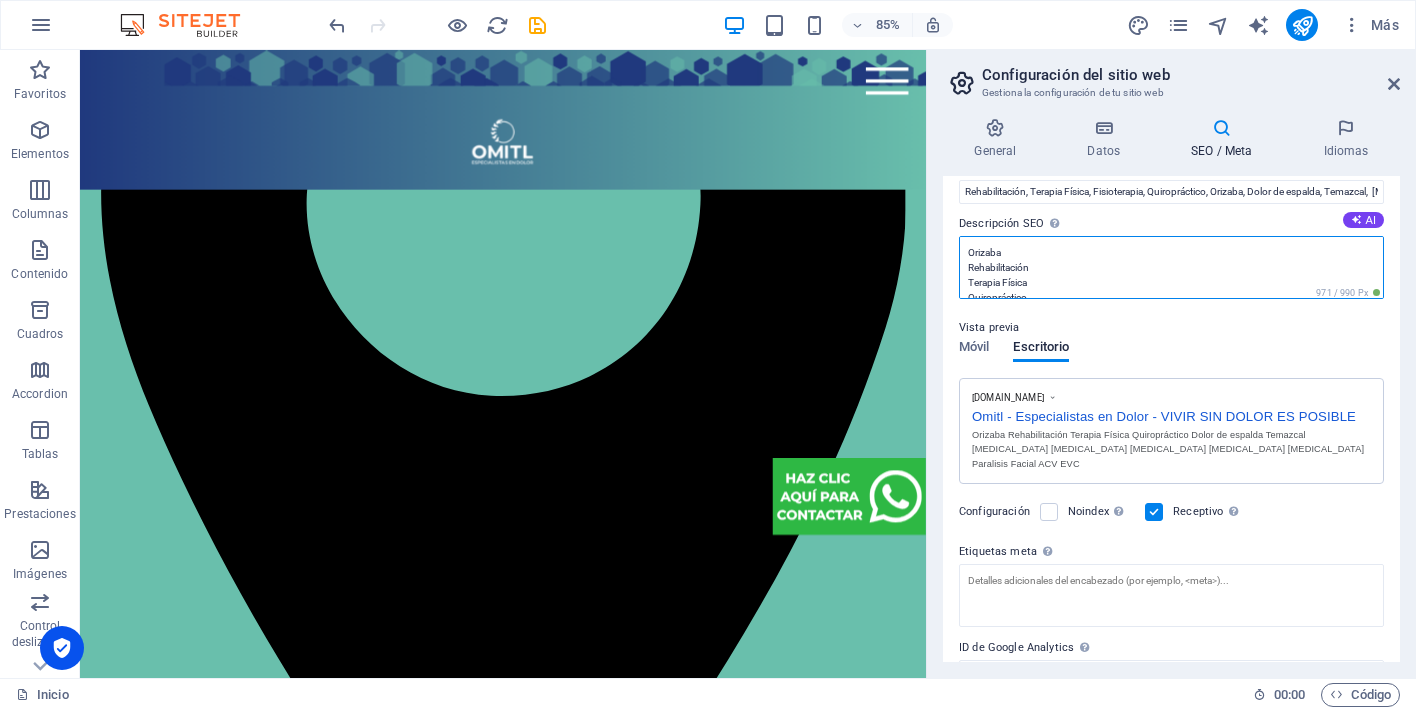 click on "Orizaba
Rehabilitación
Terapia Física
Quiropráctico
Dolor de espalda
Temazcal
[MEDICAL_DATA]
[MEDICAL_DATA]
[MEDICAL_DATA]
[MEDICAL_DATA]
[MEDICAL_DATA]
Paralisis Facial
ACV EVC" at bounding box center (1171, 267) 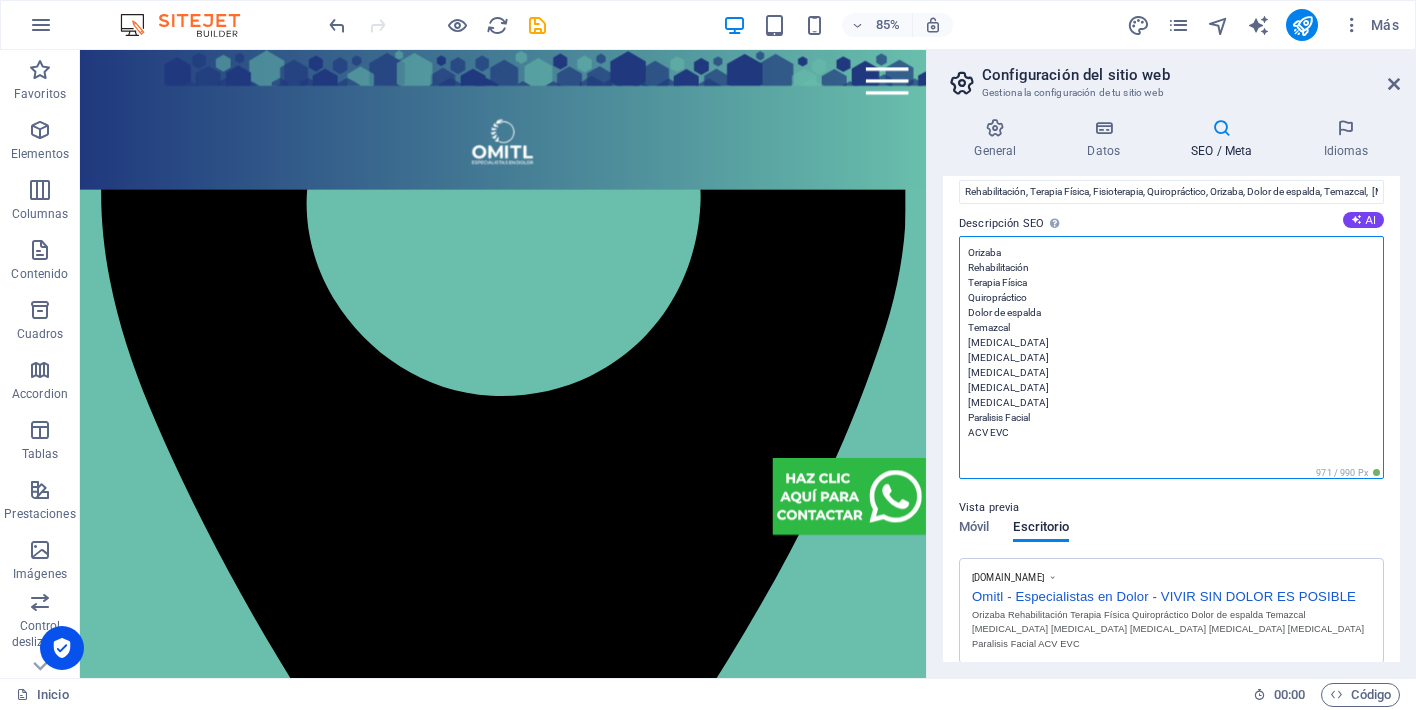 click on "Orizaba
Rehabilitación
Terapia Física
Quiropráctico
Dolor de espalda
Temazcal
[MEDICAL_DATA]
[MEDICAL_DATA]
[MEDICAL_DATA]
[MEDICAL_DATA]
[MEDICAL_DATA]
Paralisis Facial
ACV EVC" at bounding box center [1171, 357] 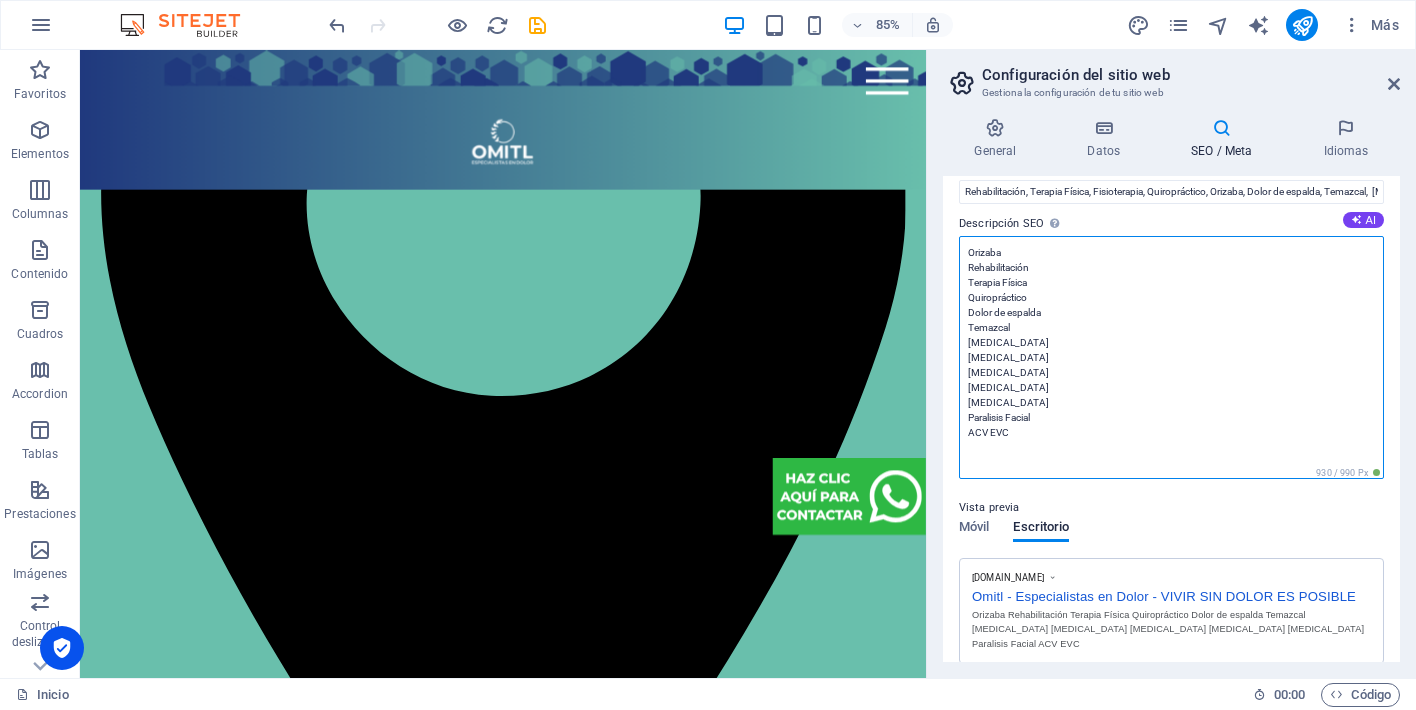 click on "Orizaba
Rehabilitación
Terapia Física
Quiropráctico
Dolor de espalda
Temazcal
[MEDICAL_DATA]
[MEDICAL_DATA]
[MEDICAL_DATA]
[MEDICAL_DATA]
[MEDICAL_DATA]
Paralisis Facial
ACV EVC" at bounding box center (1171, 357) 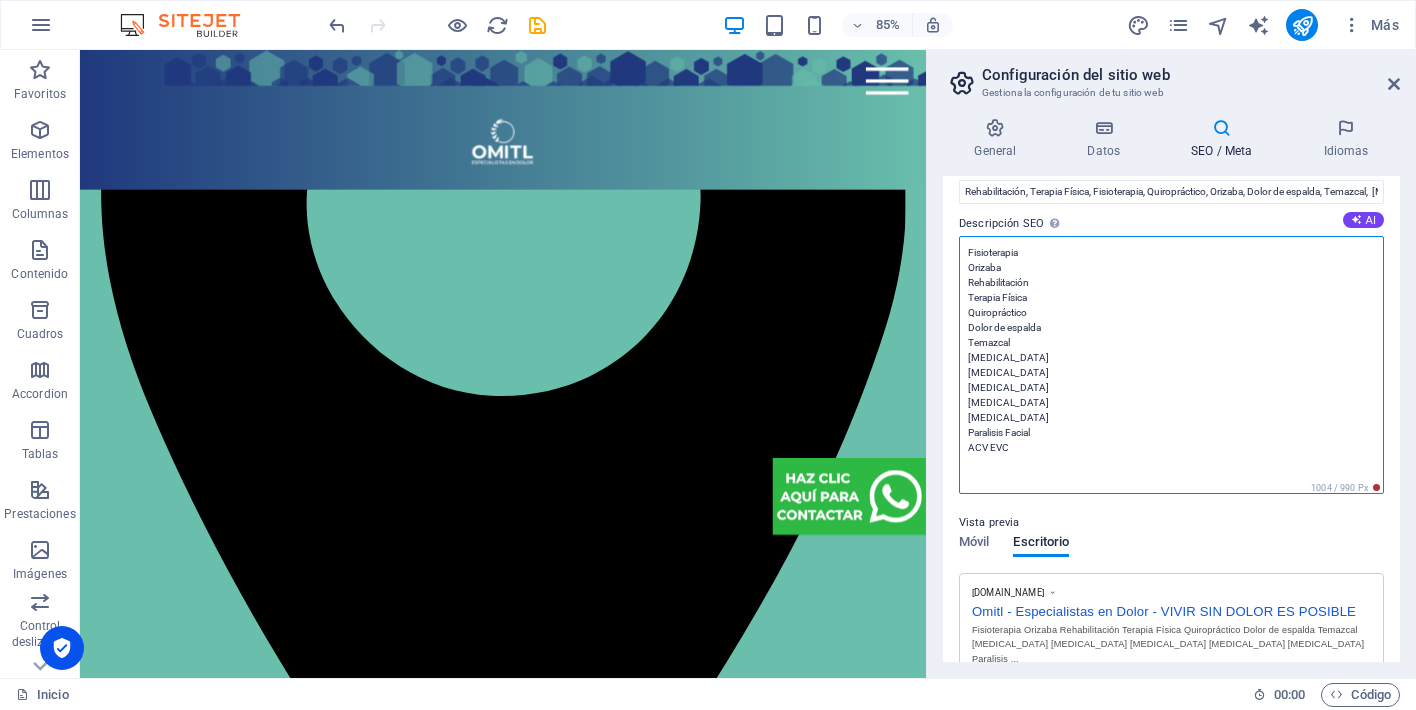 click on "Fisioterapia
Orizaba
Rehabilitación
Terapia Física
Quiropráctico
Dolor de espalda
Temazcal
[MEDICAL_DATA]
[MEDICAL_DATA]
[MEDICAL_DATA]
[MEDICAL_DATA]
[MEDICAL_DATA]
Paralisis Facial
ACV EVC" at bounding box center (1171, 365) 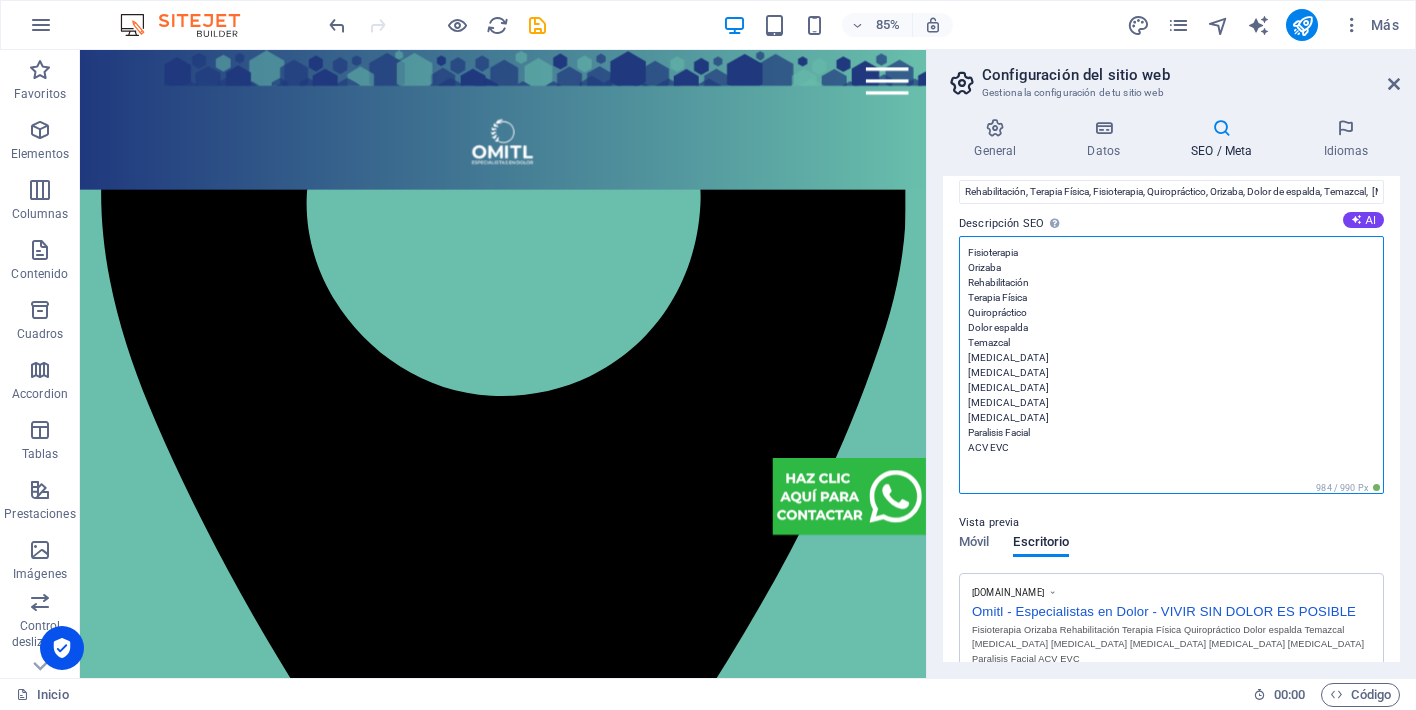 click on "Fisioterapia
Orizaba
Rehabilitación
Terapia Física
Quiropráctico
Dolor espalda
Temazcal
[MEDICAL_DATA]
[MEDICAL_DATA]
[MEDICAL_DATA]
[MEDICAL_DATA]
[MEDICAL_DATA]
Paralisis Facial
ACV EVC" at bounding box center [1171, 365] 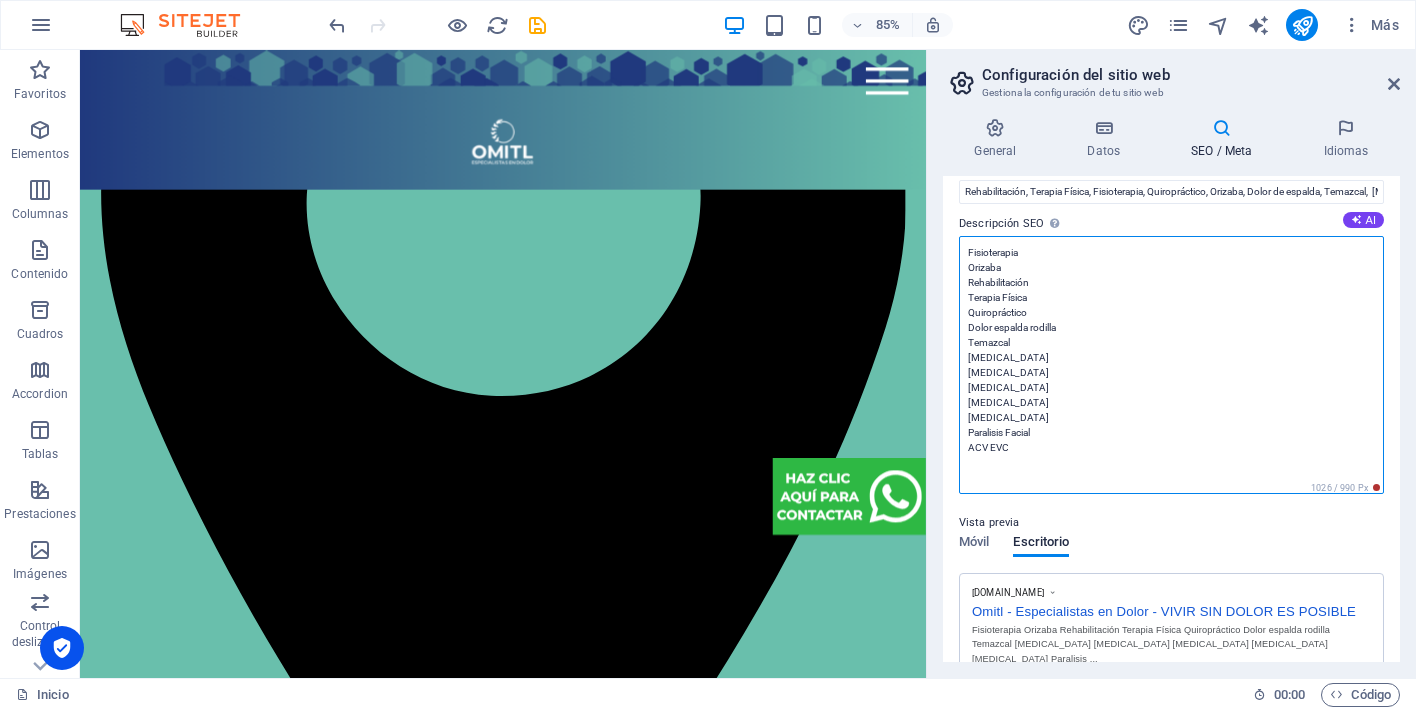 click on "Fisioterapia
Orizaba
Rehabilitación
Terapia Física
Quiropráctico
Dolor espalda rodilla
Temazcal
[MEDICAL_DATA]
[MEDICAL_DATA]
[MEDICAL_DATA]
[MEDICAL_DATA]
[MEDICAL_DATA]
Paralisis Facial
ACV EVC" at bounding box center [1171, 365] 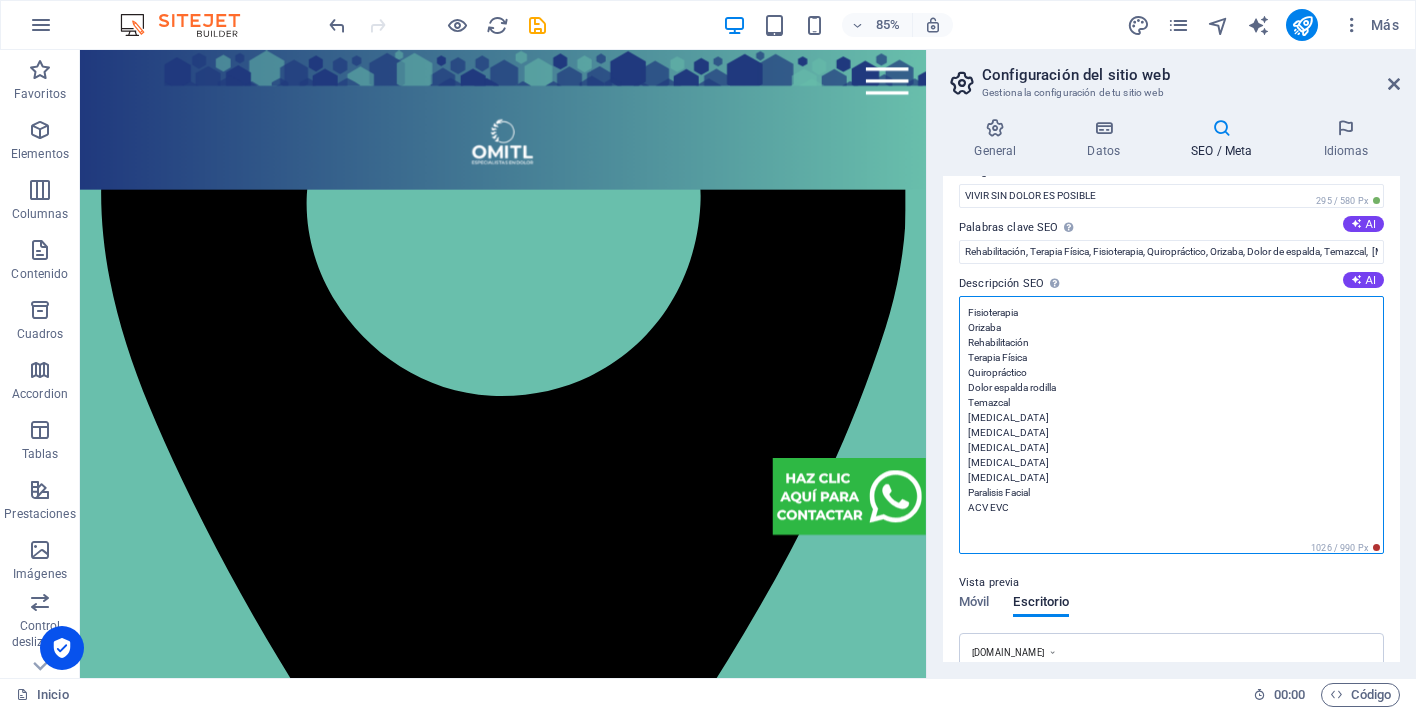 scroll, scrollTop: 82, scrollLeft: 0, axis: vertical 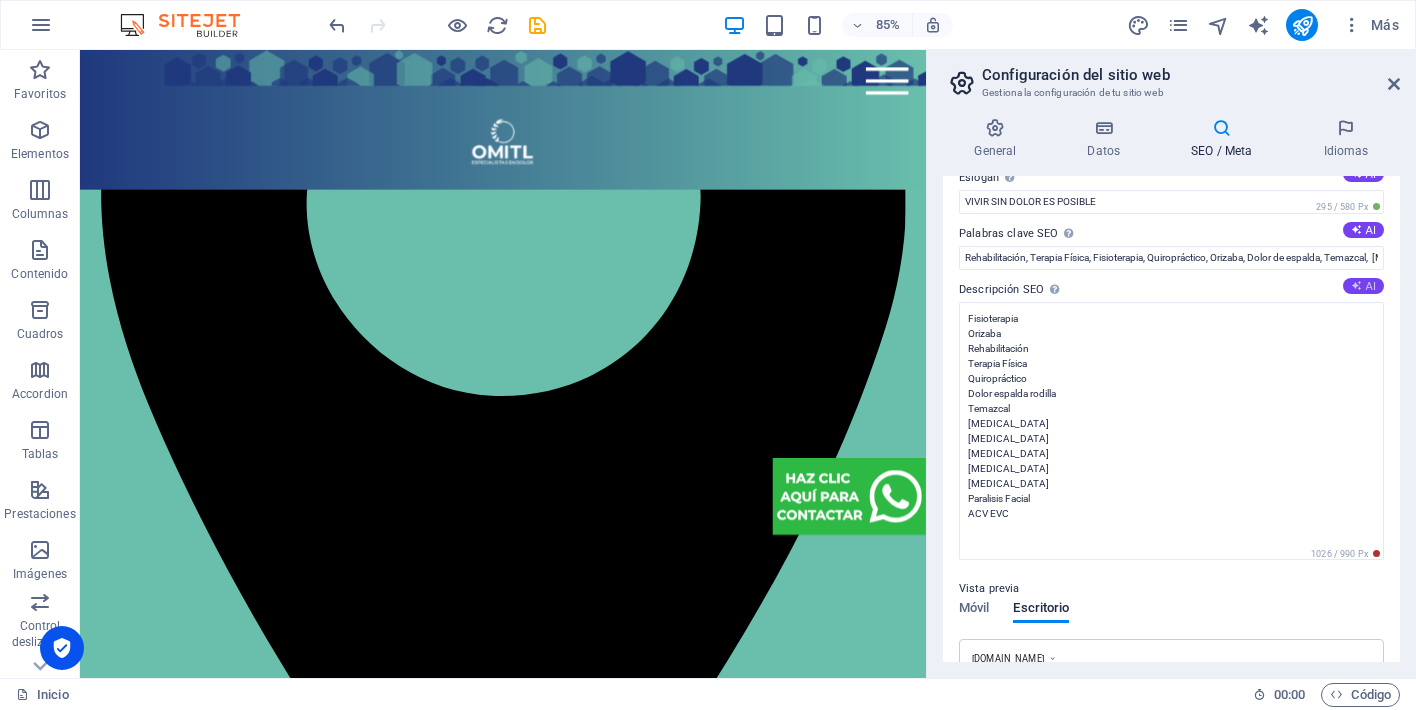 click on "AI" at bounding box center (1363, 286) 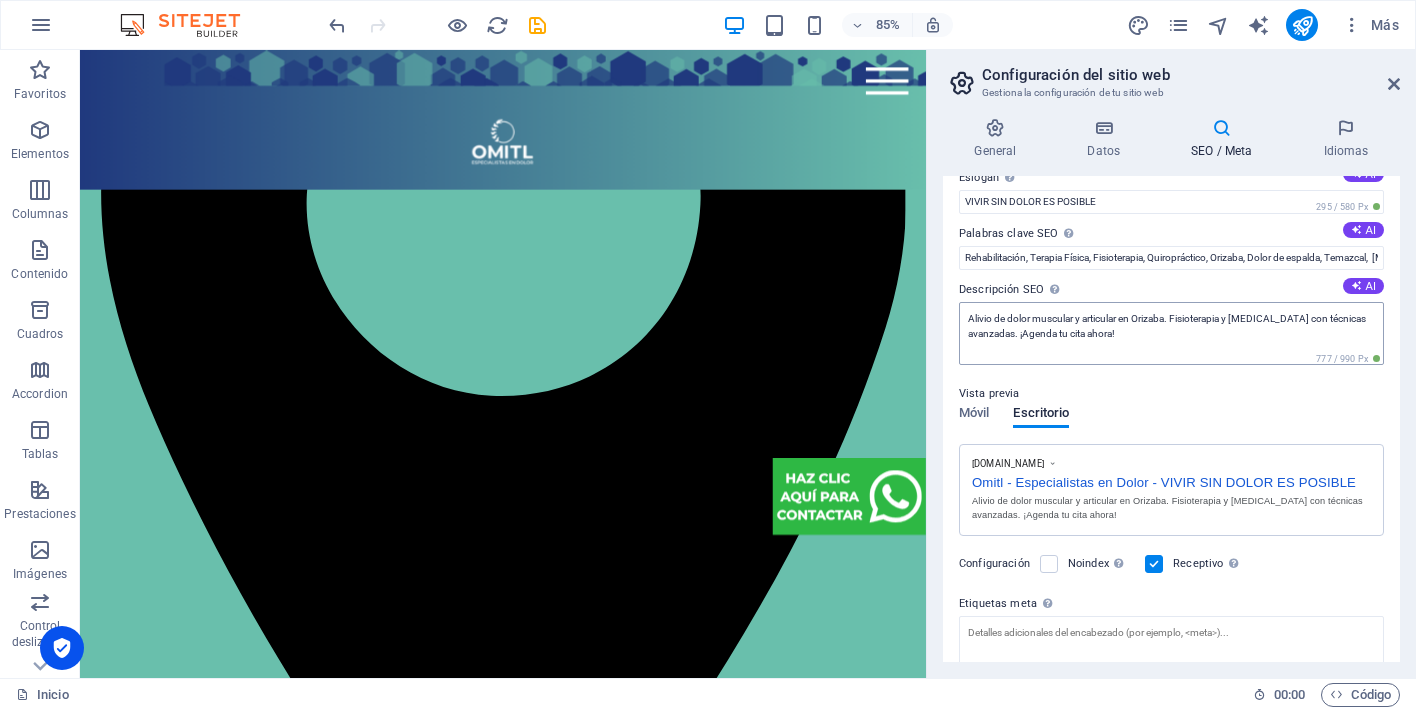 scroll, scrollTop: 0, scrollLeft: 0, axis: both 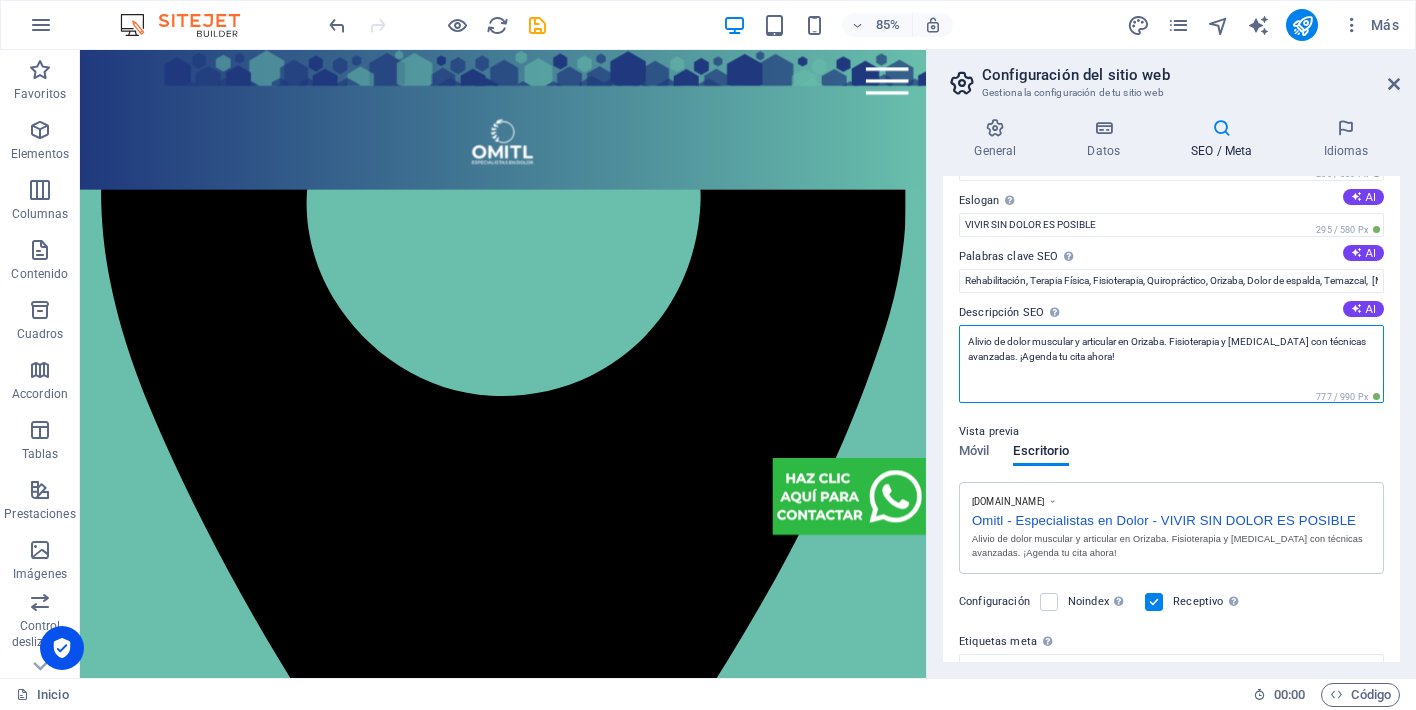 drag, startPoint x: 1157, startPoint y: 363, endPoint x: 993, endPoint y: 302, distance: 174.97714 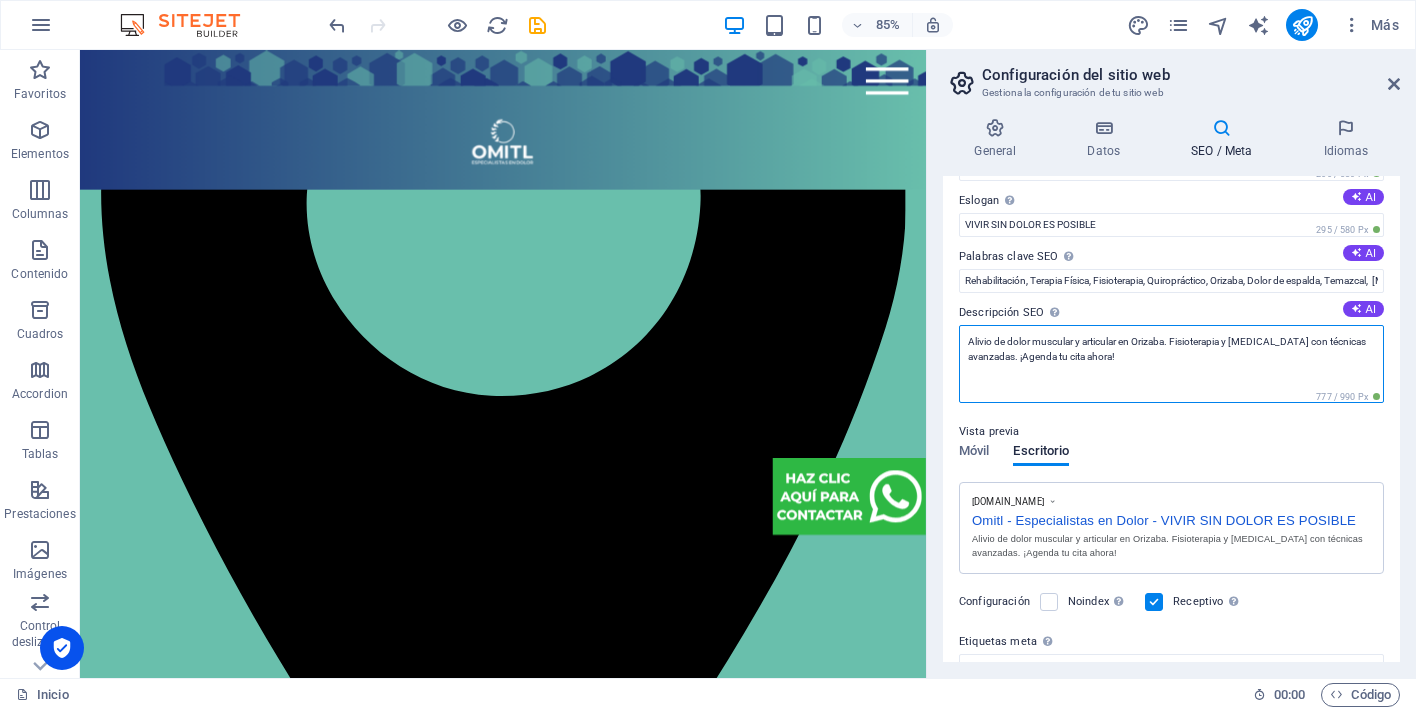 click on "Descripción SEO Describe el contenido de tu sitio web - ¡crucial para los buscadores y SEO! AI Alivio de dolor muscular y articular en Orizaba. Fisioterapia y [MEDICAL_DATA] con técnicas avanzadas. ¡Agenda tu cita ahora! 777 / 990 Px" at bounding box center [1171, 352] 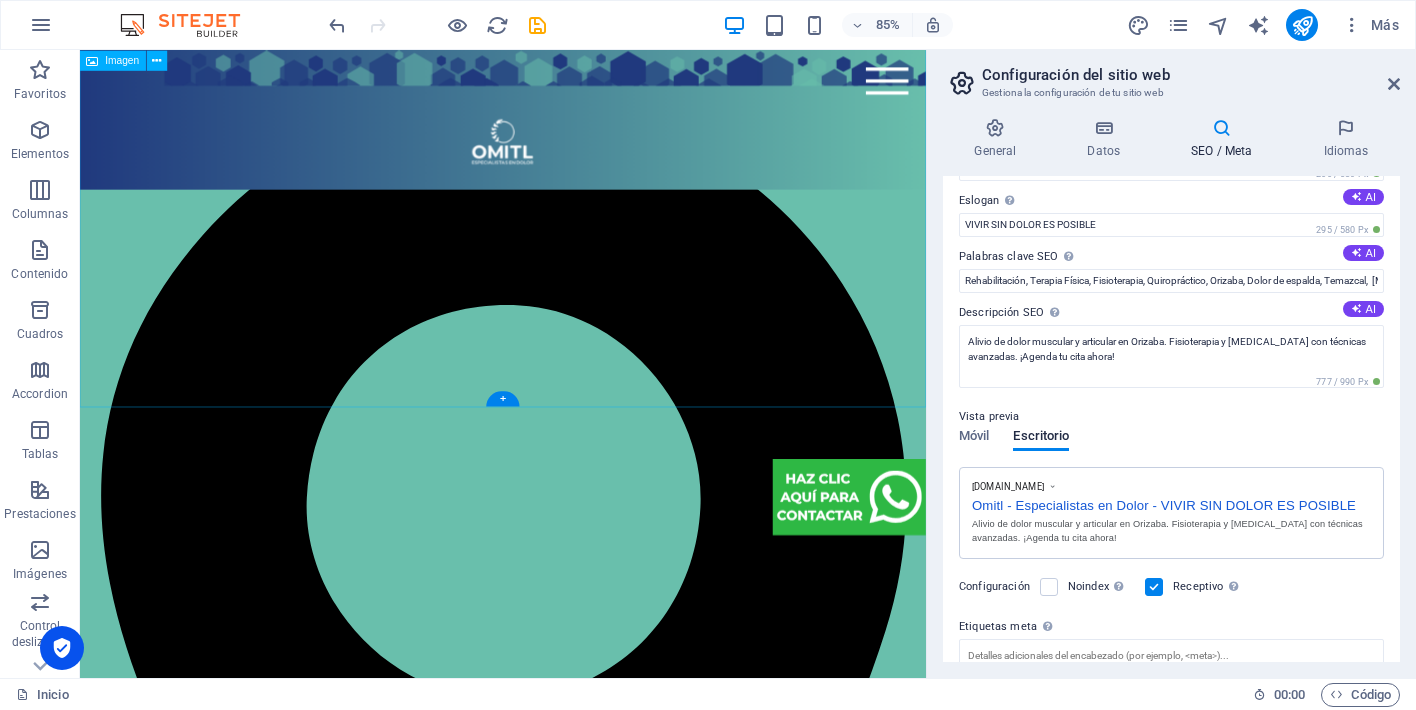 scroll, scrollTop: 2458, scrollLeft: 0, axis: vertical 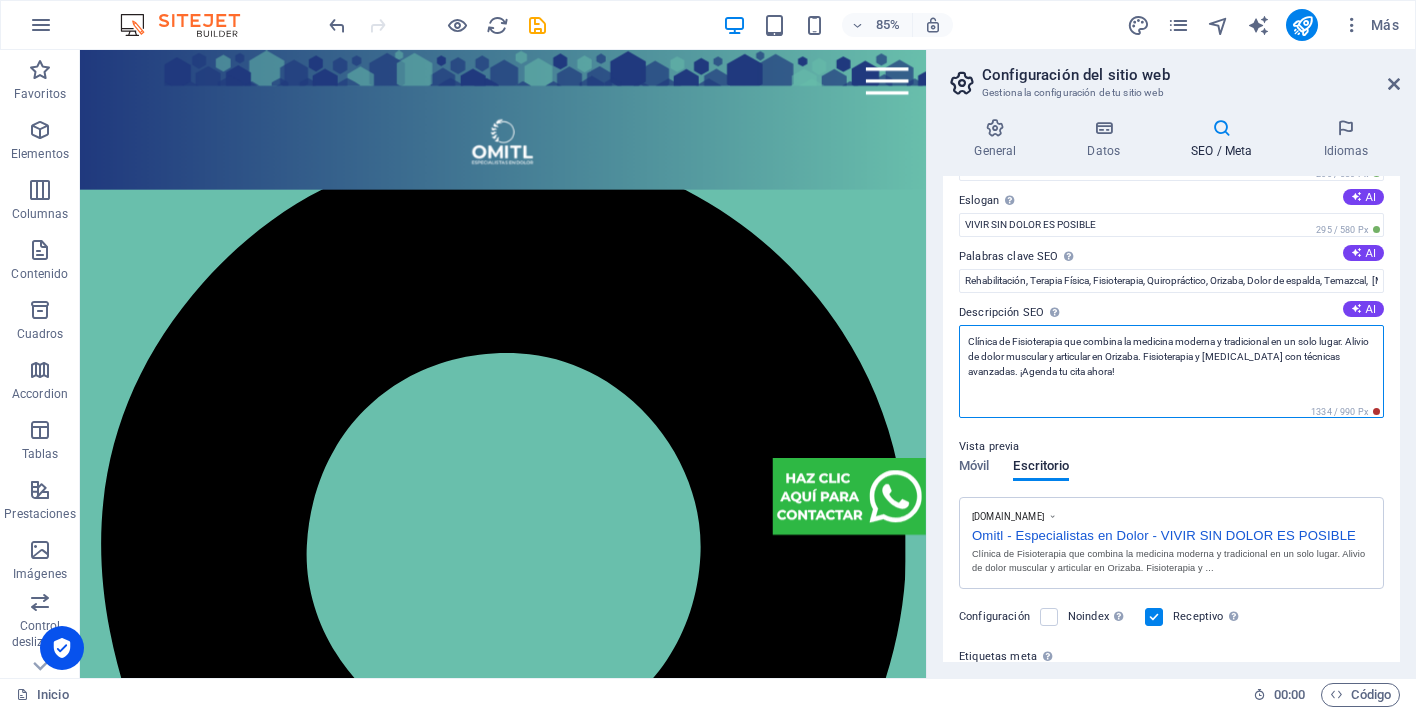 drag, startPoint x: 964, startPoint y: 355, endPoint x: 1123, endPoint y: 356, distance: 159.00314 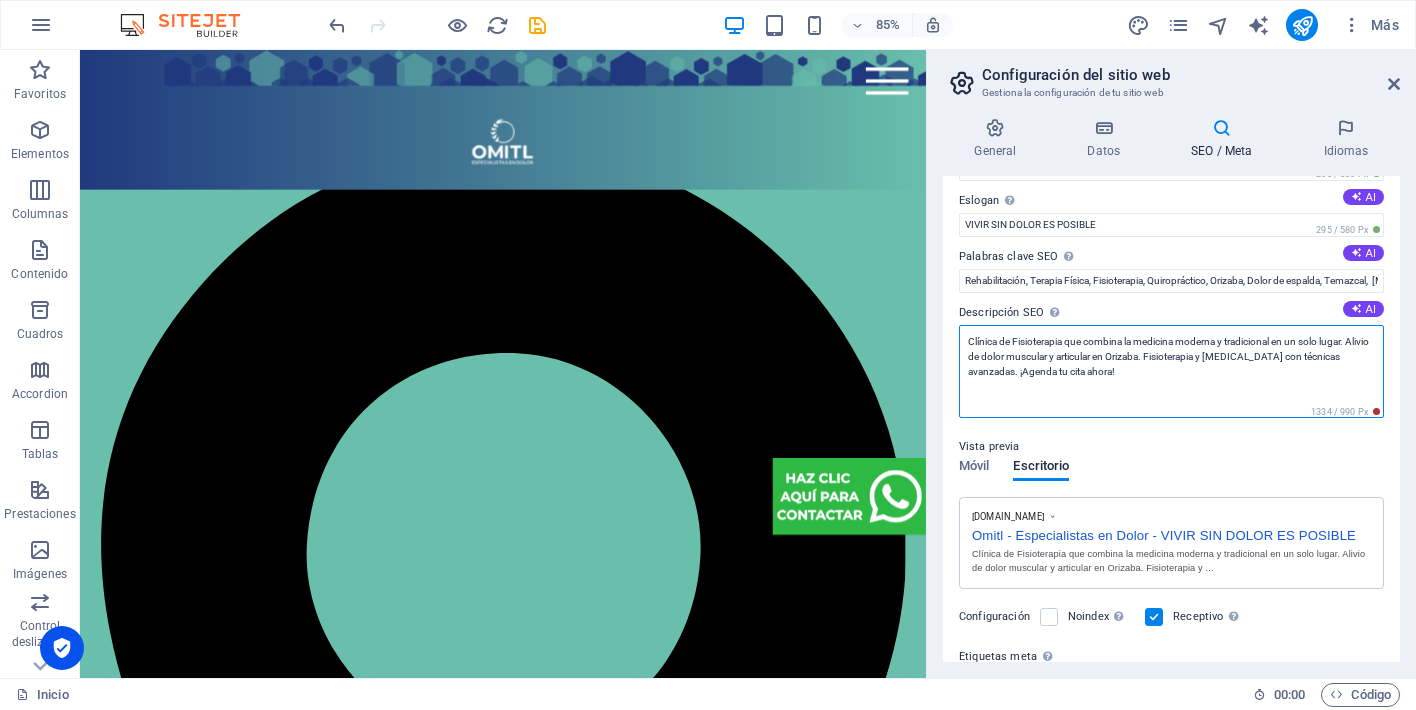 click on "Clínica de Fisioterapia que combina la medicina moderna y tradicional en un solo lugar. Alivio de dolor muscular y articular en Orizaba. Fisioterapia y [MEDICAL_DATA] con técnicas avanzadas. ¡Agenda tu cita ahora!" at bounding box center (1171, 371) 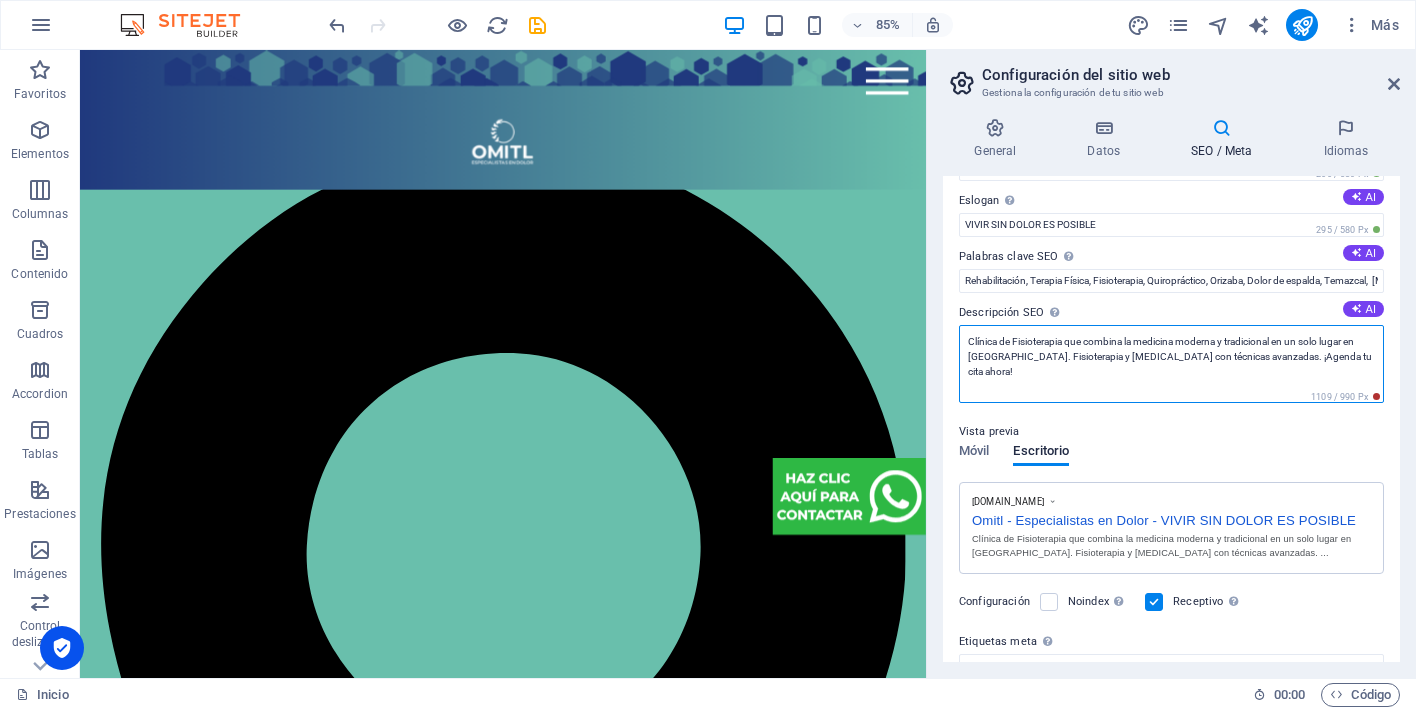 drag, startPoint x: 1010, startPoint y: 359, endPoint x: 1143, endPoint y: 357, distance: 133.01503 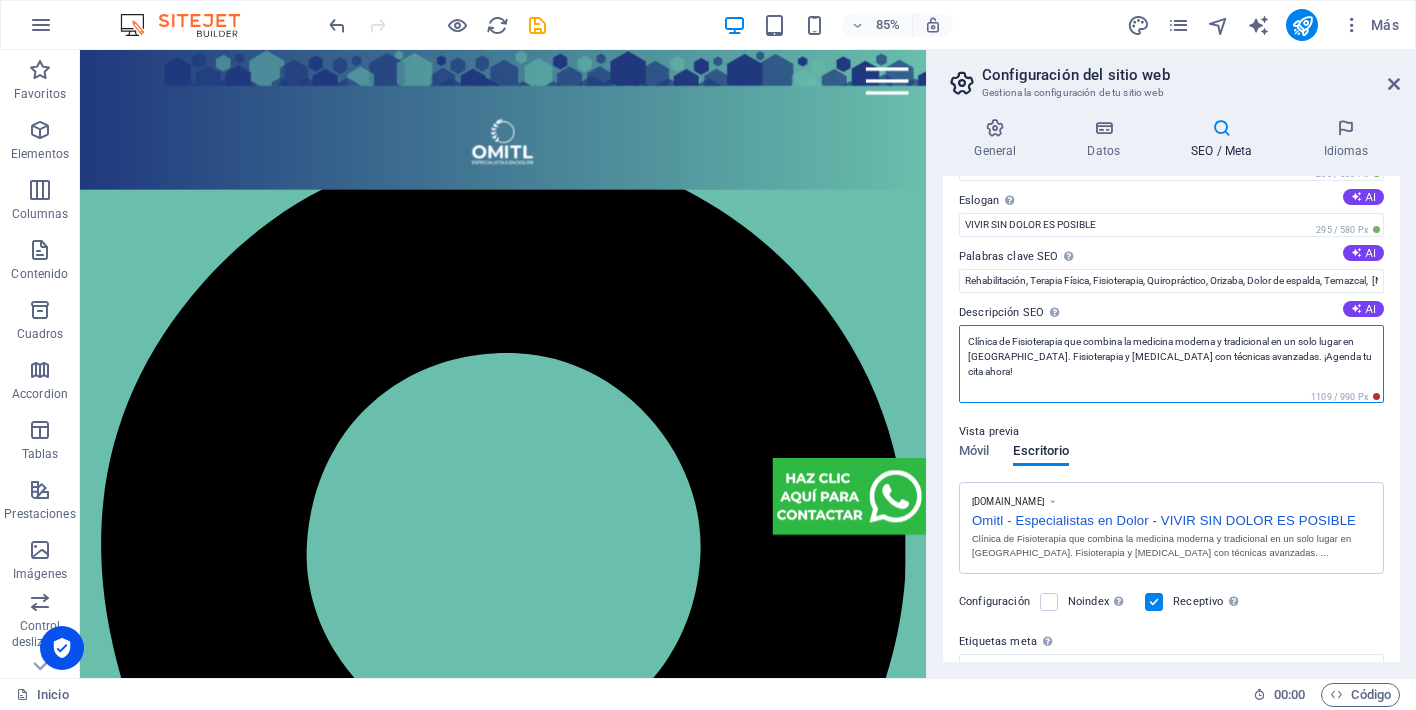 click on "Clínica de Fisioterapia que combina la medicina moderna y tradicional en un solo lugar en [GEOGRAPHIC_DATA]. Fisioterapia y [MEDICAL_DATA] con técnicas avanzadas. ¡Agenda tu cita ahora!" at bounding box center [1171, 364] 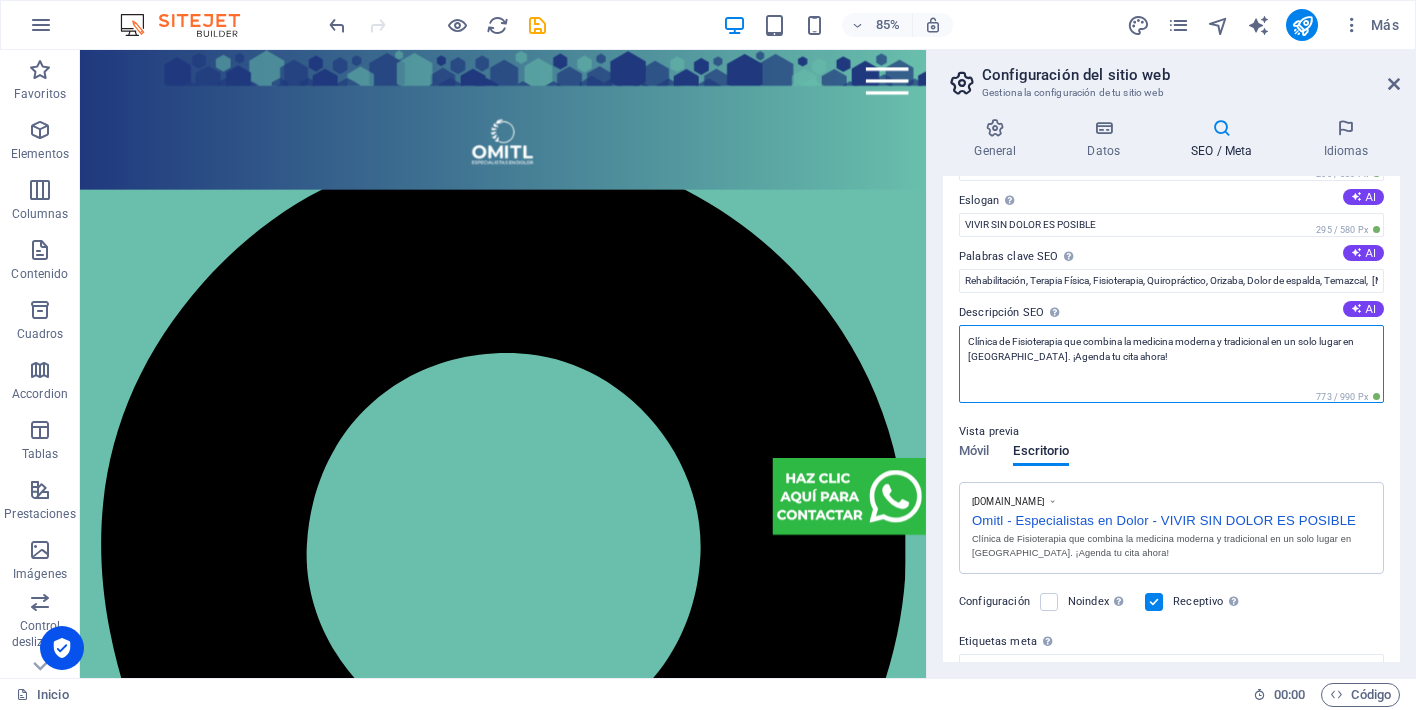 click on "Clínica de Fisioterapia que combina la medicina moderna y tradicional en un solo lugar en [GEOGRAPHIC_DATA]. ¡Agenda tu cita ahora!" at bounding box center [1171, 364] 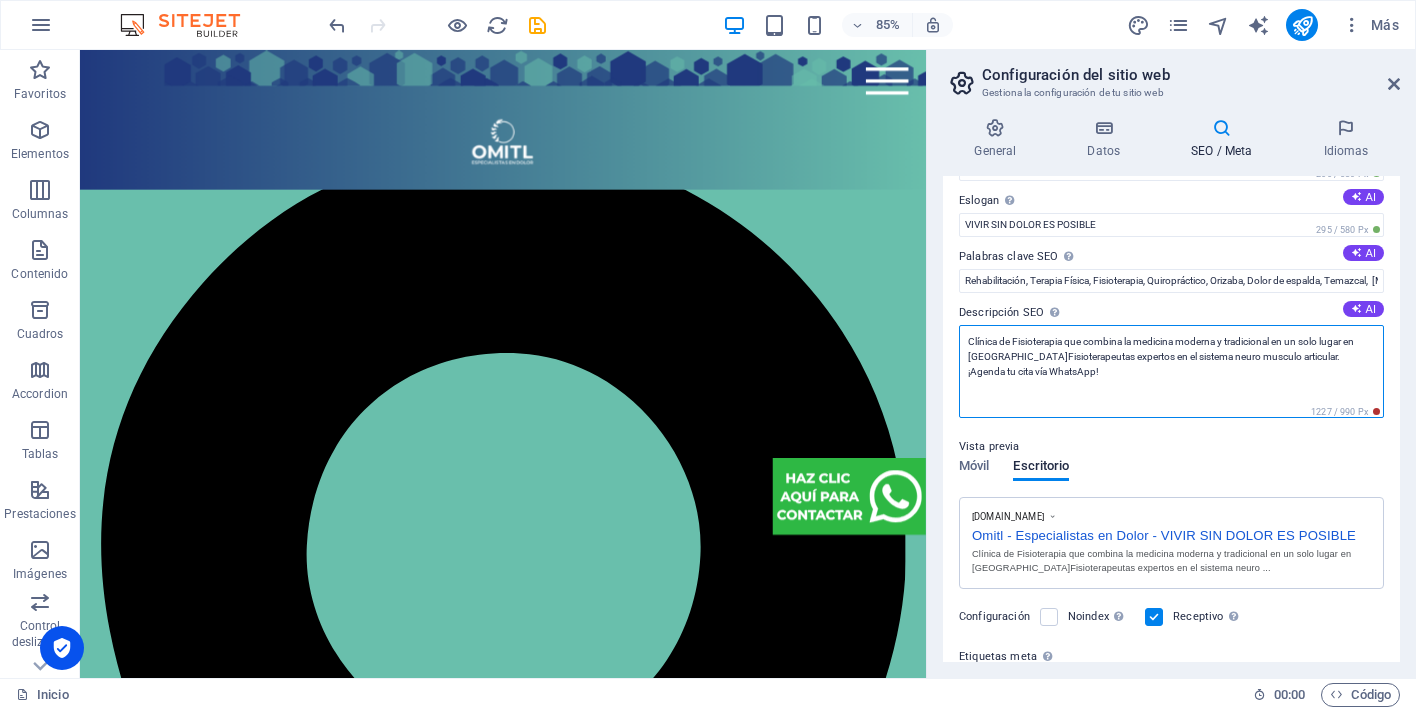drag, startPoint x: 1023, startPoint y: 378, endPoint x: 1291, endPoint y: 359, distance: 268.67267 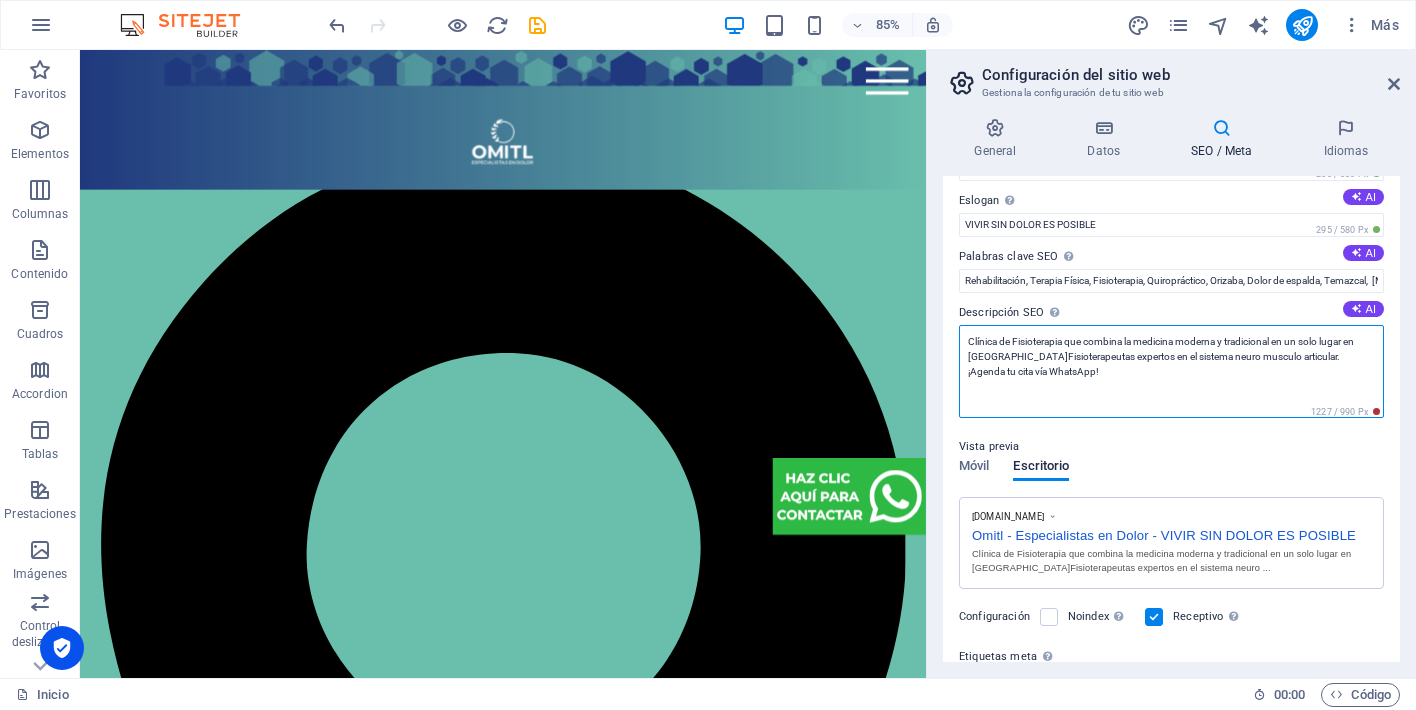 click on "Clínica de Fisioterapia que combina la medicina moderna y tradicional en un solo lugar en [GEOGRAPHIC_DATA]Fisioterapeutas expertos en el sistema neuro musculo articular. ¡Agenda tu cita vía WhatsApp!" at bounding box center [1171, 371] 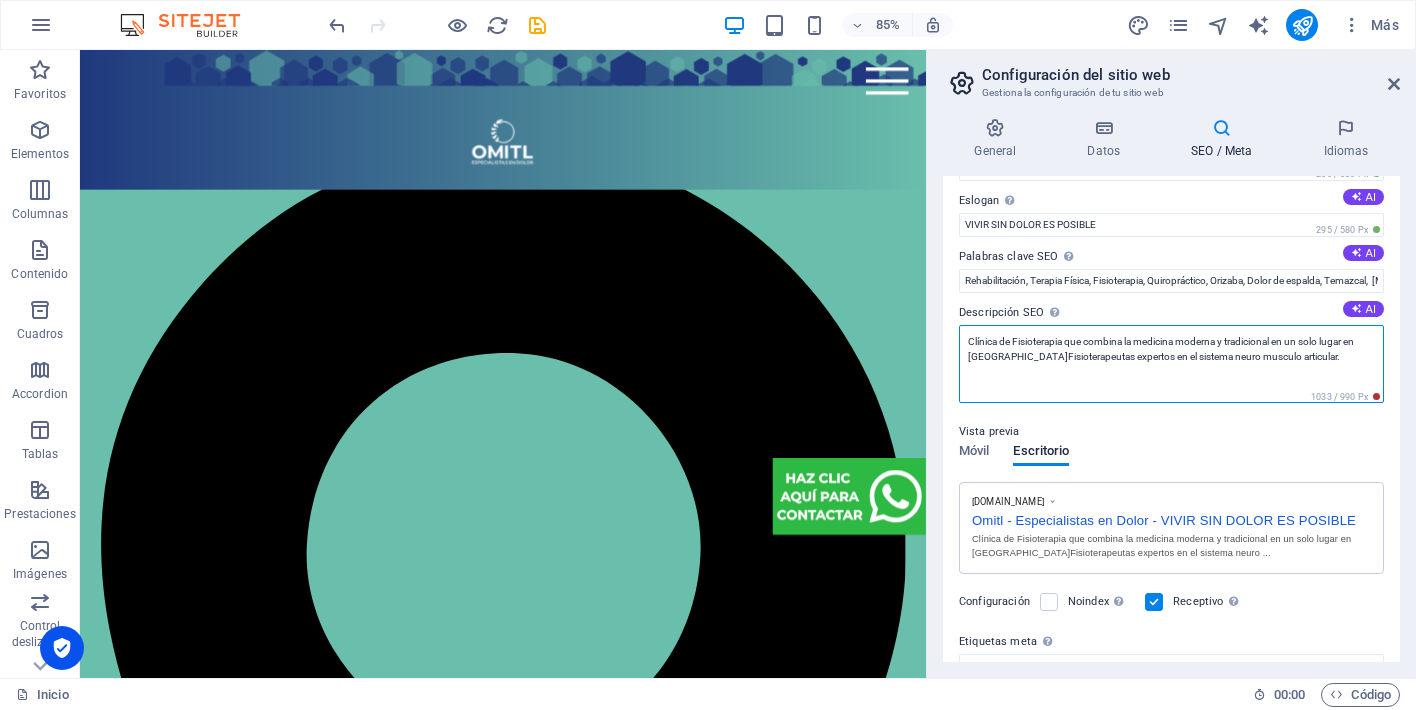 click on "Clínica de Fisioterapia que combina la medicina moderna y tradicional en un solo lugar en [GEOGRAPHIC_DATA]Fisioterapeutas expertos en el sistema neuro musculo articular." at bounding box center [1171, 364] 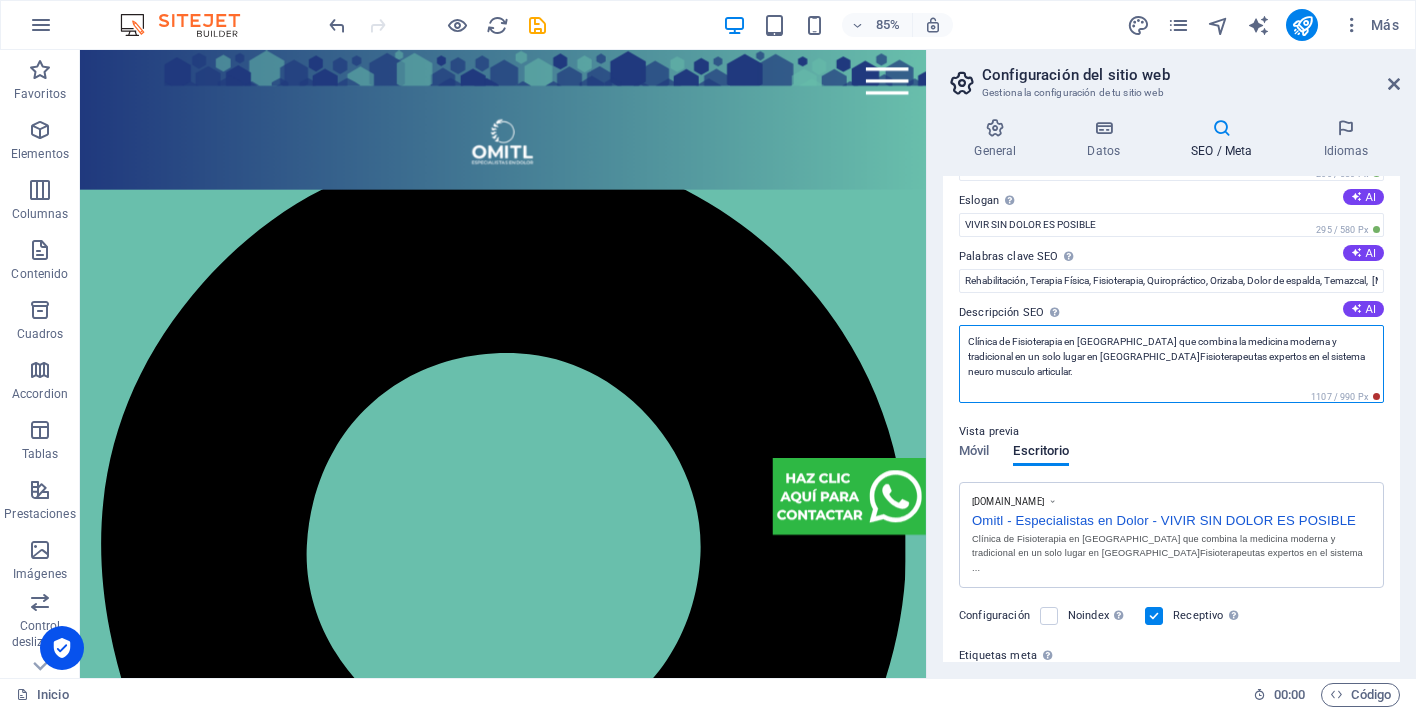 click on "Clínica de Fisioterapia en [GEOGRAPHIC_DATA] que combina la medicina moderna y tradicional en un solo lugar en [GEOGRAPHIC_DATA]Fisioterapeutas expertos en el sistema neuro musculo articular." at bounding box center (1171, 364) 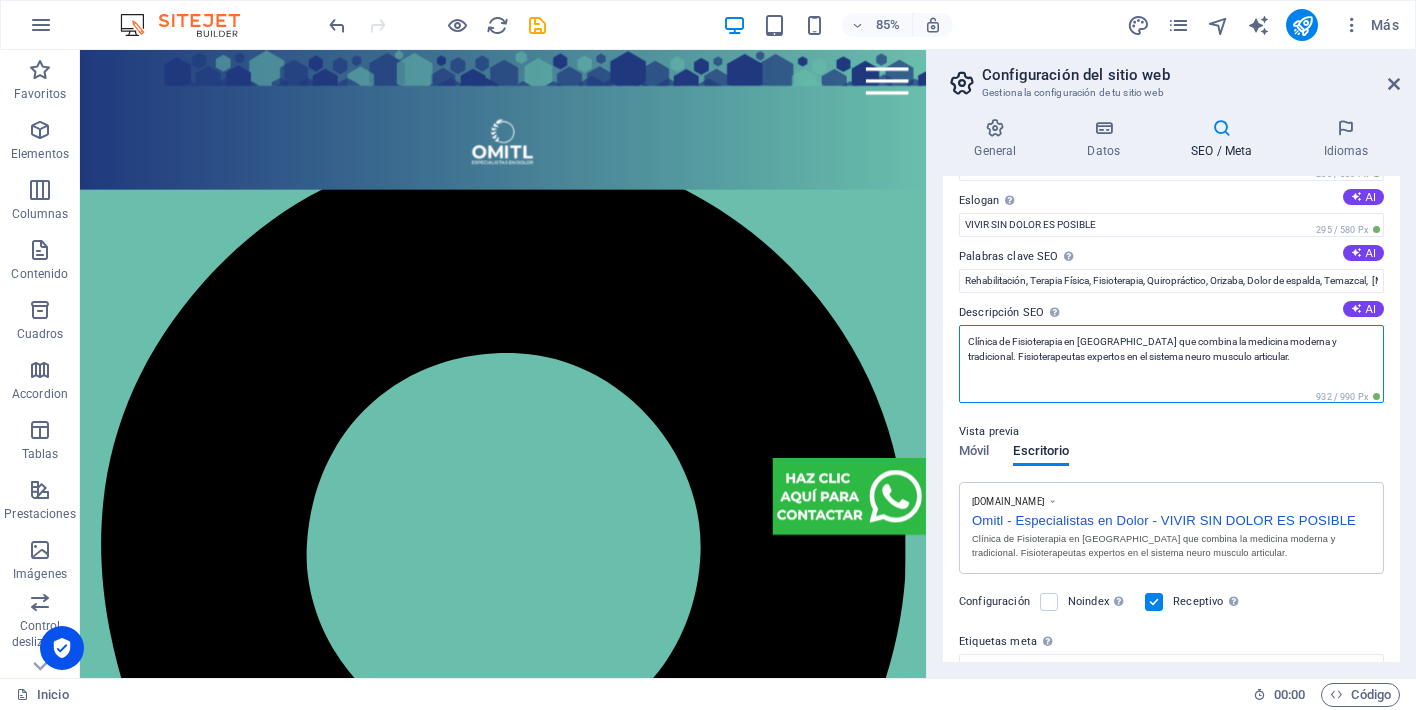 click on "Clínica de Fisioterapia en [GEOGRAPHIC_DATA] que combina la medicina moderna y tradicional. Fisioterapeutas expertos en el sistema neuro musculo articular." at bounding box center (1171, 364) 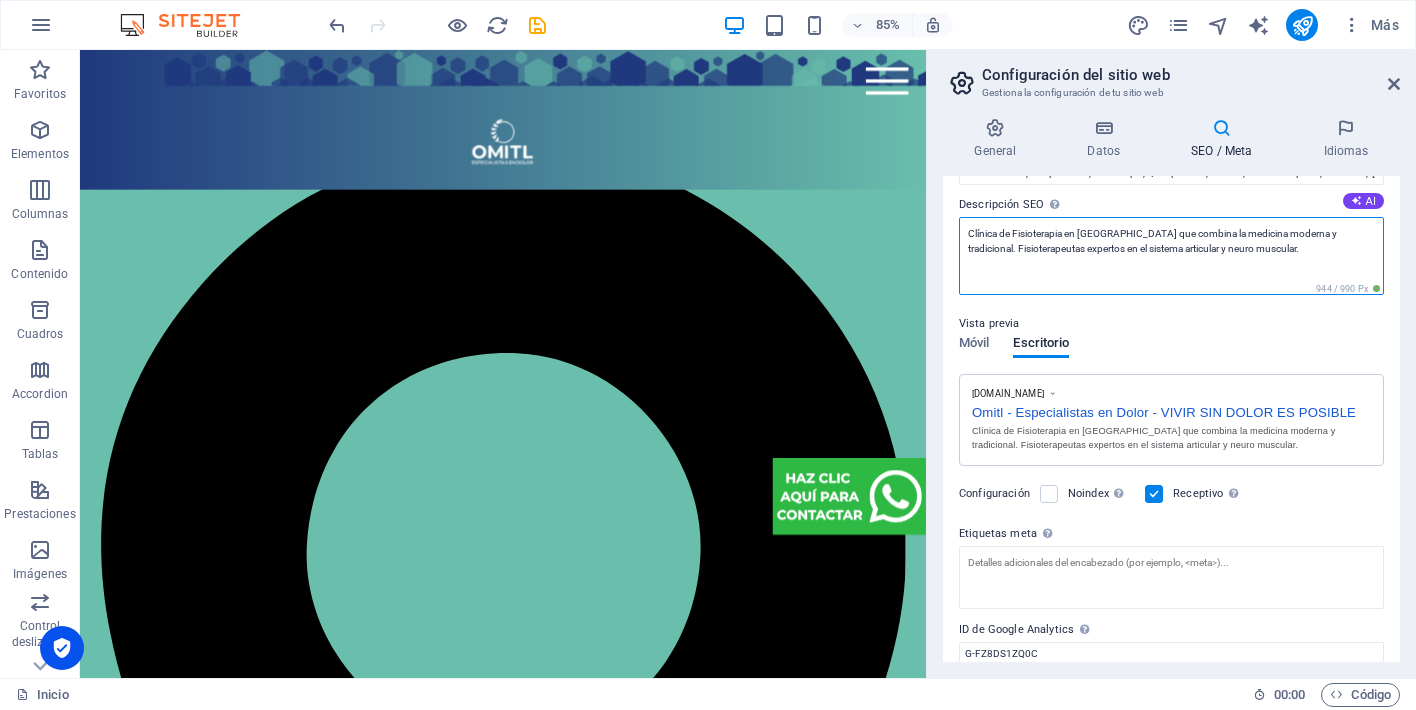 scroll, scrollTop: 153, scrollLeft: 0, axis: vertical 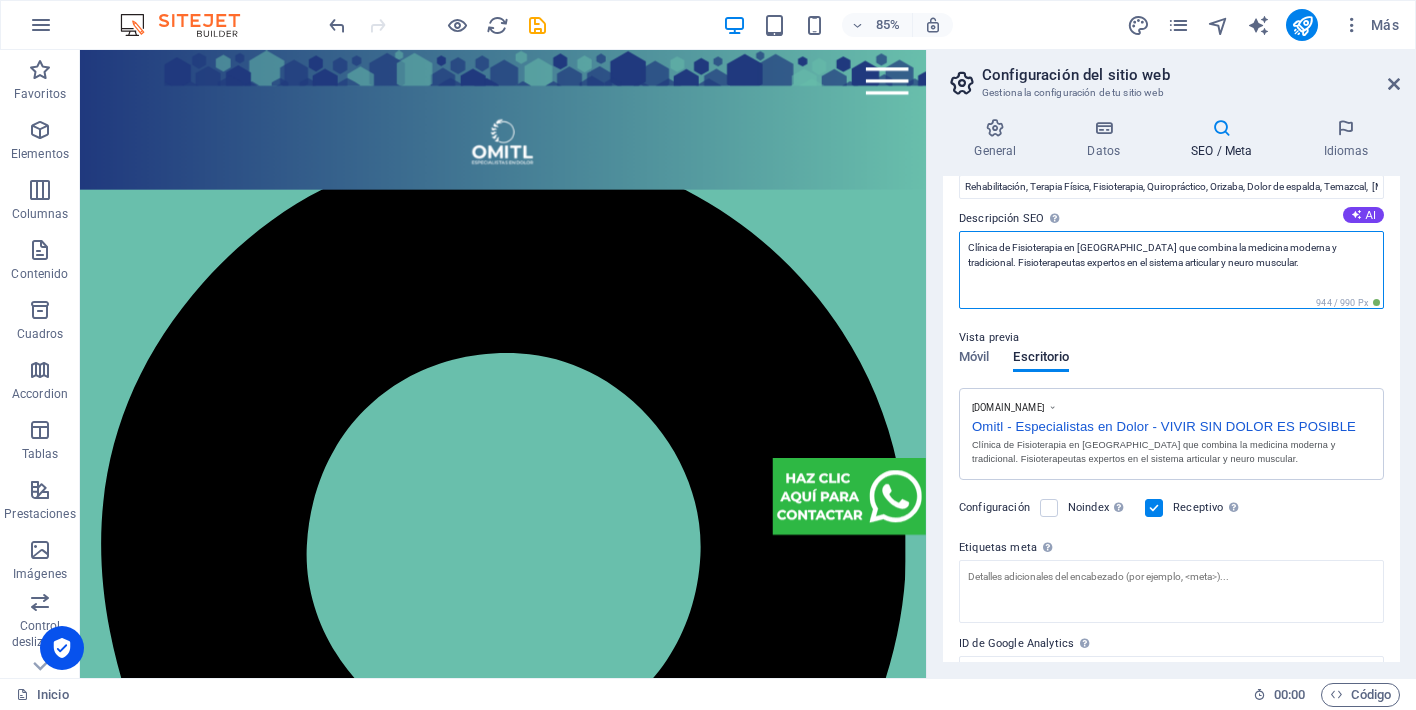 click on "Clínica de Fisioterapia en [GEOGRAPHIC_DATA] que combina la medicina moderna y tradicional. Fisioterapeutas expertos en el sistema articular y neuro muscular." at bounding box center [1171, 270] 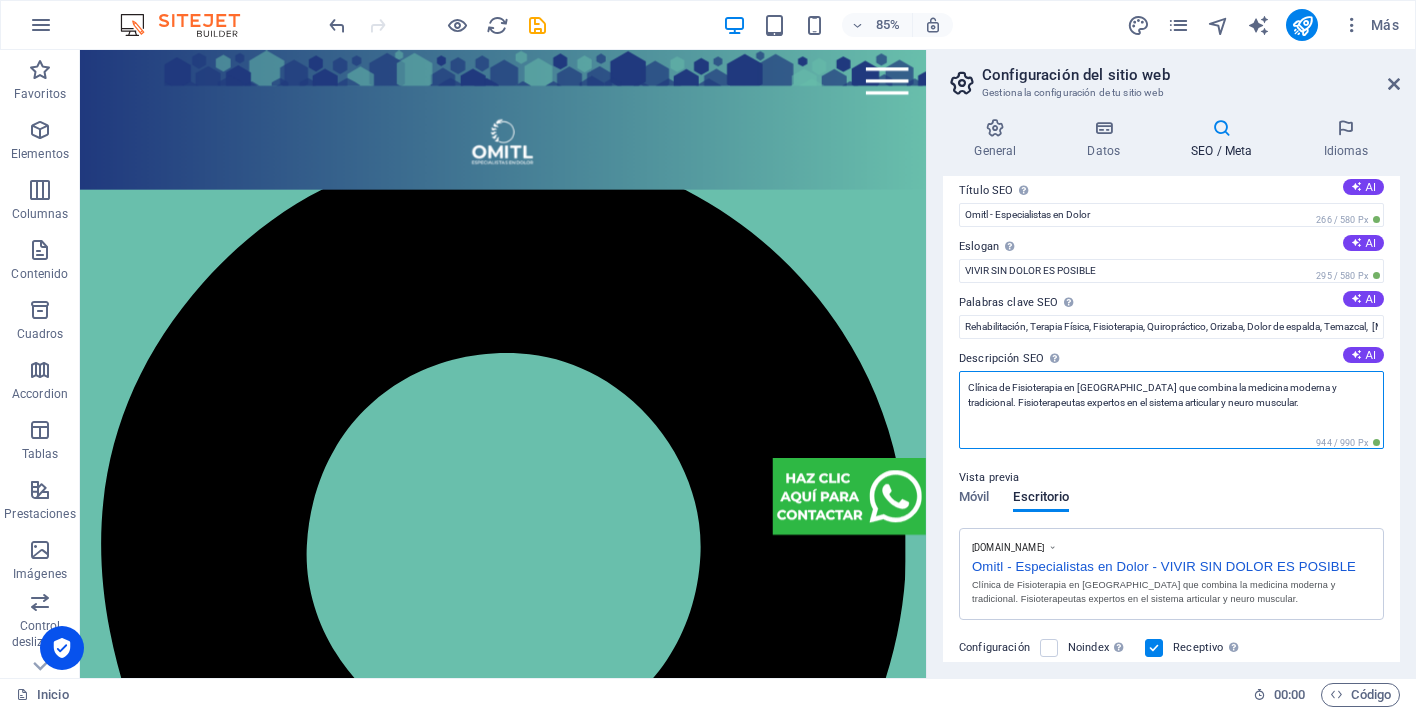 scroll, scrollTop: 5, scrollLeft: 0, axis: vertical 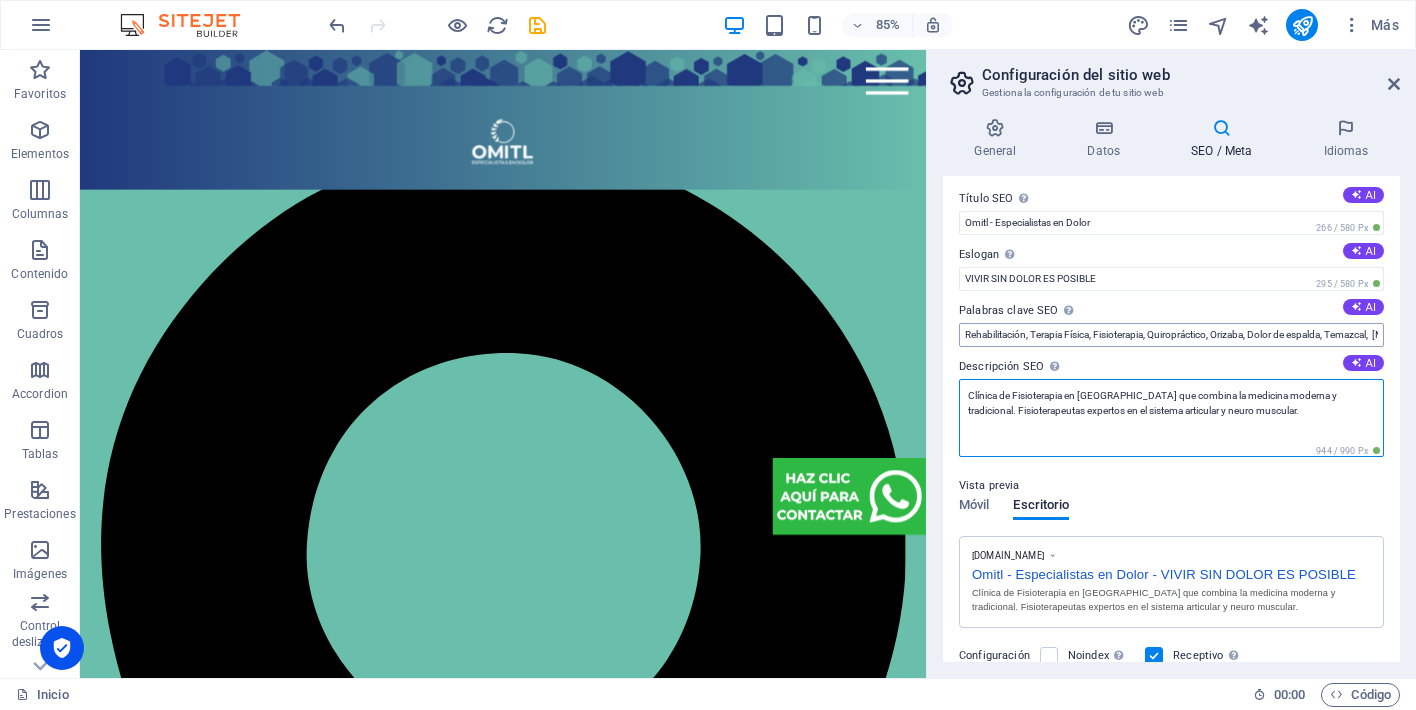 type on "Clínica de Fisioterapia en [GEOGRAPHIC_DATA] que combina la medicina moderna y tradicional. Fisioterapeutas expertos en el sistema articular y neuro muscular." 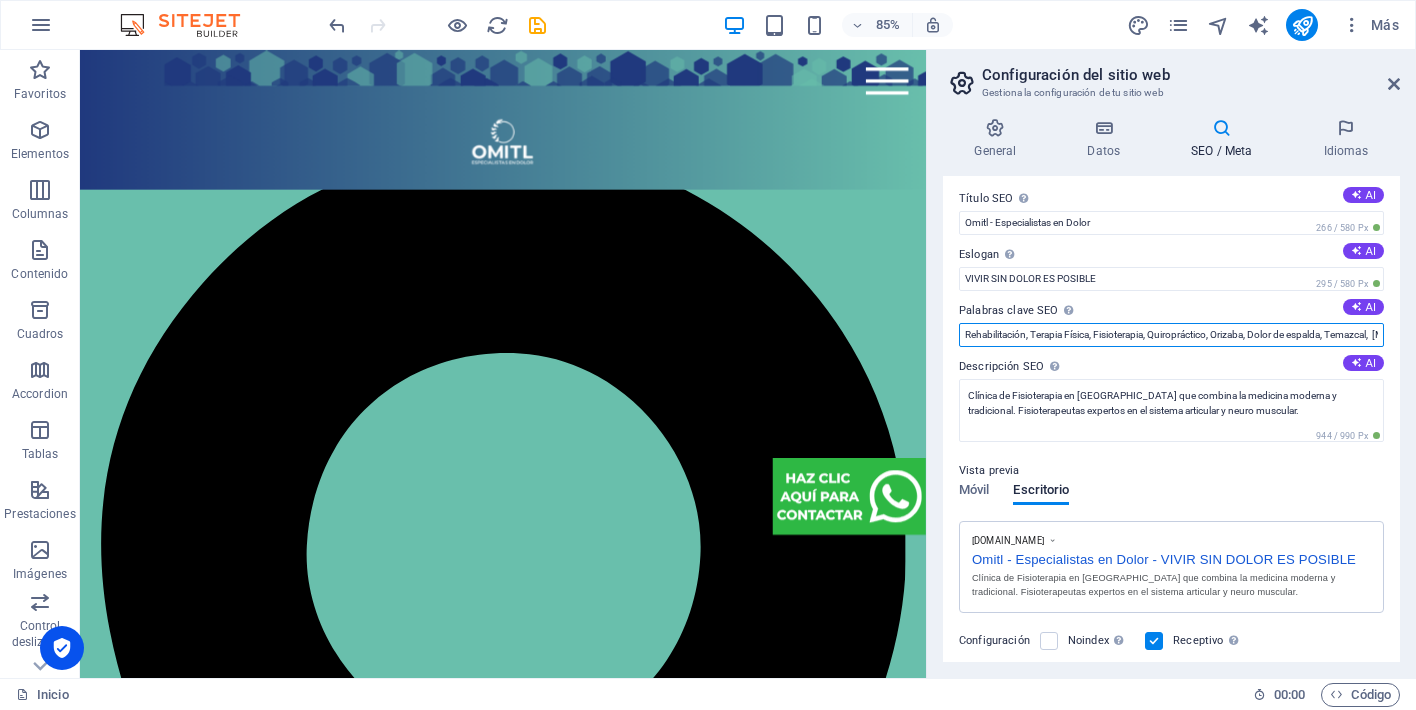 click on "Rehabilitación, Terapia Física, Fisioterapia, Quiropráctico, Orizaba, Dolor de espalda, Temazcal,  [MEDICAL_DATA]. [MEDICAL_DATA], [MEDICAL_DATA], [MEDICAL_DATA], [MEDICAL_DATA], Paralisis Facial, ACV, EVC," at bounding box center (1171, 335) 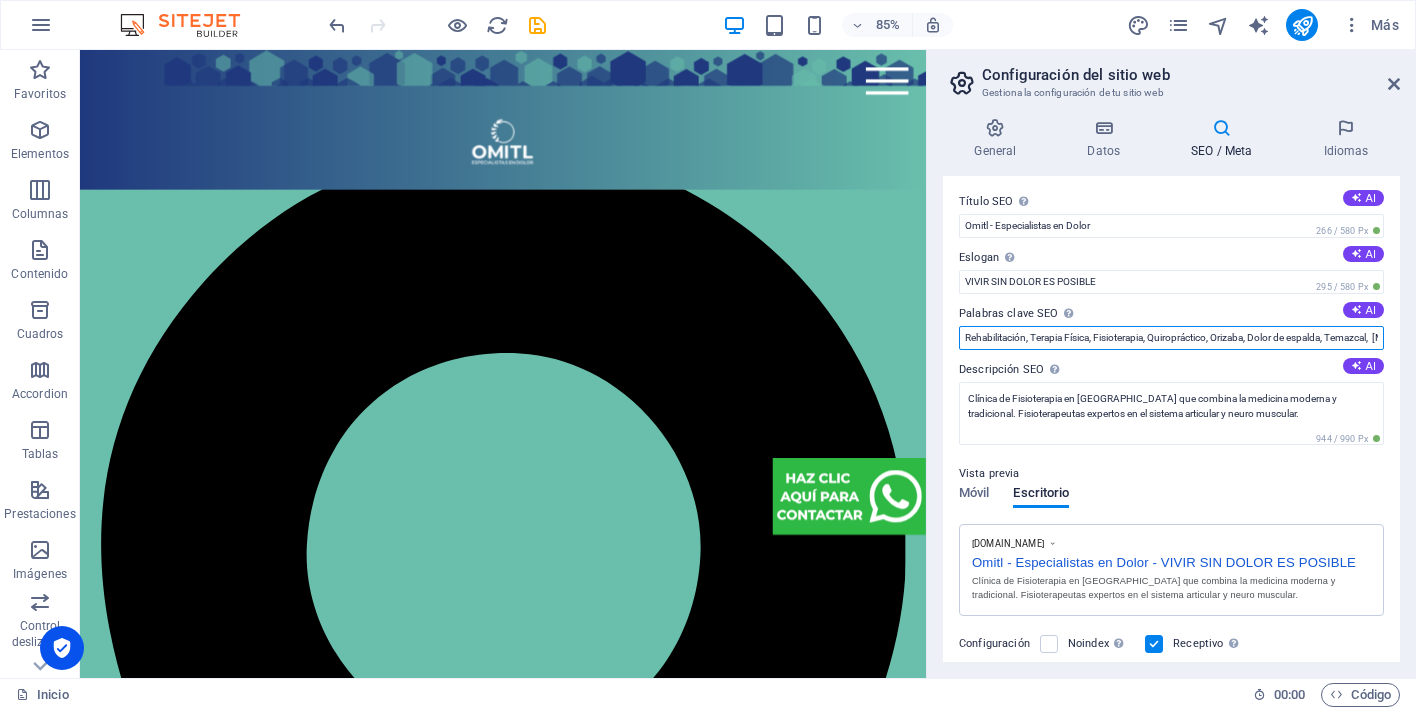 scroll, scrollTop: 0, scrollLeft: 0, axis: both 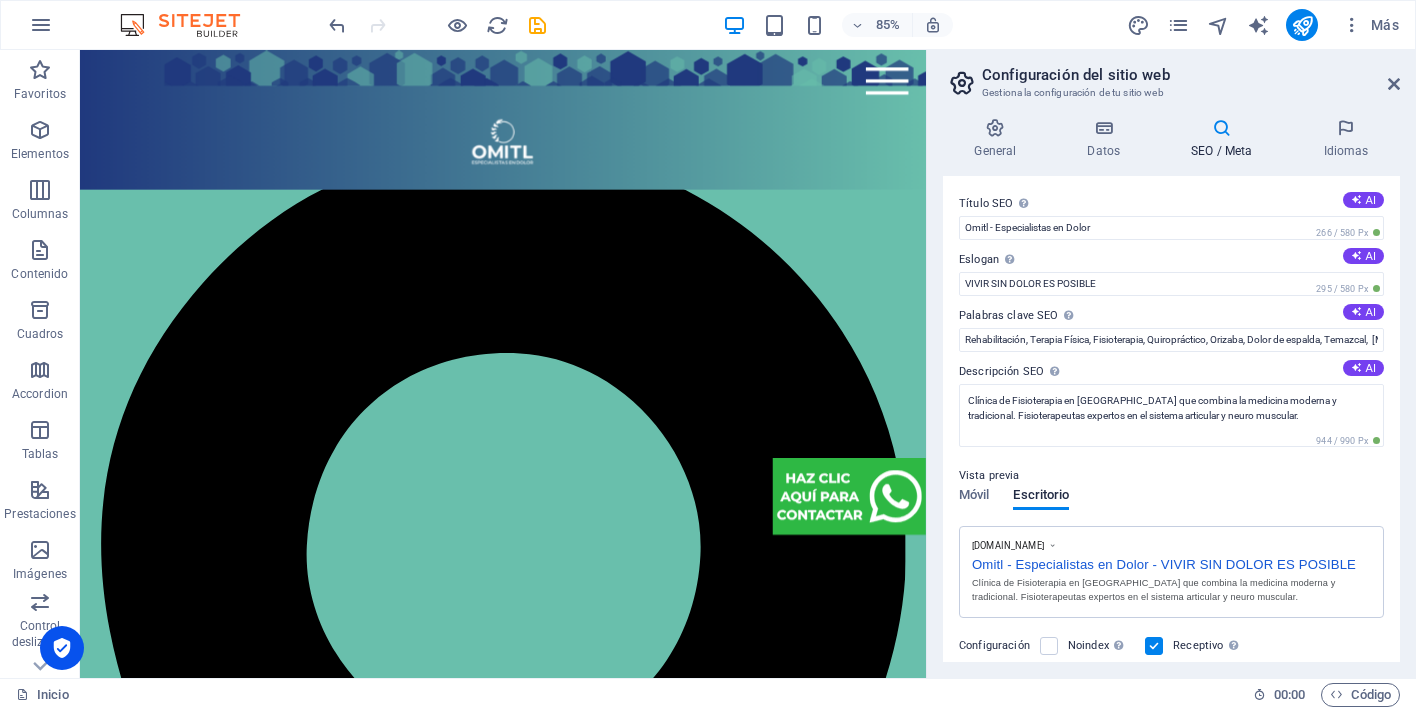 click on "Vista previa" at bounding box center [989, 476] 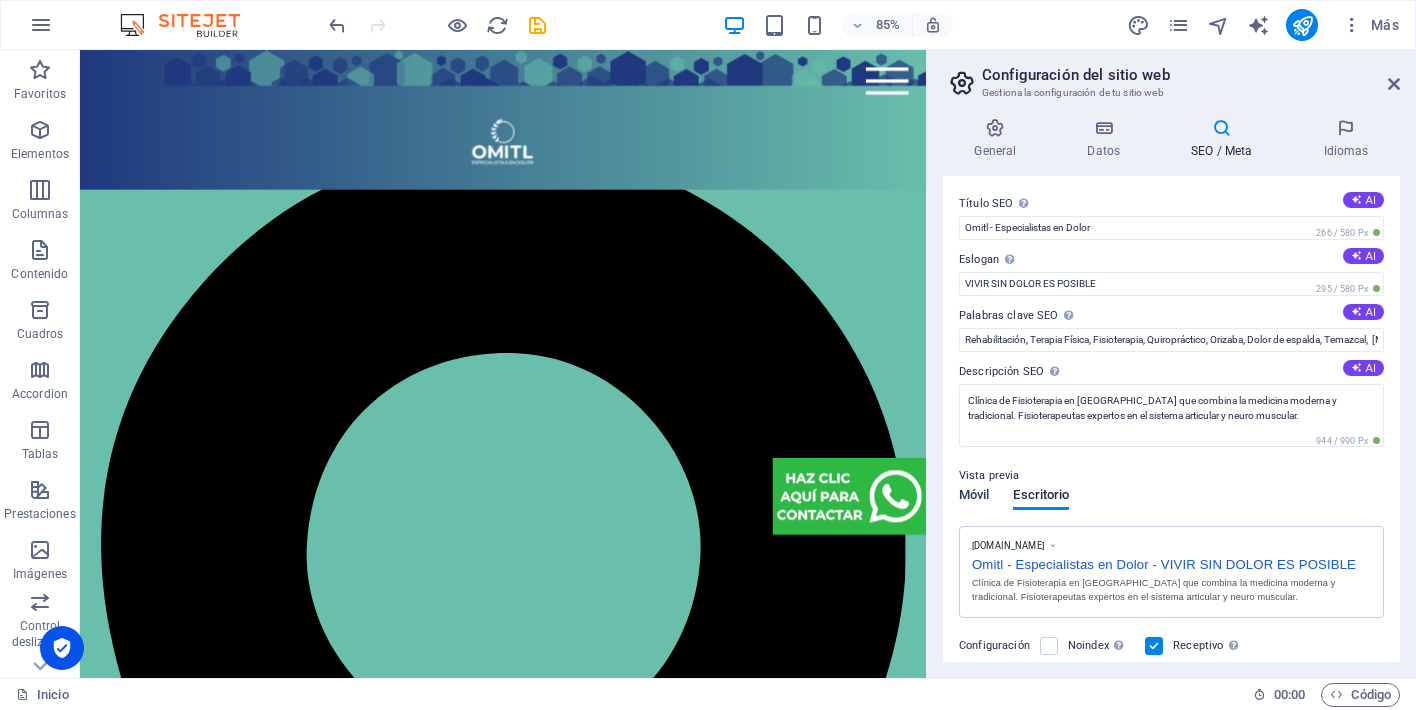 click on "Móvil" at bounding box center (974, 497) 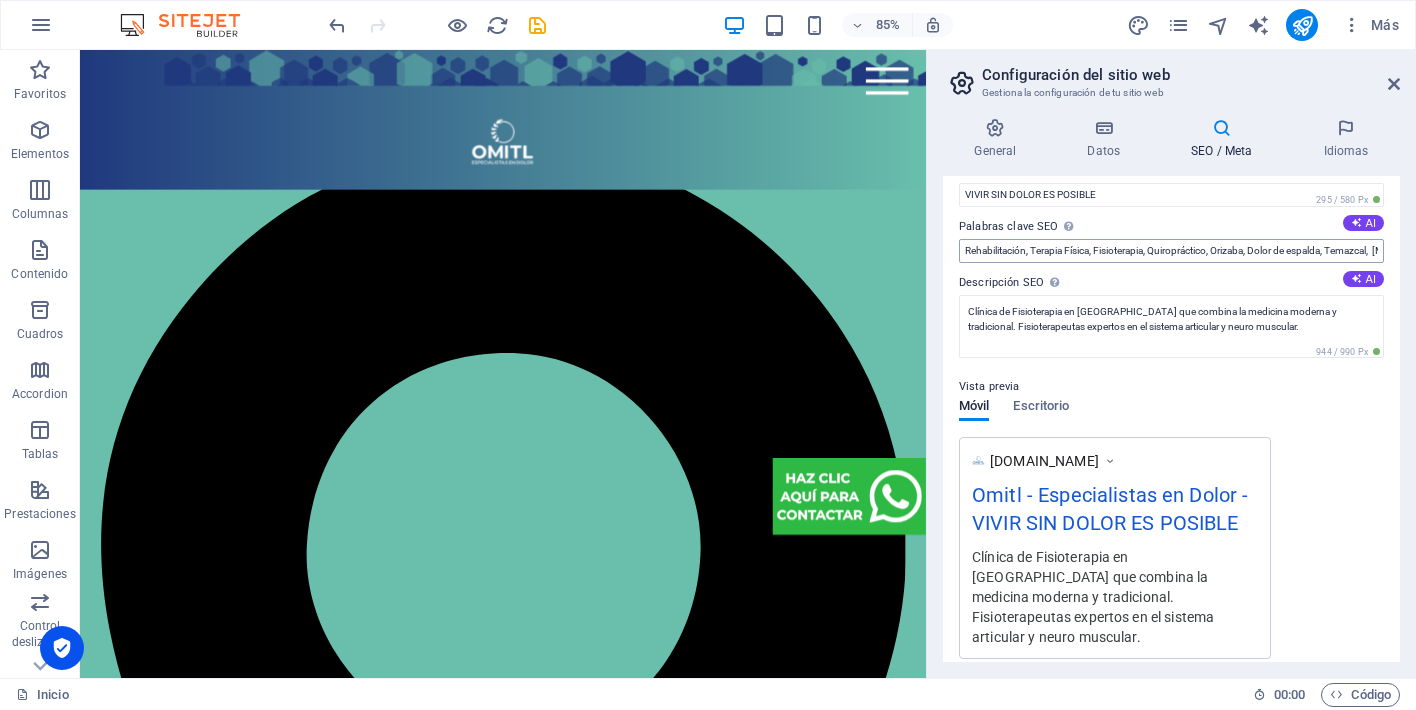 scroll, scrollTop: 123, scrollLeft: 0, axis: vertical 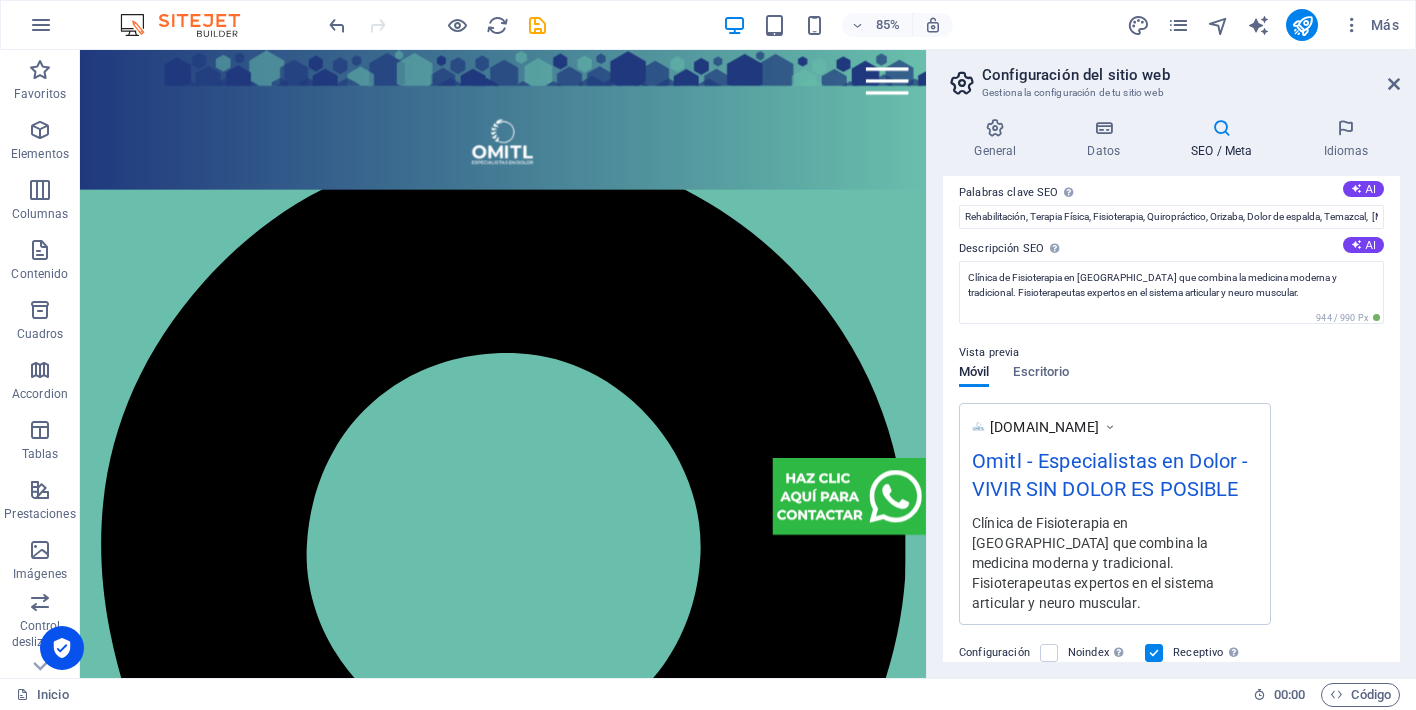 drag, startPoint x: 1140, startPoint y: 584, endPoint x: 1023, endPoint y: 460, distance: 170.4846 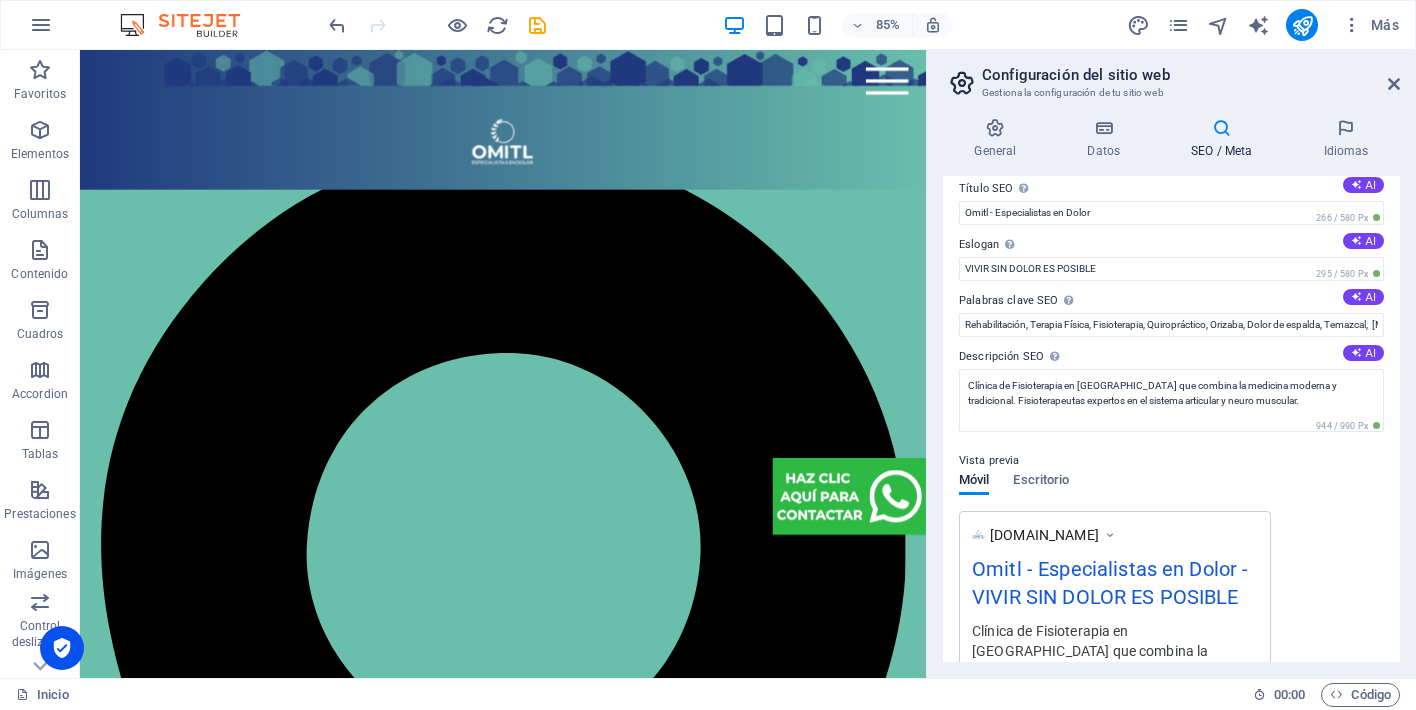 scroll, scrollTop: 0, scrollLeft: 0, axis: both 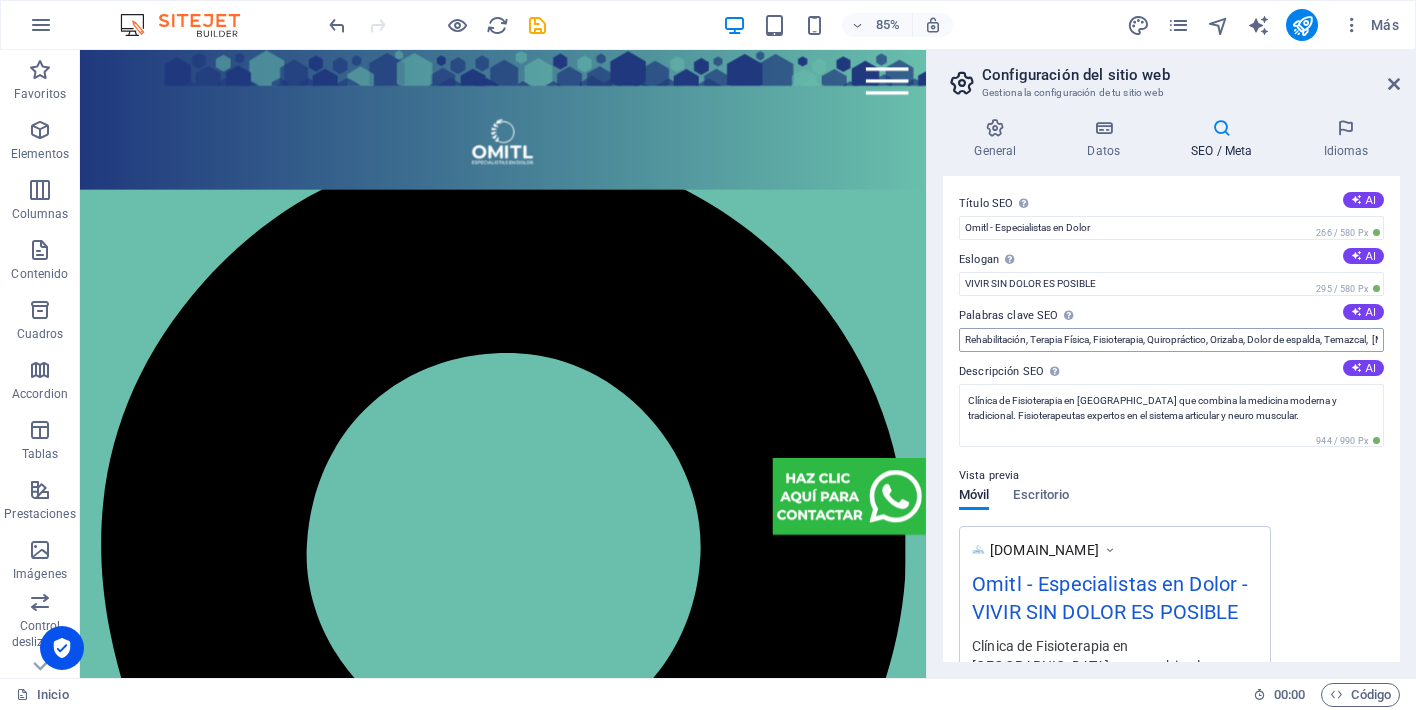 drag, startPoint x: 961, startPoint y: 206, endPoint x: 1042, endPoint y: 329, distance: 147.27525 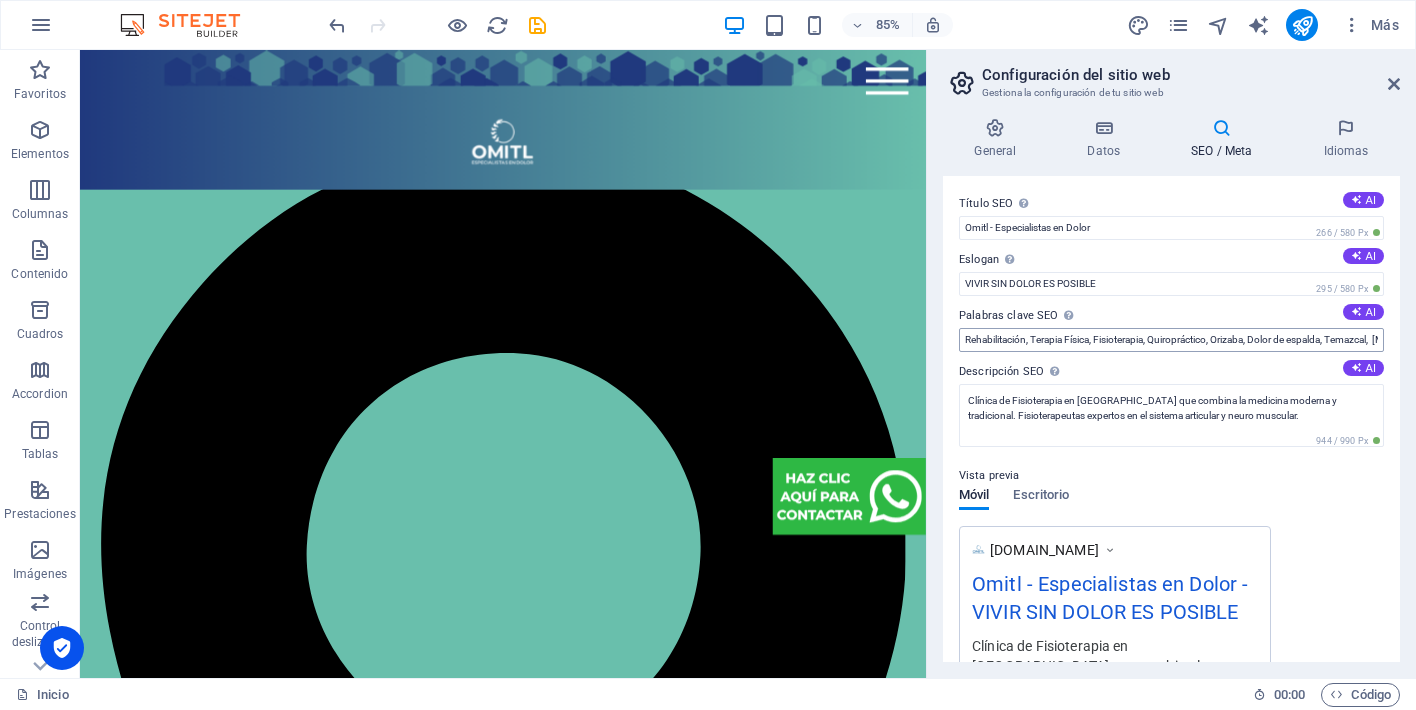 click on "Título SEO El título de tu sitio web. Elige algo que destaque en los resultados de los buscadores. AI Omitl - Especialistas en Dolor 266 / 580 Px Eslogan El eslogan de tu sitio web. AI VIVIR SIN DOLOR ES POSIBLE 295 / 580 Px Palabras clave SEO Lista de palabras clave separadas por comas que describen tu sitio web. AI Rehabilitación, Terapia Física, Fisioterapia, Quiropráctico, Orizaba, Dolor de espalda, Temazcal,  [MEDICAL_DATA]. [MEDICAL_DATA], [MEDICAL_DATA], [MEDICAL_DATA], [MEDICAL_DATA], Paralisis Facial, ACV, EVC, Descripción SEO Describe el contenido de tu sitio web - ¡crucial para los buscadores y SEO! AI Clínica de Fisioterapia en [GEOGRAPHIC_DATA] que combina la medicina moderna y tradicional. Fisioterapeutas expertos en el sistema articular y neuro muscular. 944 / 990 Px Vista previa Móvil Escritorio [DOMAIN_NAME] Omitl - Especialistas en Dolor - VIVIR SIN DOLOR ES POSIBLE Configuración Noindex Indica a los buscadores que no incluyan este sitio web en los resultados de búsqueda. Receptivo Etiquetas meta" at bounding box center [1171, 419] 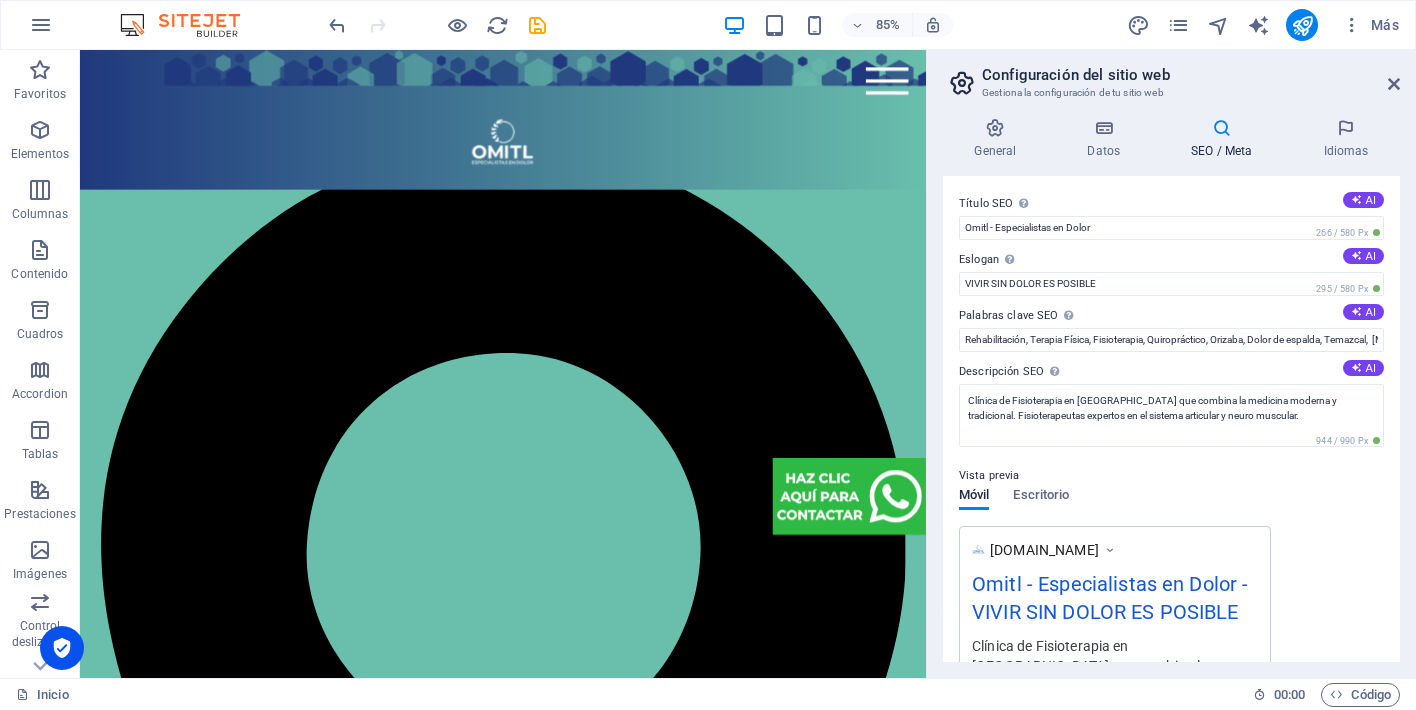 click on "Título SEO El título de tu sitio web. Elige algo que destaque en los resultados de los buscadores. AI" at bounding box center (1171, 204) 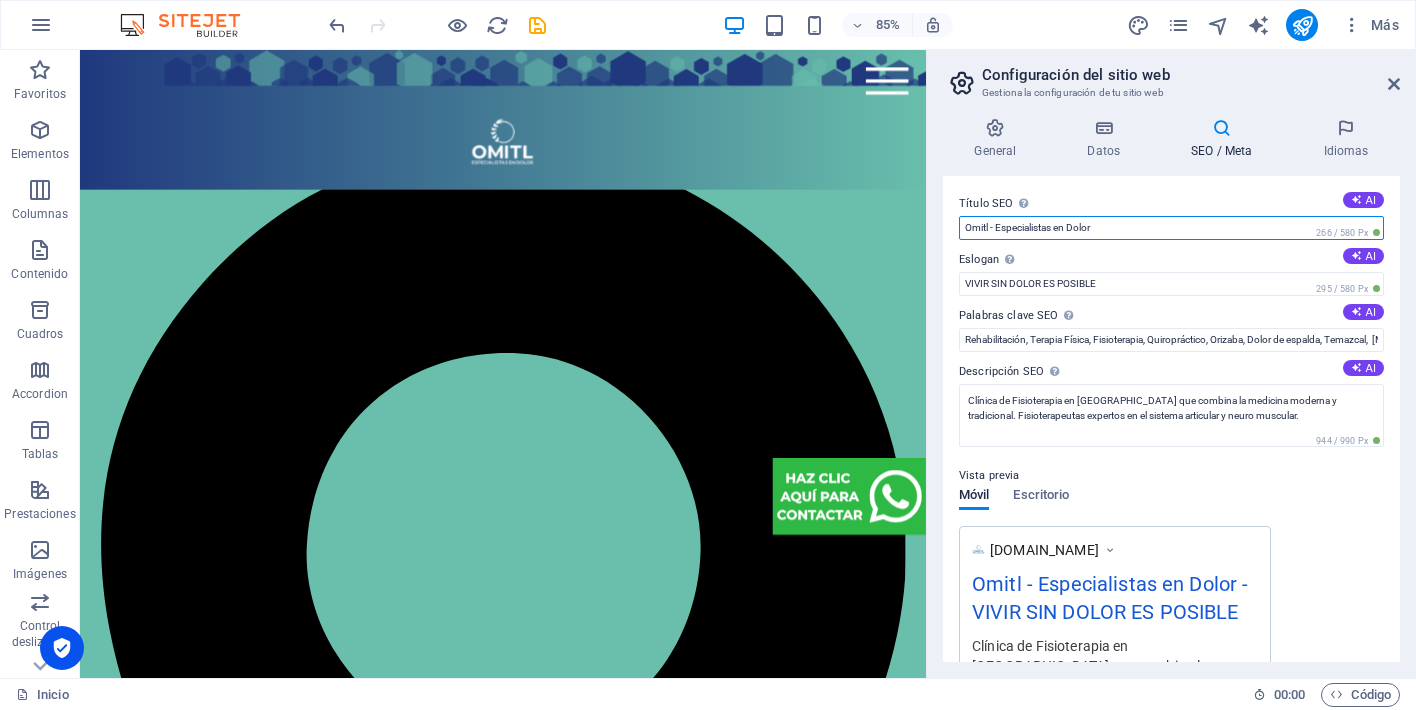 click on "Omitl - Especialistas en Dolor" at bounding box center (1171, 228) 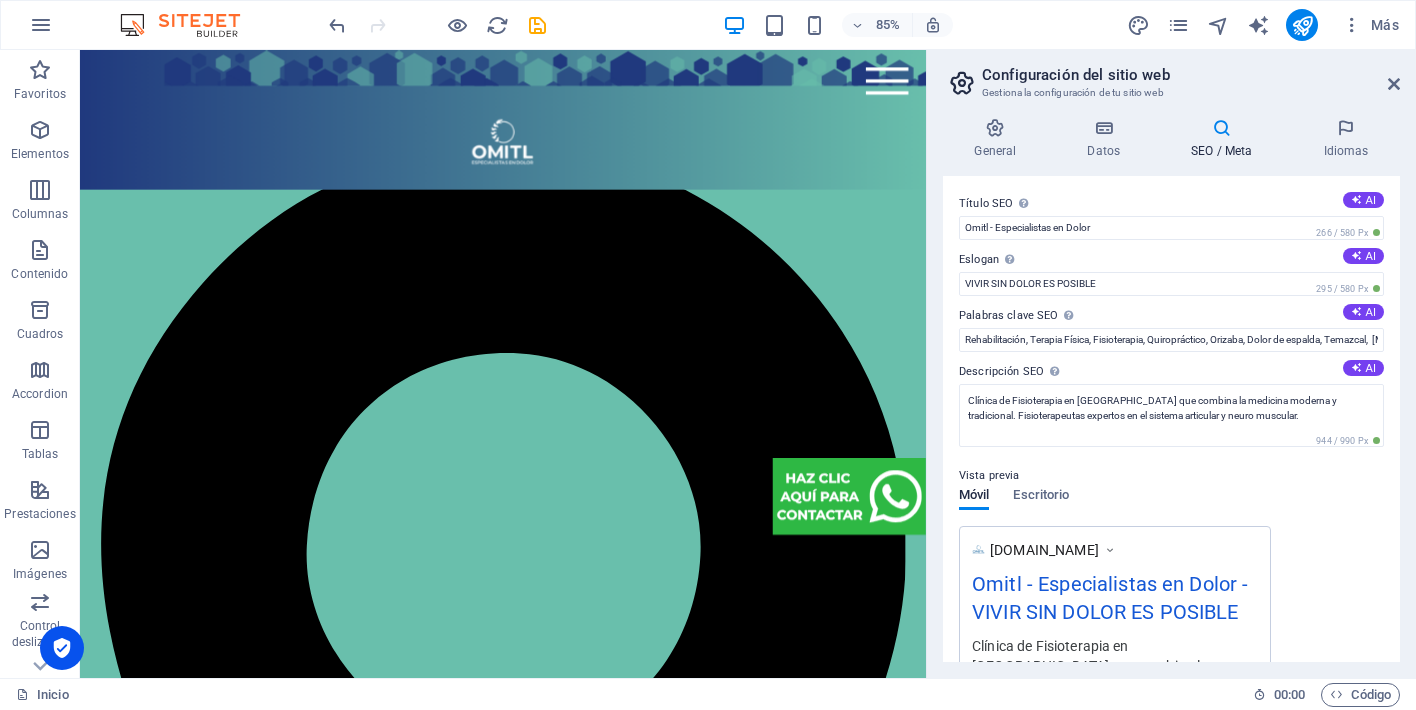 drag, startPoint x: 957, startPoint y: 201, endPoint x: 975, endPoint y: 210, distance: 20.12461 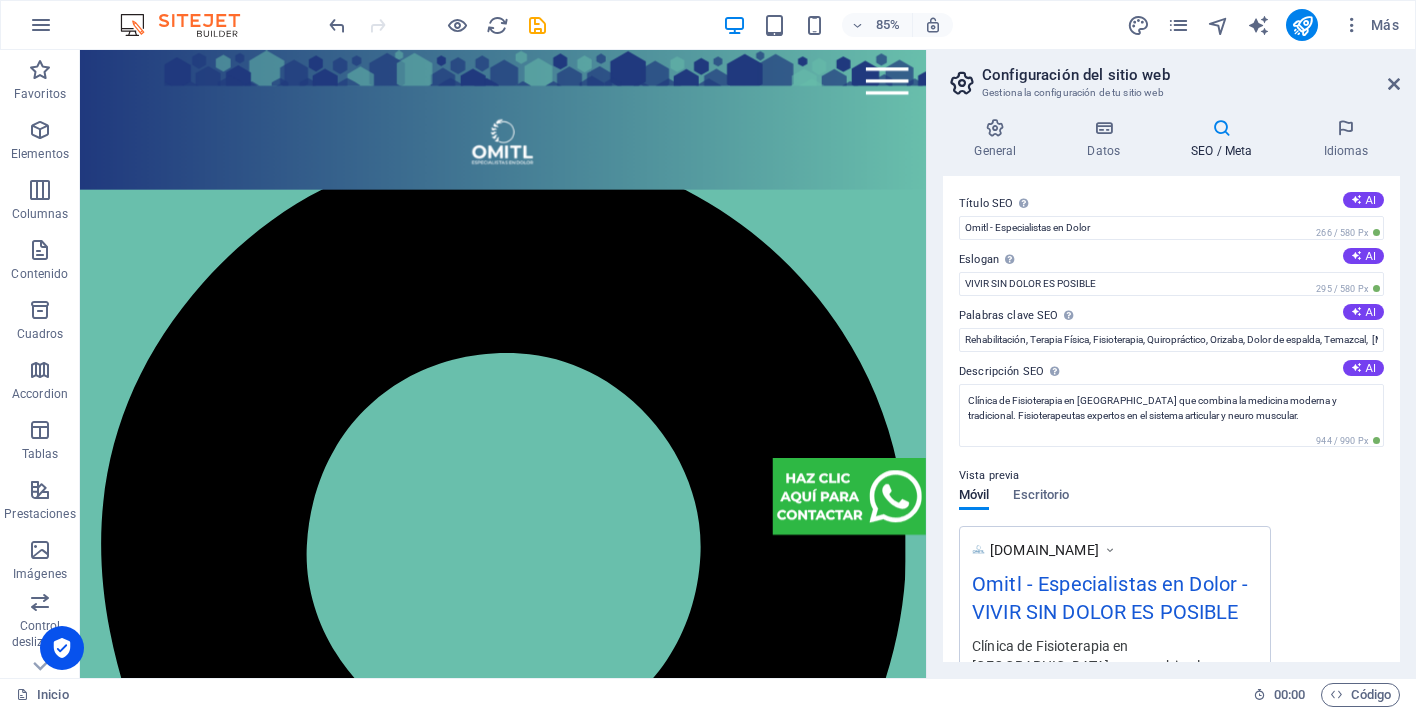 click on "Título SEO El título de tu sitio web. Elige algo que destaque en los resultados de los buscadores. AI Omitl - Especialistas en Dolor 266 / 580 Px Eslogan El eslogan de tu sitio web. AI VIVIR SIN DOLOR ES POSIBLE 295 / 580 Px Palabras clave SEO Lista de palabras clave separadas por comas que describen tu sitio web. AI Rehabilitación, Terapia Física, Fisioterapia, Quiropráctico, Orizaba, Dolor de espalda, Temazcal,  [MEDICAL_DATA]. [MEDICAL_DATA], [MEDICAL_DATA], [MEDICAL_DATA], [MEDICAL_DATA], Paralisis Facial, ACV, EVC, Descripción SEO Describe el contenido de tu sitio web - ¡crucial para los buscadores y SEO! AI Clínica de Fisioterapia en [GEOGRAPHIC_DATA] que combina la medicina moderna y tradicional. Fisioterapeutas expertos en el sistema articular y neuro muscular. 944 / 990 Px Vista previa Móvil Escritorio [DOMAIN_NAME] Omitl - Especialistas en Dolor - VIVIR SIN DOLOR ES POSIBLE Configuración Noindex Indica a los buscadores que no incluyan este sitio web en los resultados de búsqueda. Receptivo Etiquetas meta" at bounding box center (1171, 419) 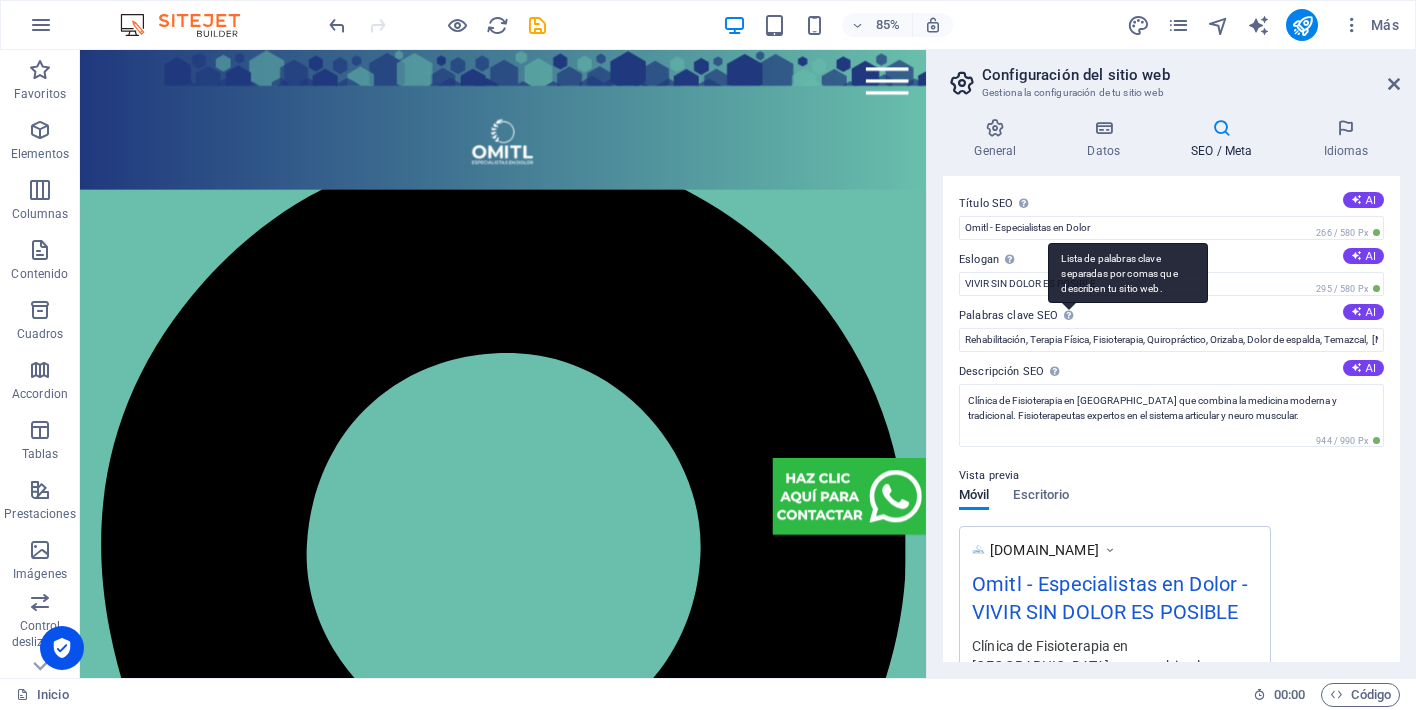 drag, startPoint x: 959, startPoint y: 202, endPoint x: 1069, endPoint y: 320, distance: 161.31956 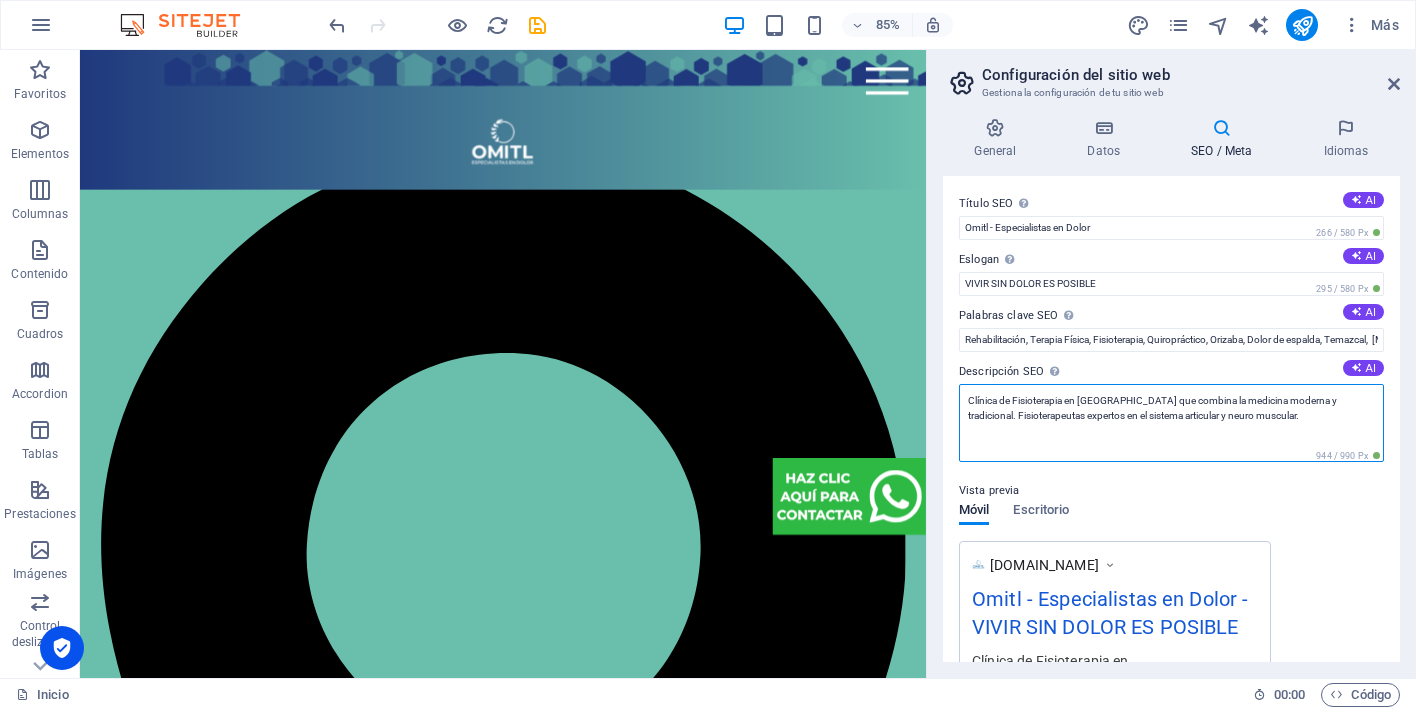 drag, startPoint x: 1282, startPoint y: 422, endPoint x: 936, endPoint y: 366, distance: 350.5025 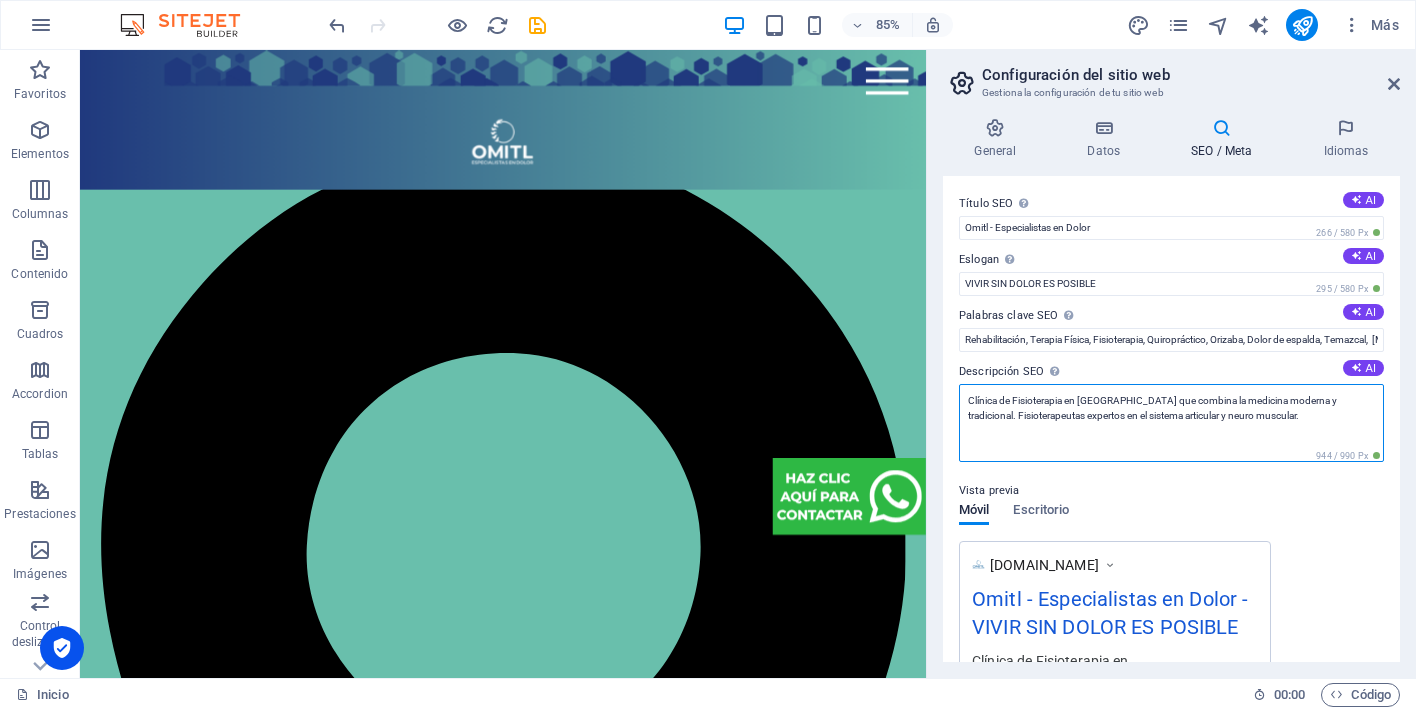 click on "General  Datos  SEO / Meta  Idiomas Nombre del sitio web Omitl - Especialistas en Dolor Logo Arrastra archivos aquí, haz clic para escoger archivos o  selecciona archivos de Archivos o de nuestra galería gratuita de fotos y vídeos Selecciona archivos del administrador de archivos, de la galería de fotos o carga archivo(s) Cargar Favicon Define aquí el favicon de tu sitio web. Un favicon es un pequeño icono que se muestra en la pestaña del navegador al lado del título de tu sitio web. Este ayuda a los visitantes a identificar tu sitio web. Arrastra archivos aquí, haz clic para escoger archivos o  selecciona archivos de Archivos o de nuestra galería gratuita de fotos y vídeos Selecciona archivos del administrador de archivos, de la galería de fotos o carga archivo(s) Cargar Vista previa de imagen (Open Graph) Esta imagen se mostrará cuando el sitio web se comparta en redes sociales Arrastra archivos aquí, haz clic para escoger archivos o  Cargar Empresa Omitl - Especialistas en Dolor Nombre Calle" at bounding box center (1171, 390) 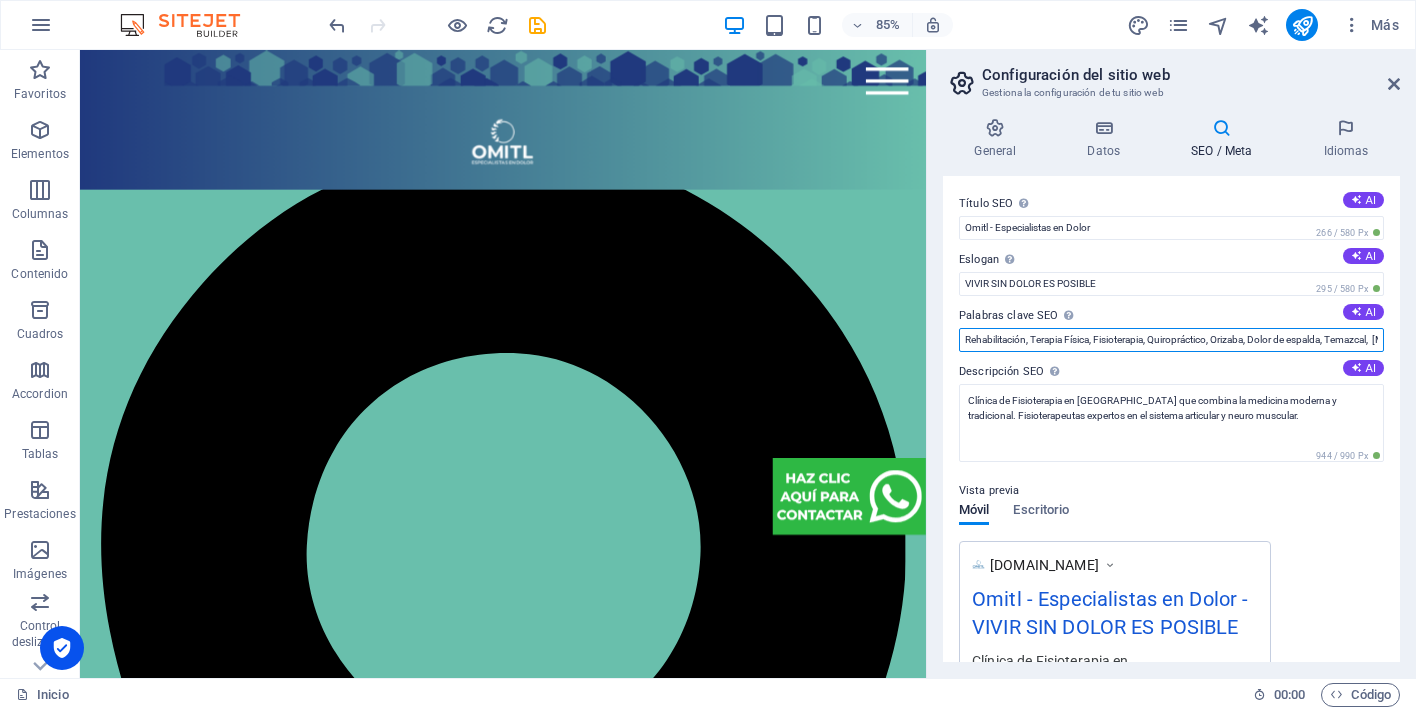 click on "Rehabilitación, Terapia Física, Fisioterapia, Quiropráctico, Orizaba, Dolor de espalda, Temazcal,  [MEDICAL_DATA]. [MEDICAL_DATA], [MEDICAL_DATA], [MEDICAL_DATA], [MEDICAL_DATA], Paralisis Facial, ACV, EVC," at bounding box center [1171, 340] 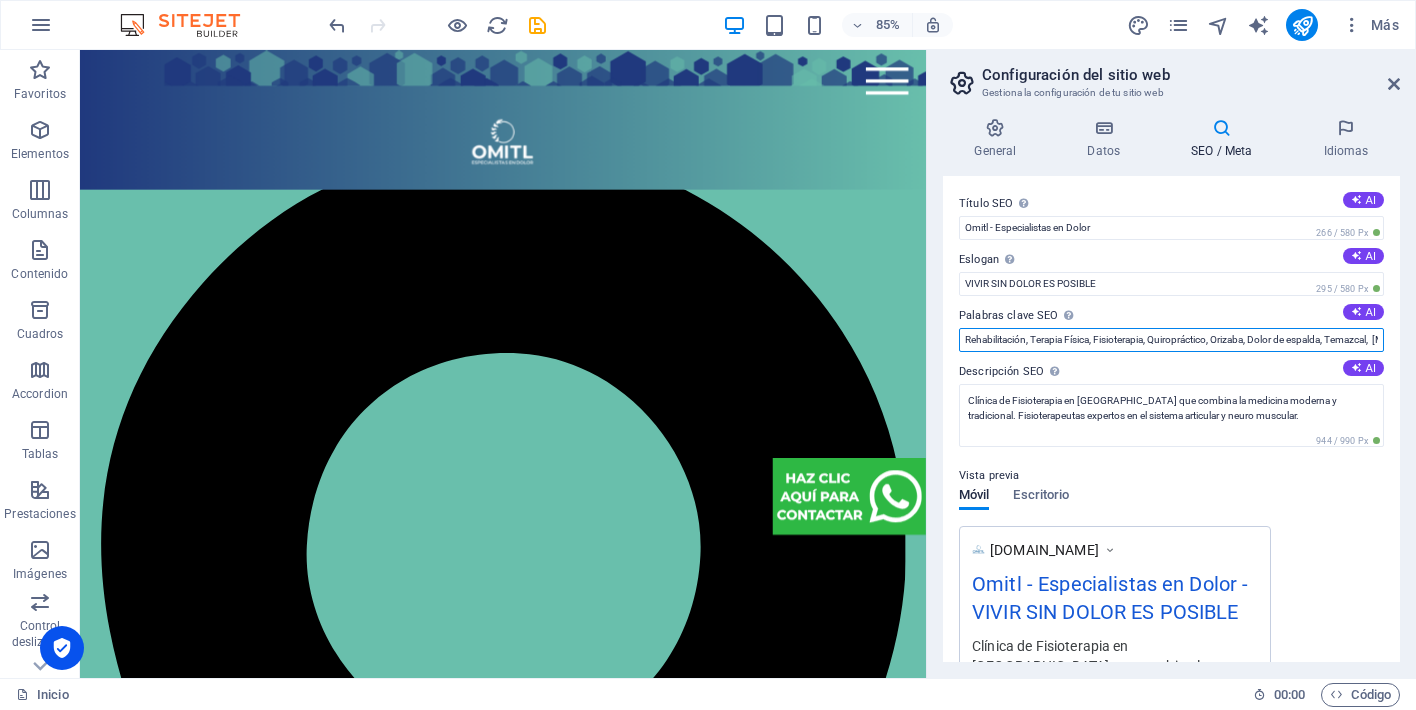 click on "Rehabilitación, Terapia Física, Fisioterapia, Quiropráctico, Orizaba, Dolor de espalda, Temazcal,  [MEDICAL_DATA]. [MEDICAL_DATA], [MEDICAL_DATA], [MEDICAL_DATA], [MEDICAL_DATA], Paralisis Facial, ACV, EVC," at bounding box center [1171, 340] 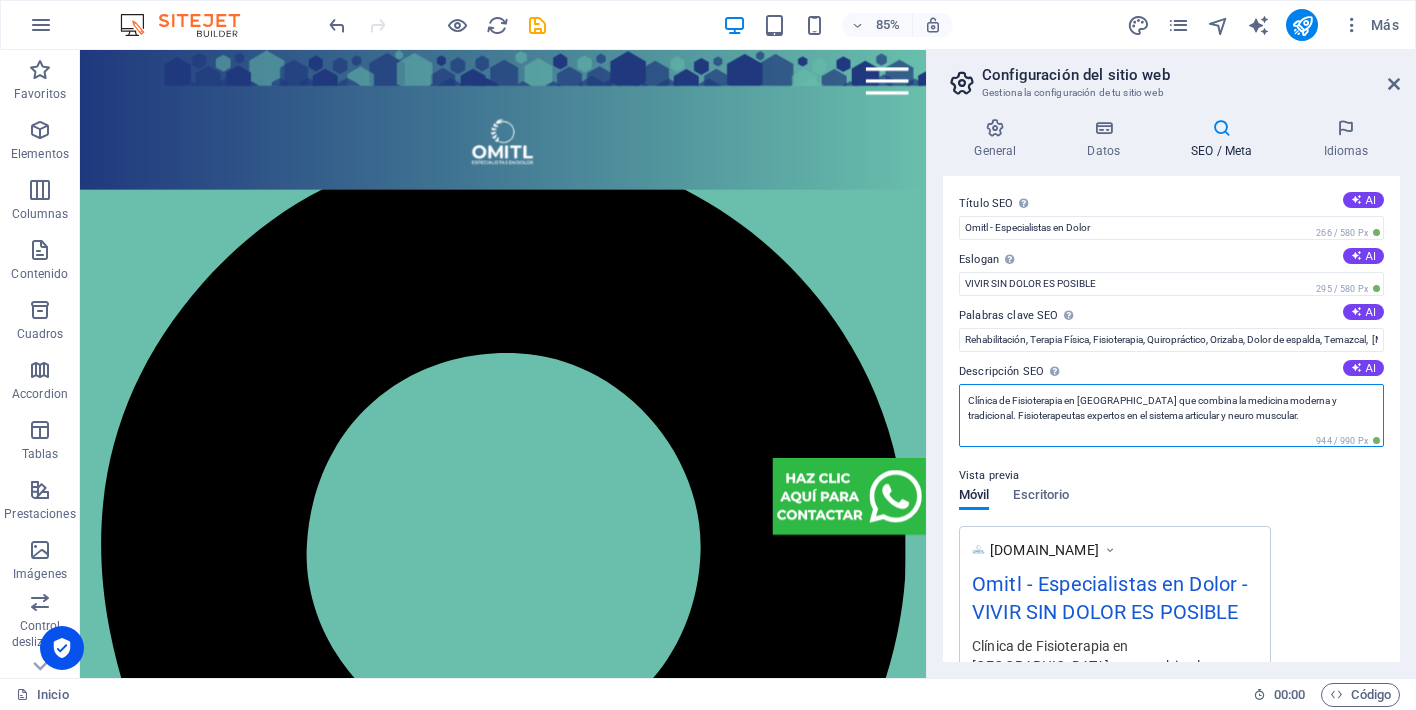 click on "Clínica de Fisioterapia en [GEOGRAPHIC_DATA] que combina la medicina moderna y tradicional. Fisioterapeutas expertos en el sistema articular y neuro muscular." at bounding box center [1171, 415] 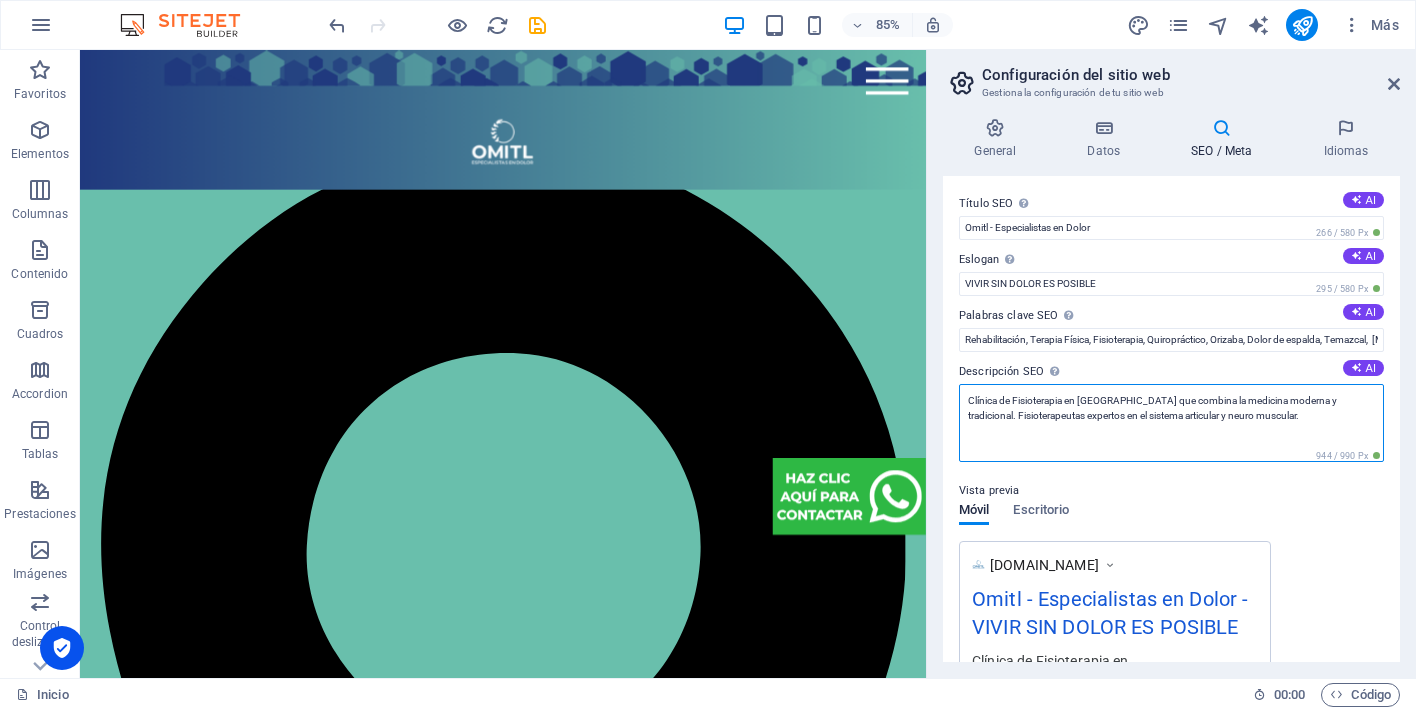 click on "Clínica de Fisioterapia en [GEOGRAPHIC_DATA] que combina la medicina moderna y tradicional. Fisioterapeutas expertos en el sistema articular y neuro muscular." at bounding box center (1171, 423) 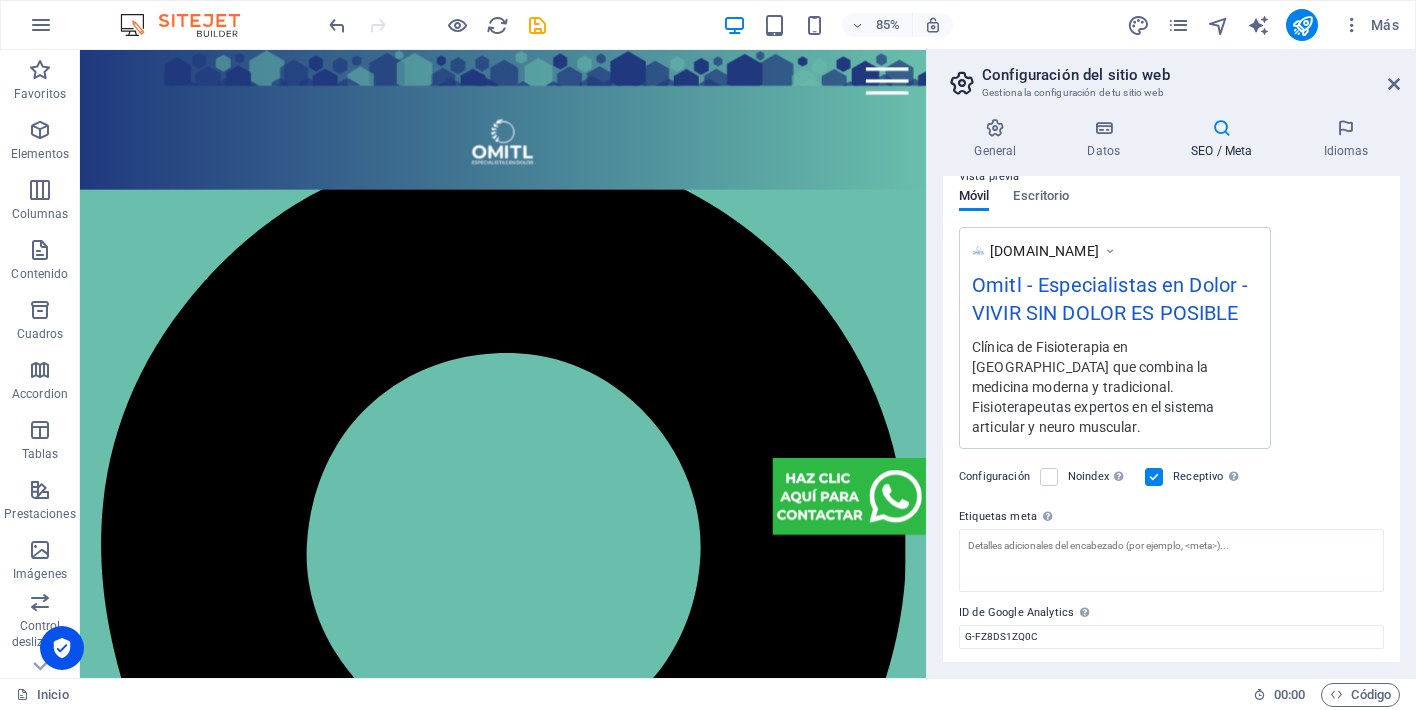 scroll, scrollTop: 337, scrollLeft: 0, axis: vertical 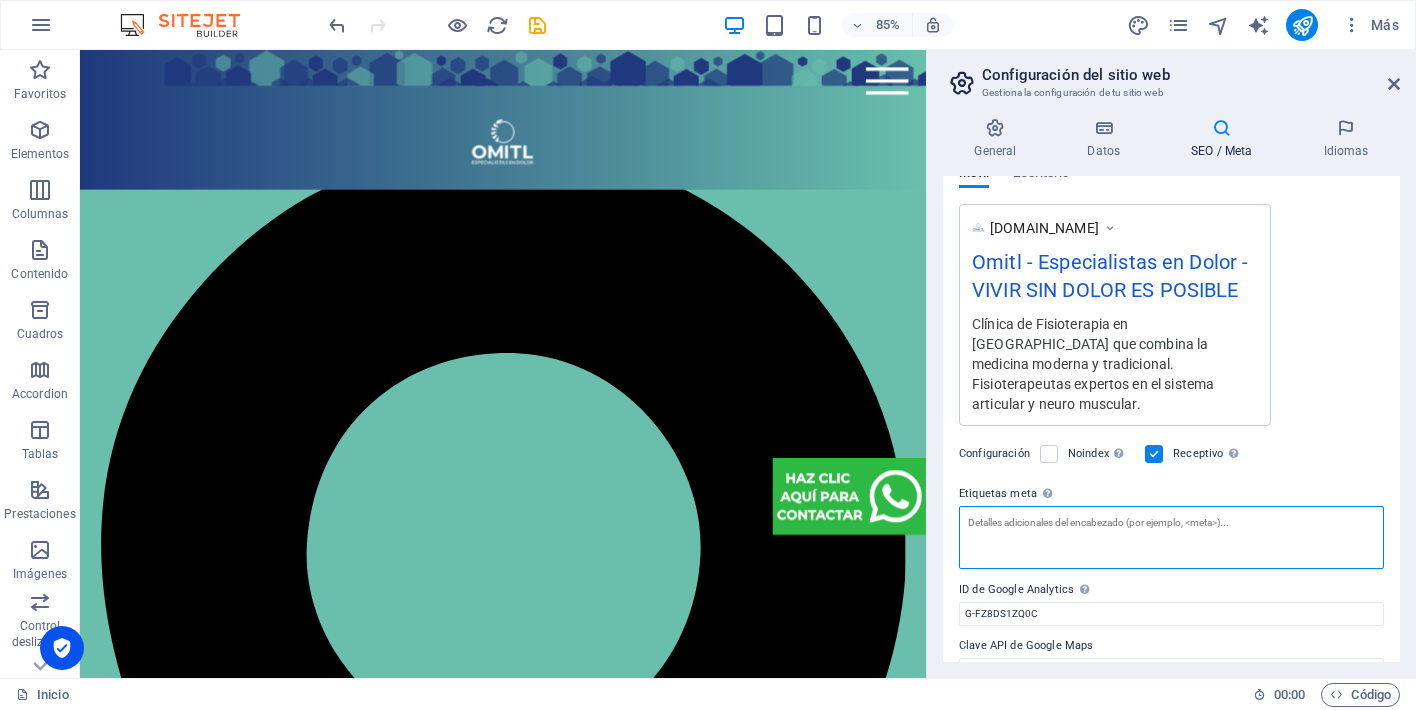 click on "Etiquetas meta Introduce aquí el código HTML que se incluirá en las etiquetas  de tu sitio web. Ten en cuenta que es posible que tu sitio web no funcione si incluye un código con errores." at bounding box center [1171, 537] 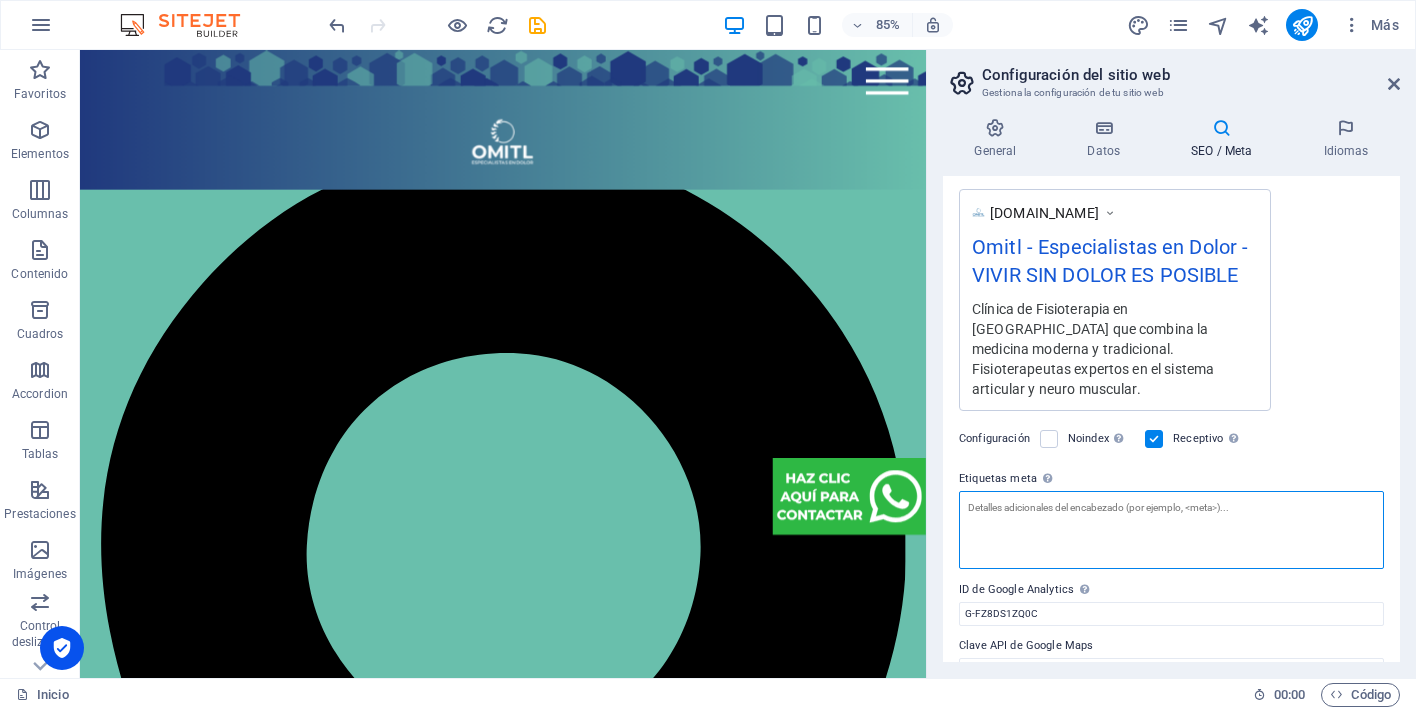 paste on "<meta name="description" content="Clínica de Fisioterapia en Orizaba que combina la medicina moderna y tradicional. Fisioterapeutas expertos en el sistema articular y neuromuscular.">" 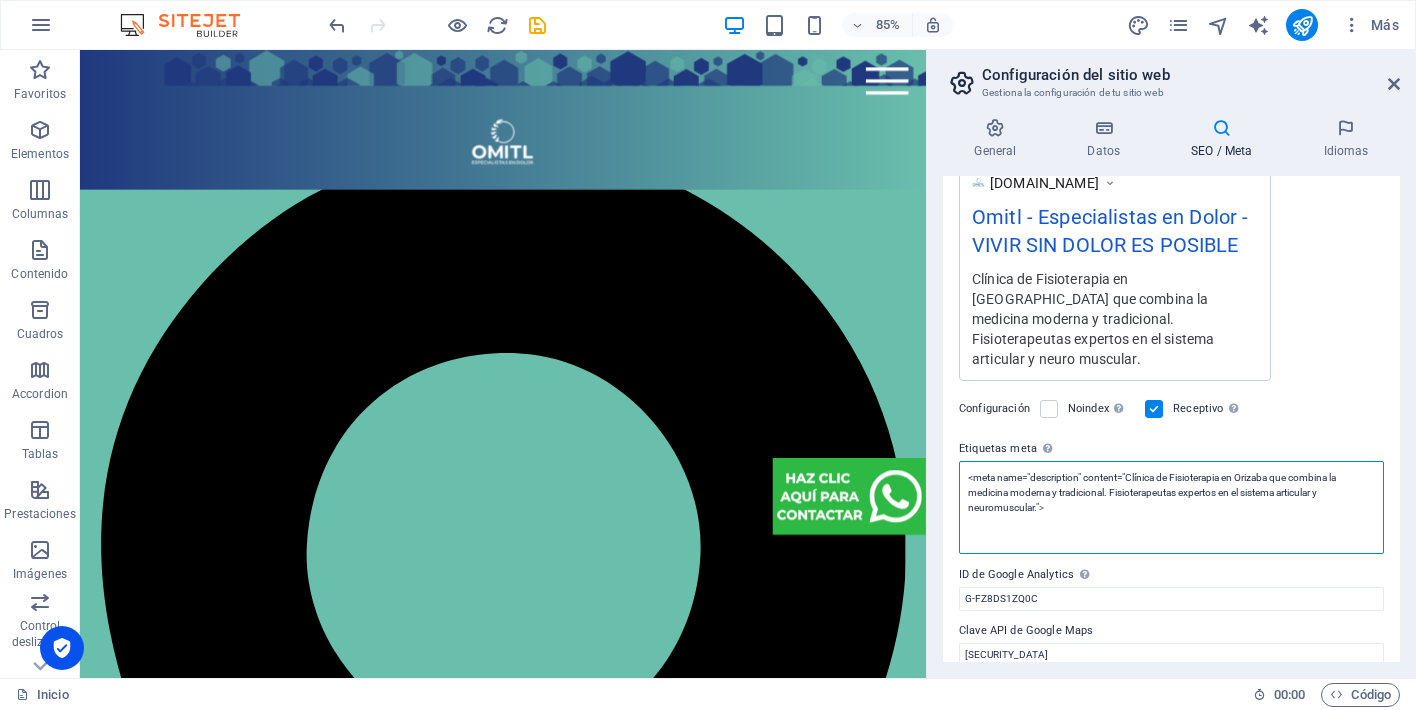 scroll, scrollTop: 0, scrollLeft: 0, axis: both 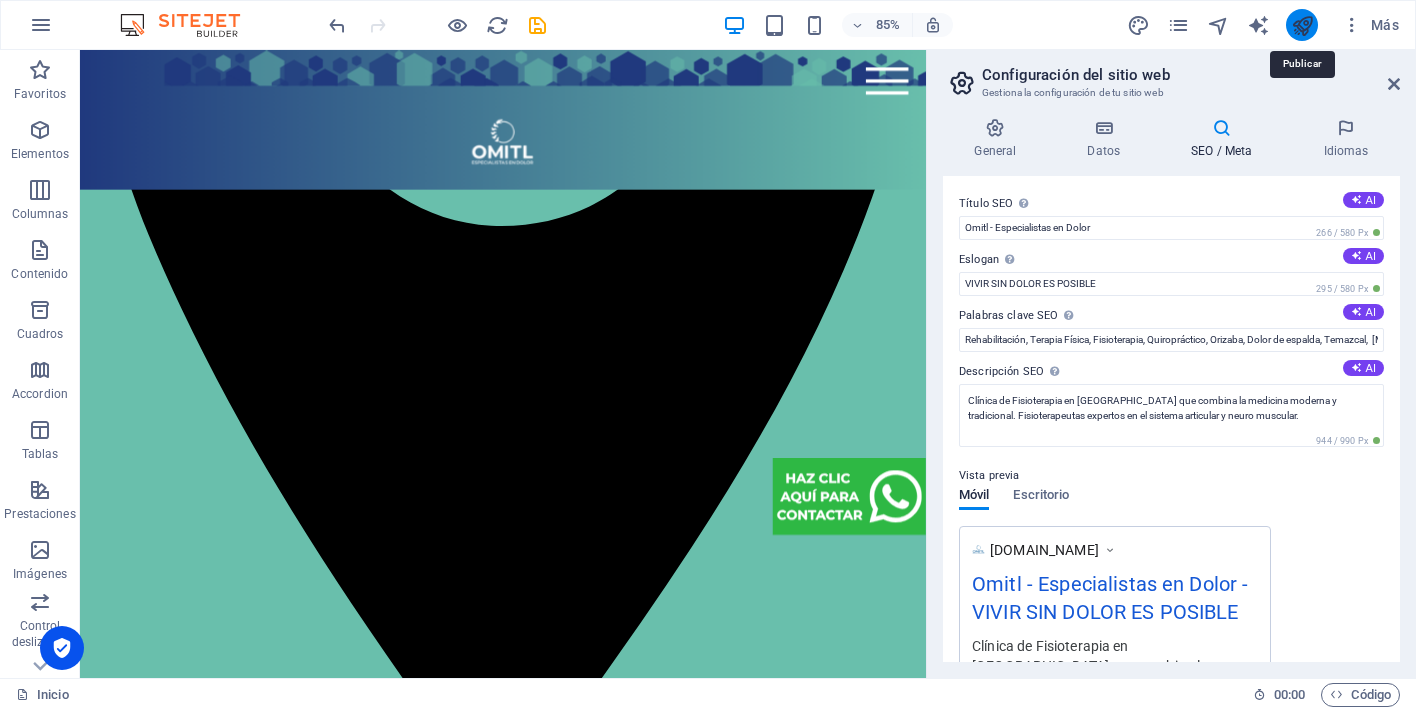 type on "<meta name="description" content="Clínica de Fisioterapia en Orizaba que combina la medicina moderna y tradicional. Fisioterapeutas expertos en el sistema articular y neuromuscular.">" 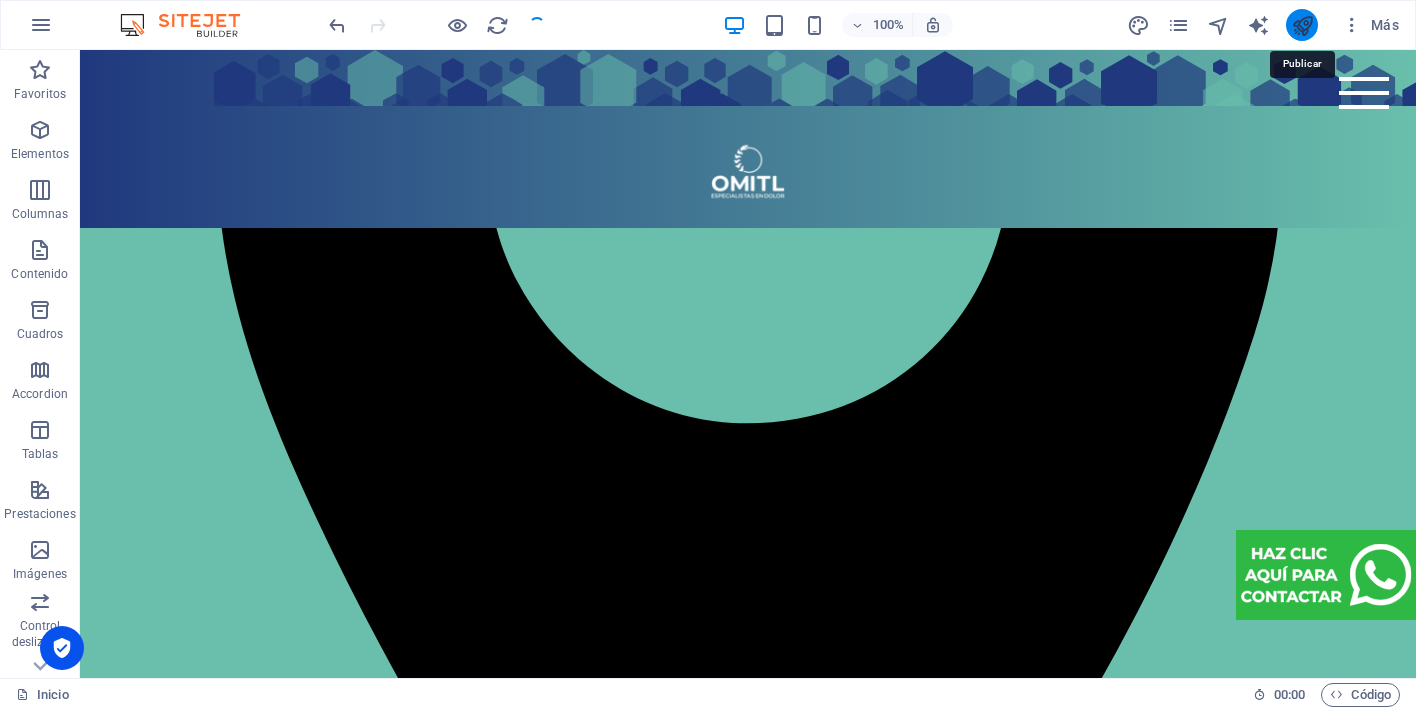 scroll, scrollTop: 3319, scrollLeft: 0, axis: vertical 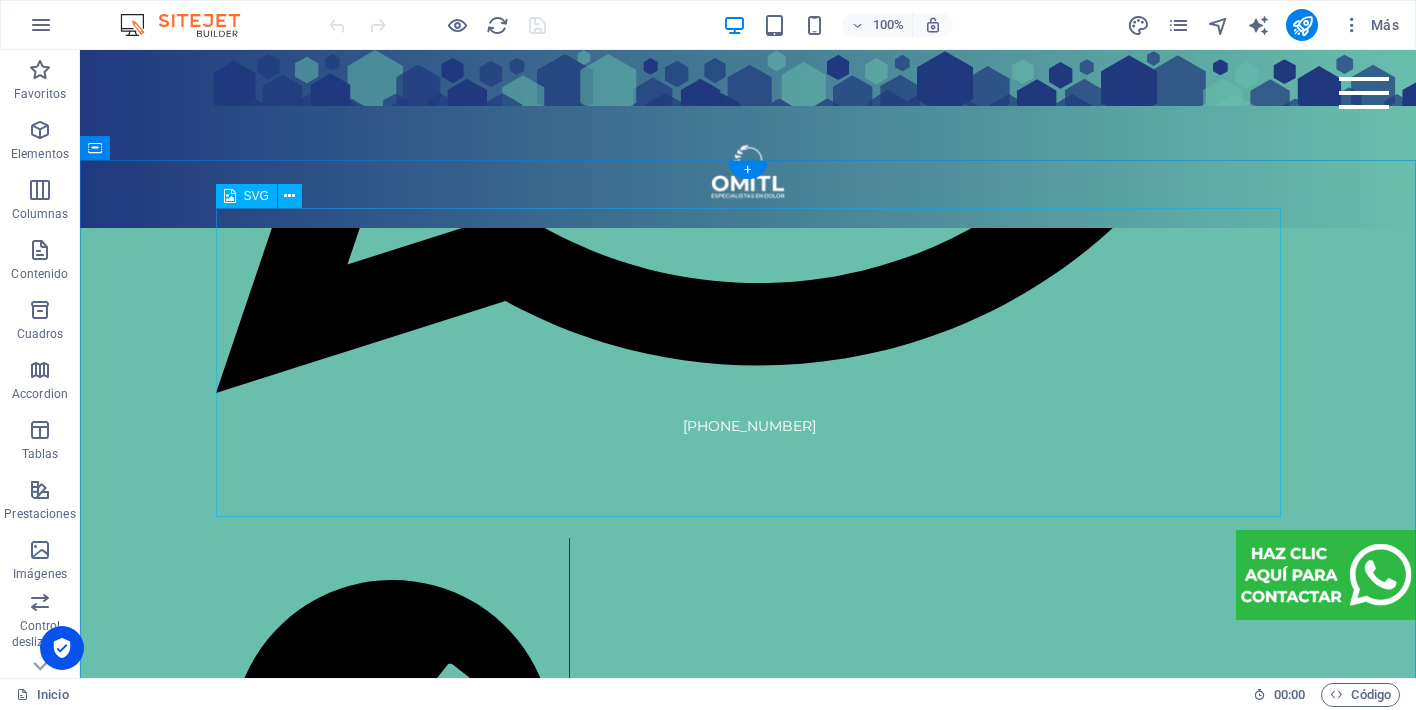 click on "Yes" at bounding box center [748, 7172] 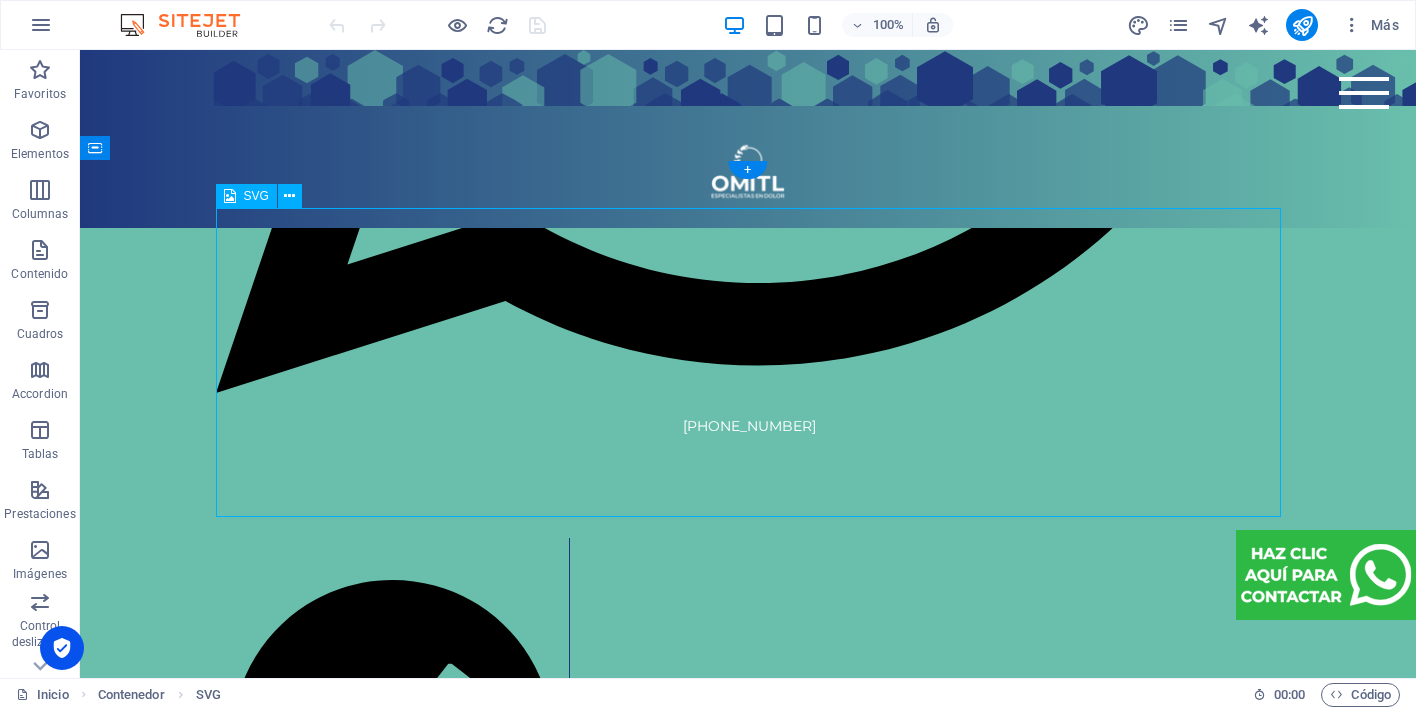 click on "Yes" at bounding box center [748, 7172] 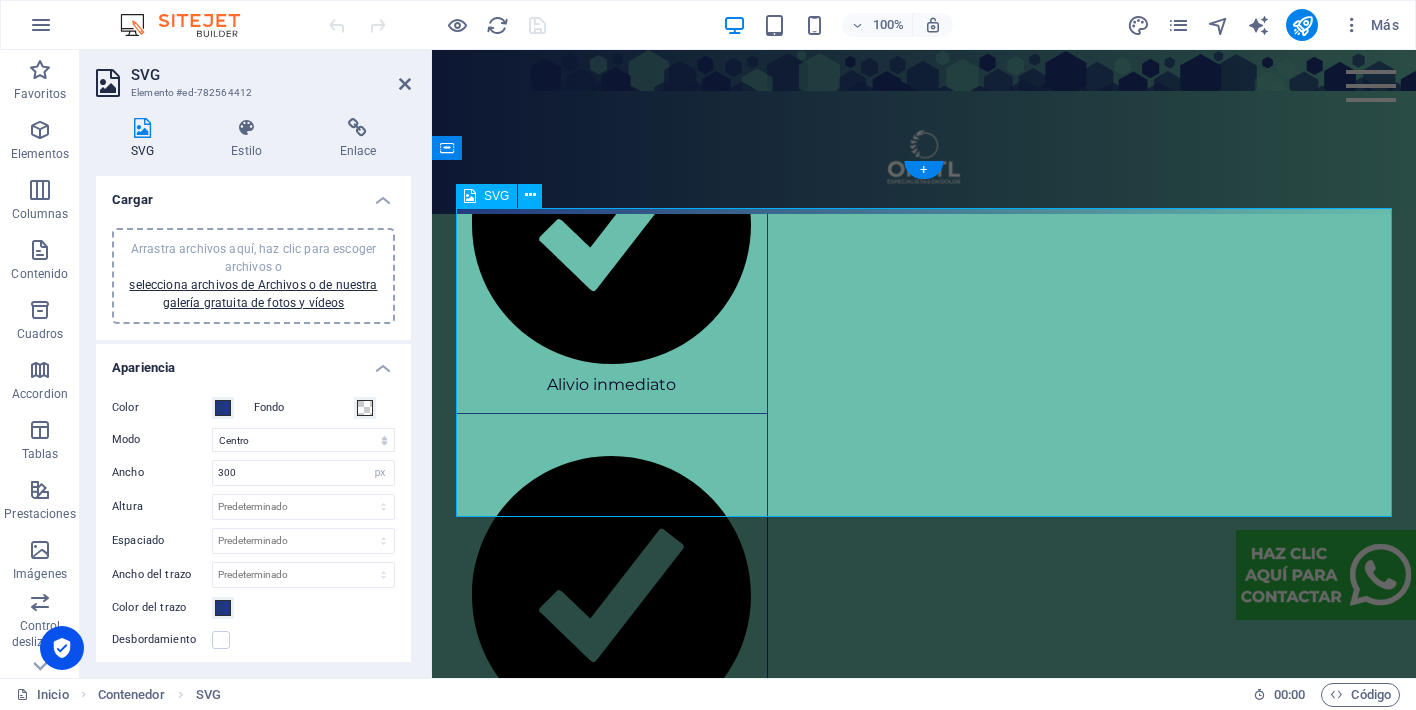 scroll, scrollTop: 4589, scrollLeft: 0, axis: vertical 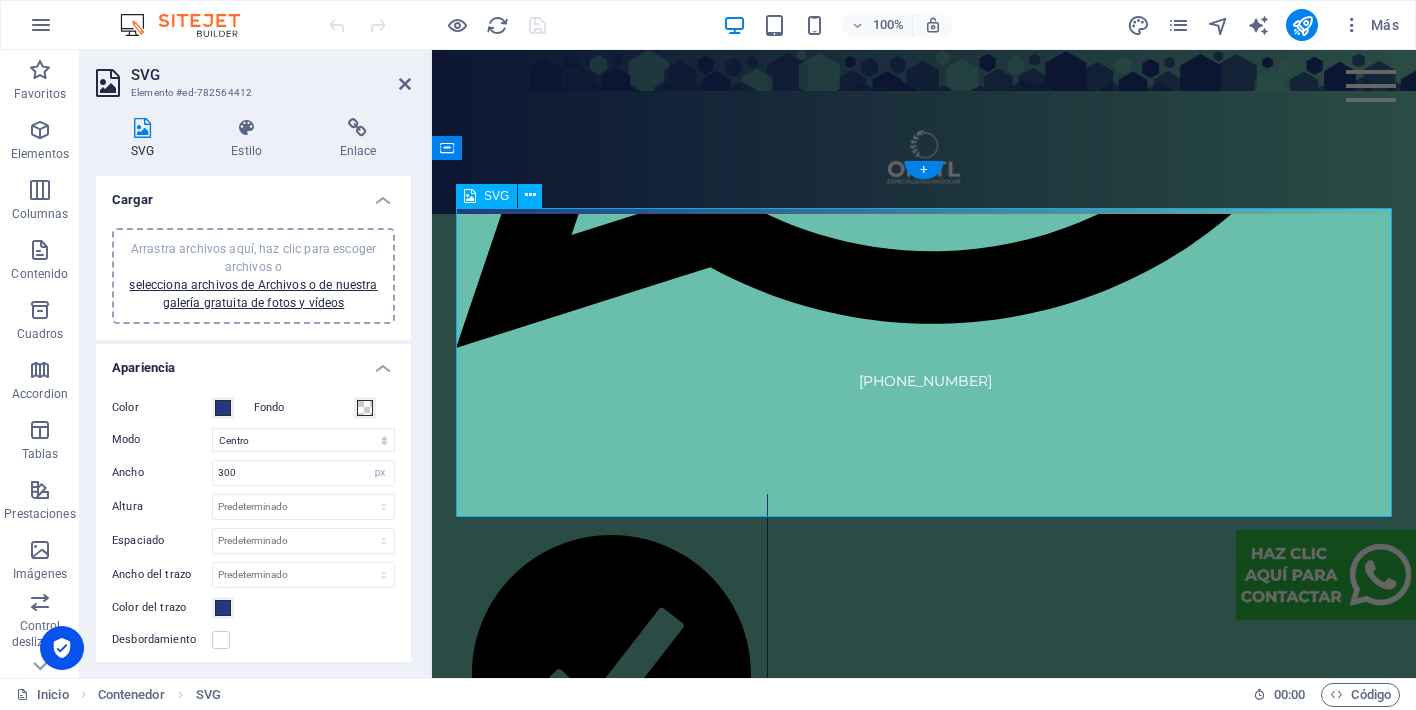 click on "Yes" at bounding box center (924, 6566) 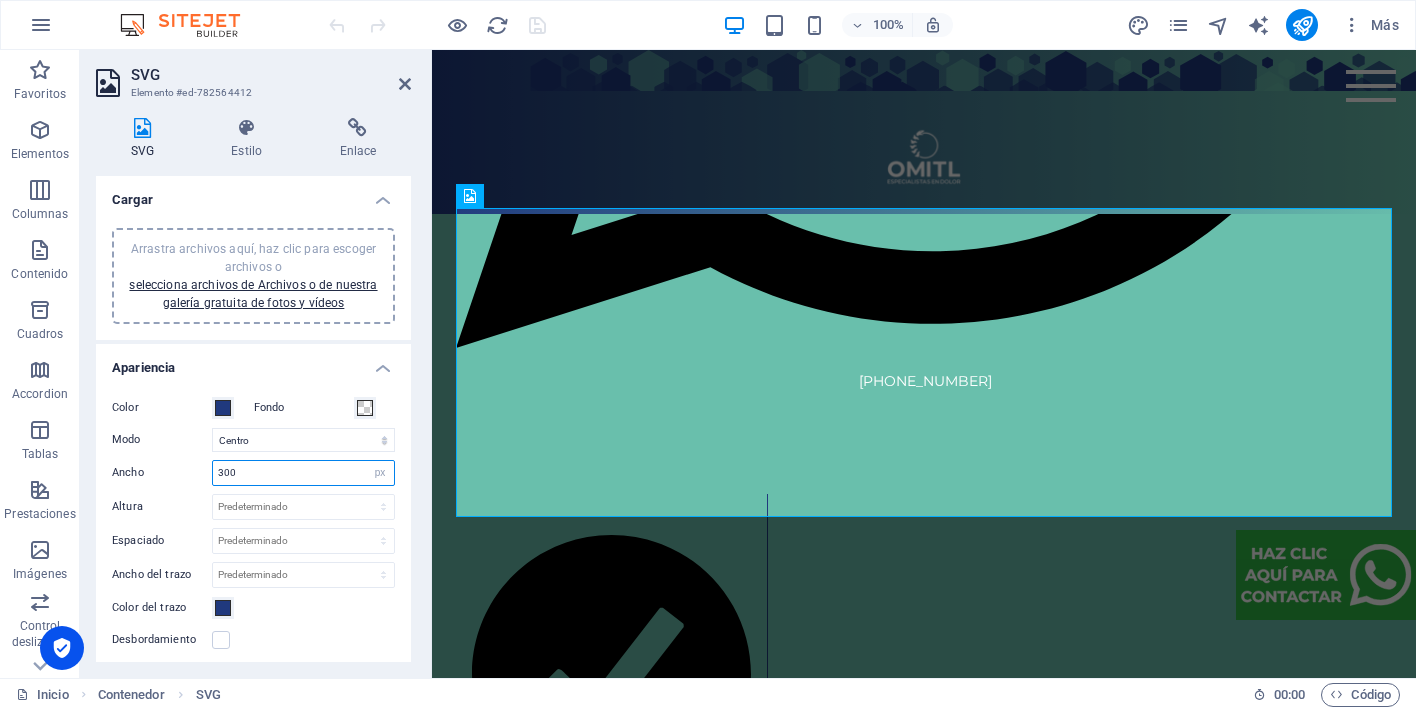 drag, startPoint x: 279, startPoint y: 477, endPoint x: 185, endPoint y: 468, distance: 94.42987 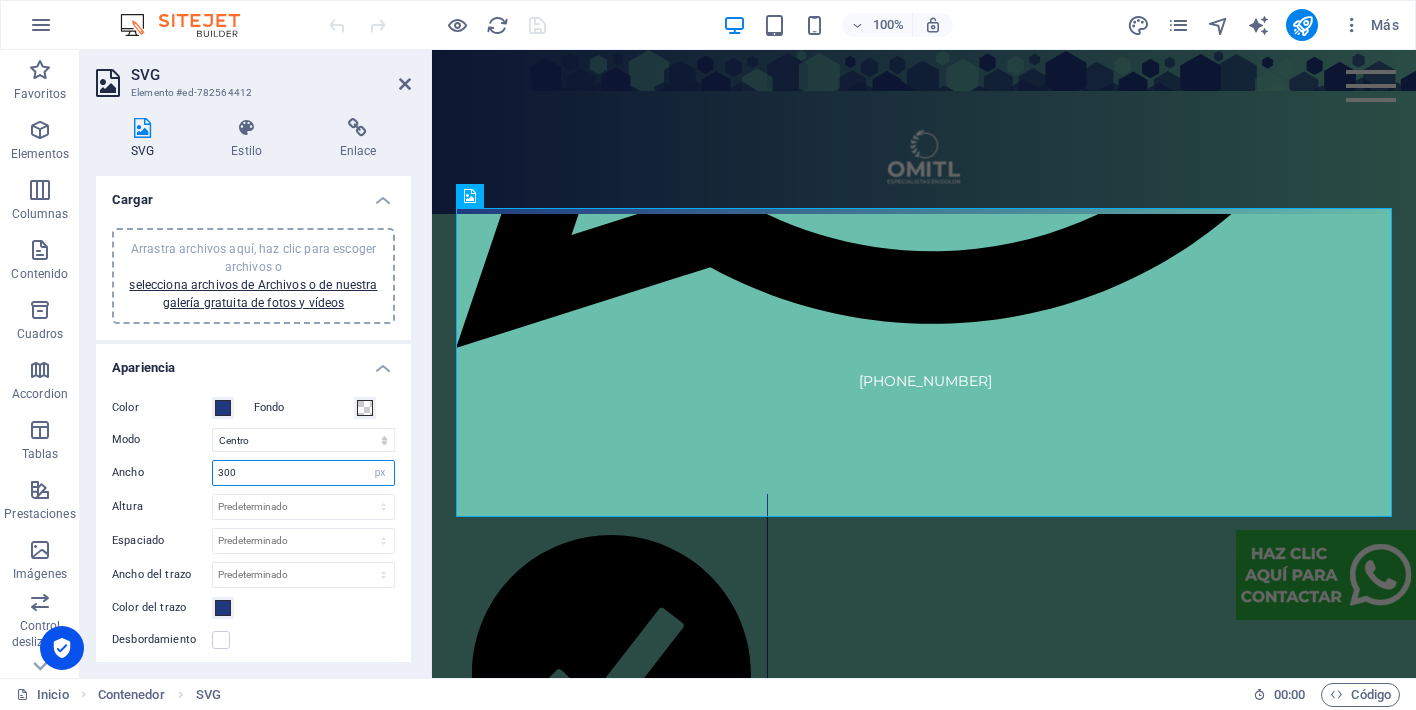 click on "Ancho 300 Predeterminado automático px rem % em vh vw" at bounding box center (253, 473) 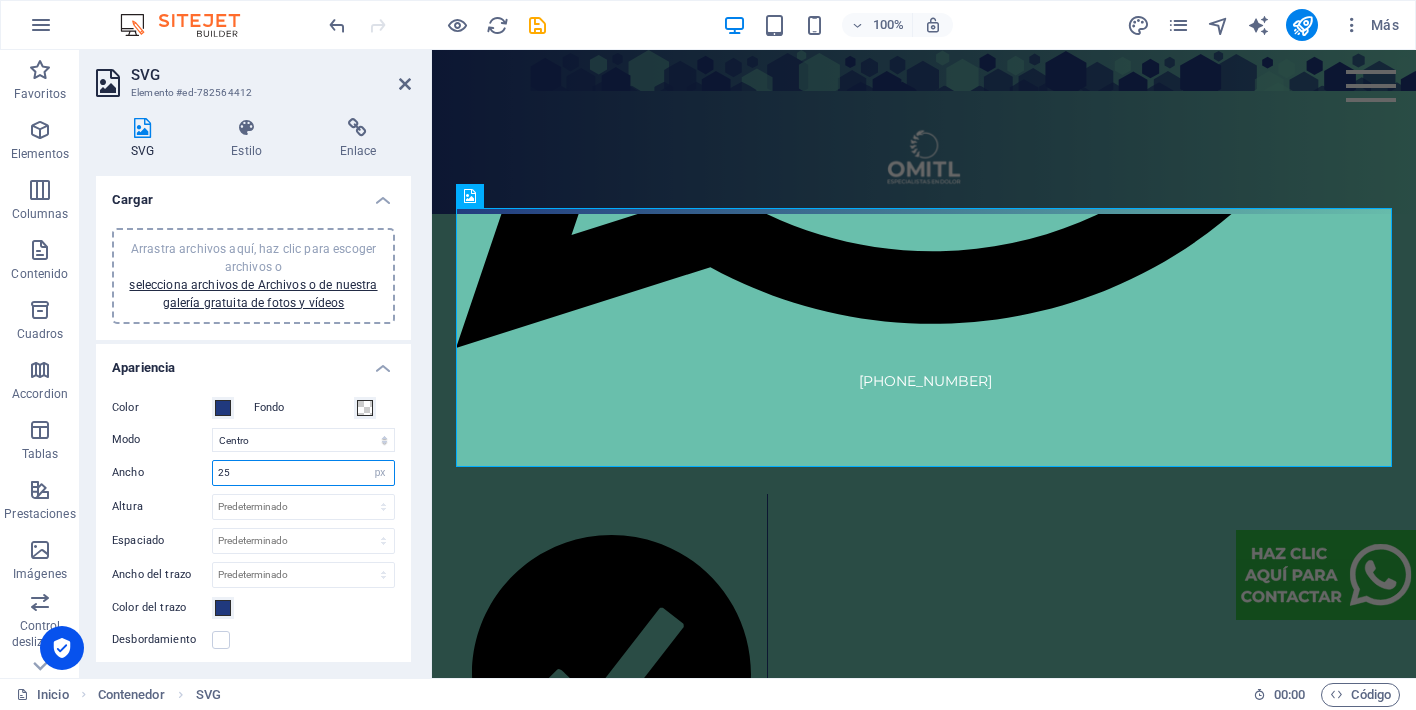 type on "2" 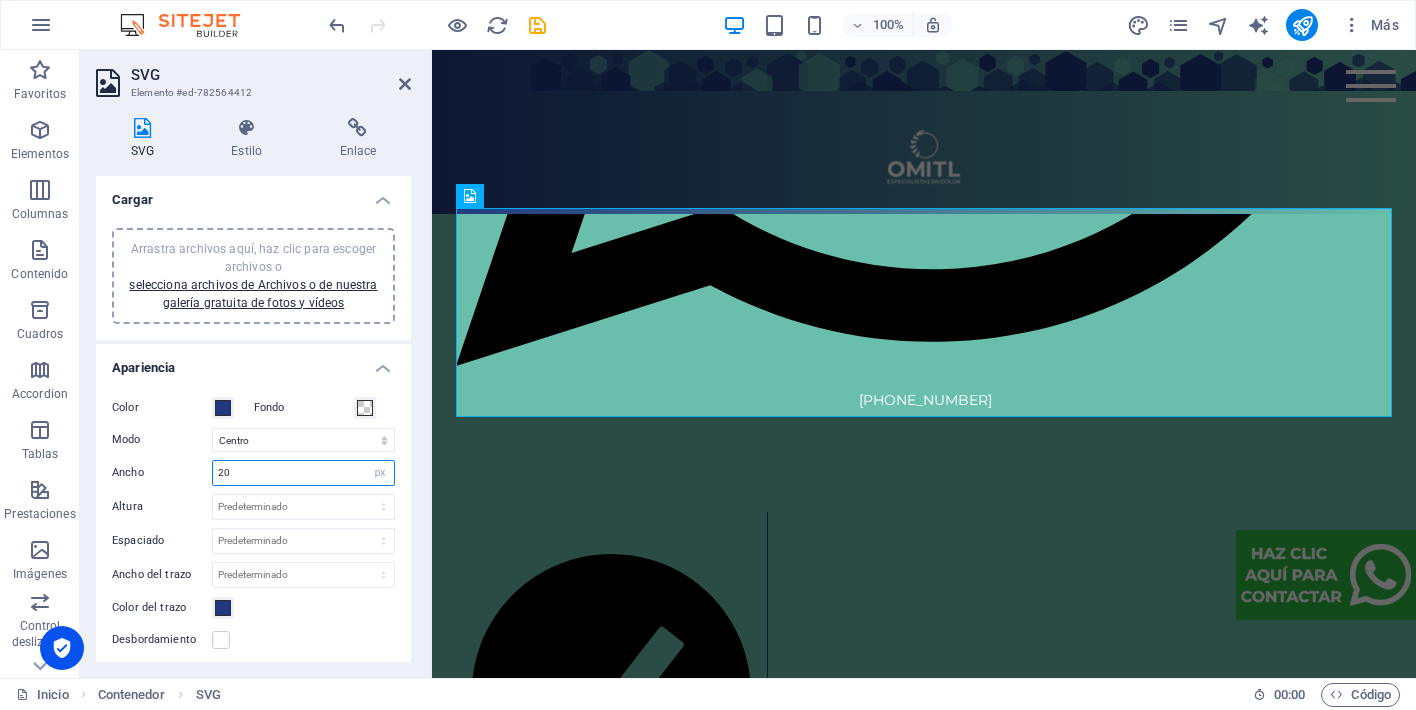 type on "2" 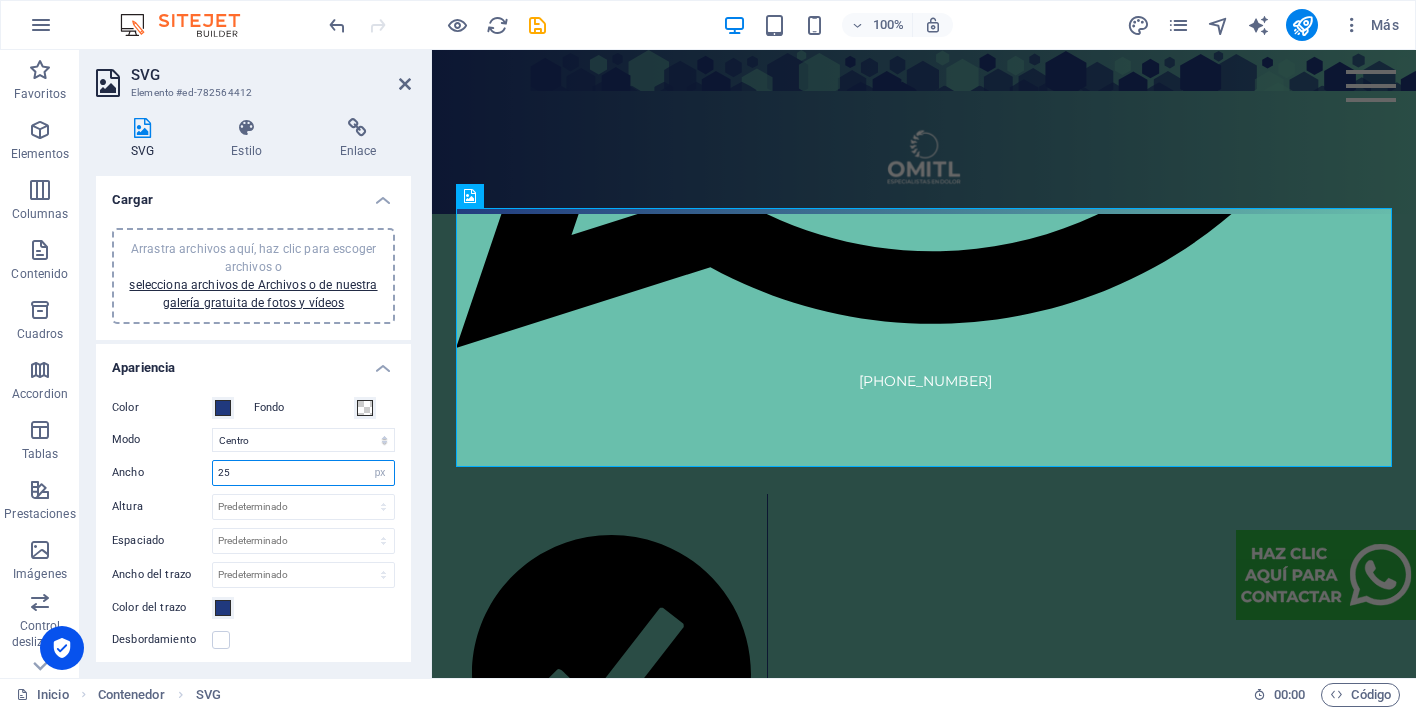 type on "2" 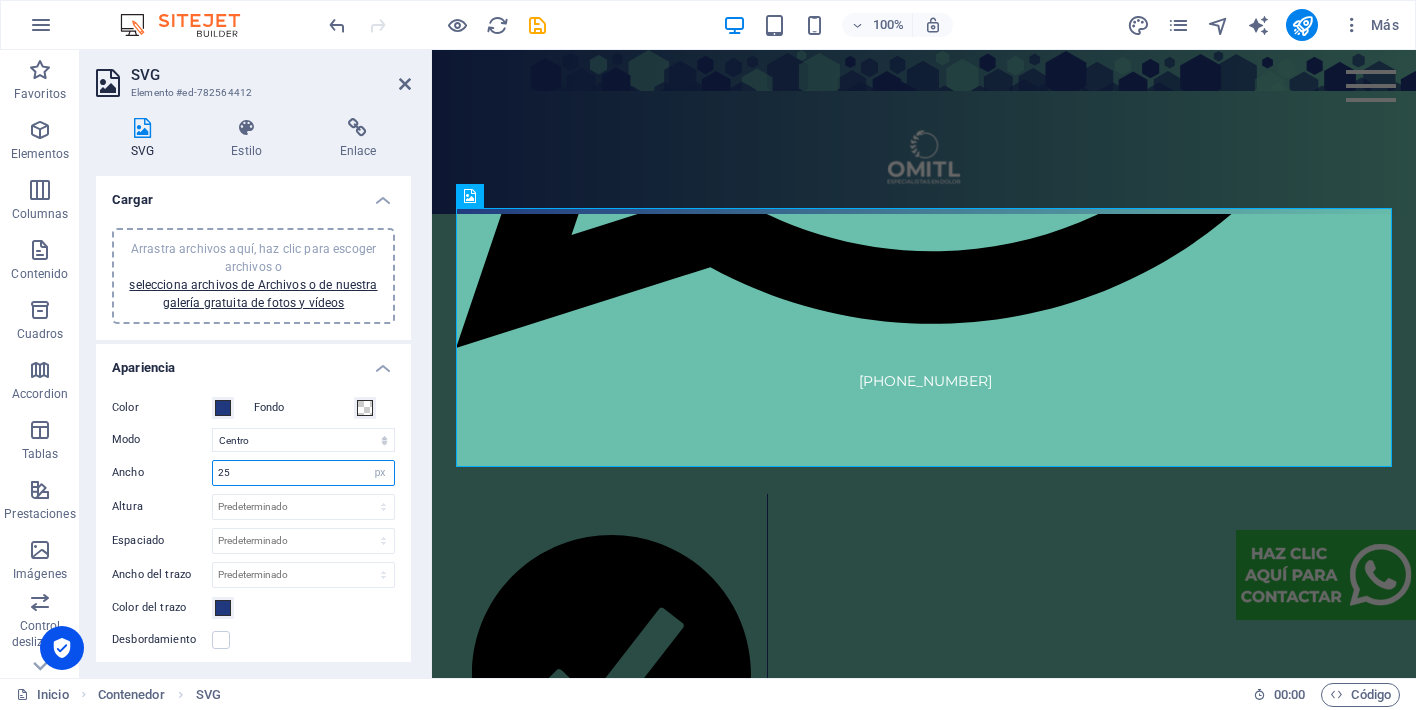 type on "2" 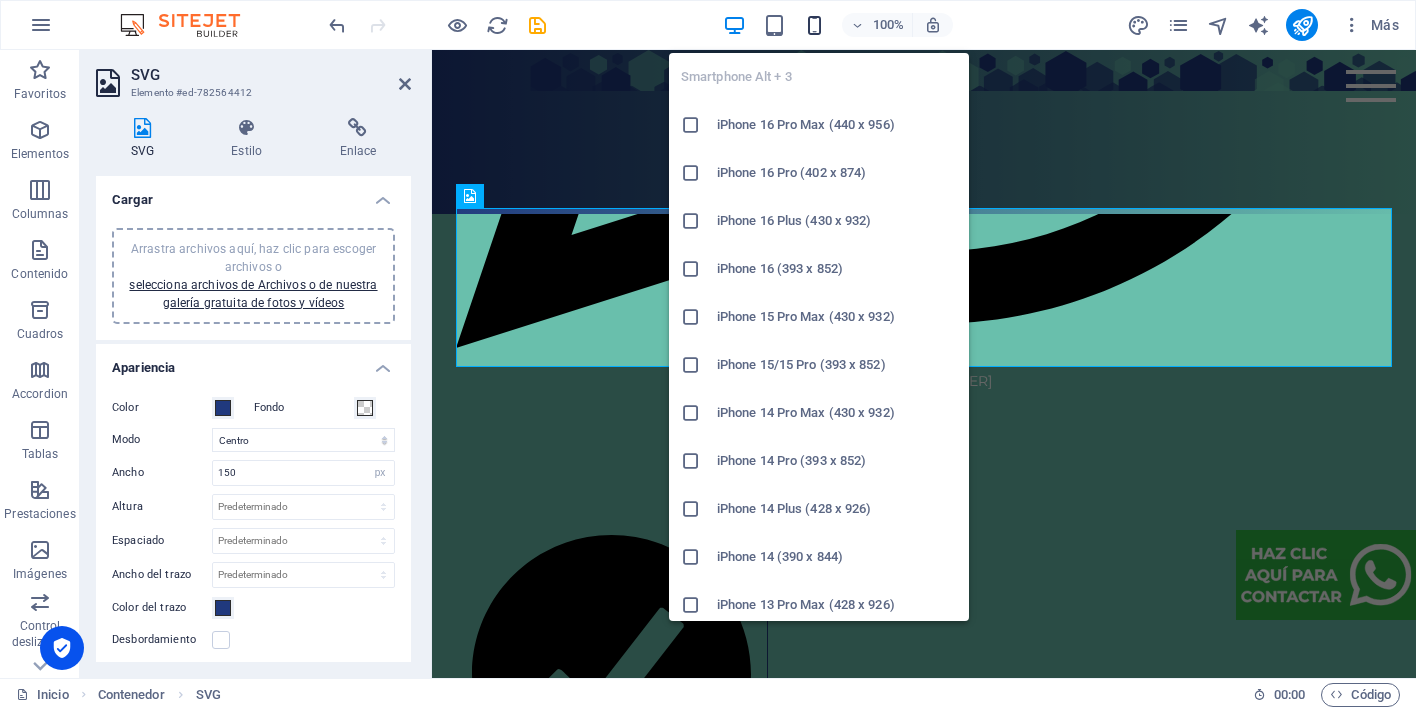 click at bounding box center [814, 25] 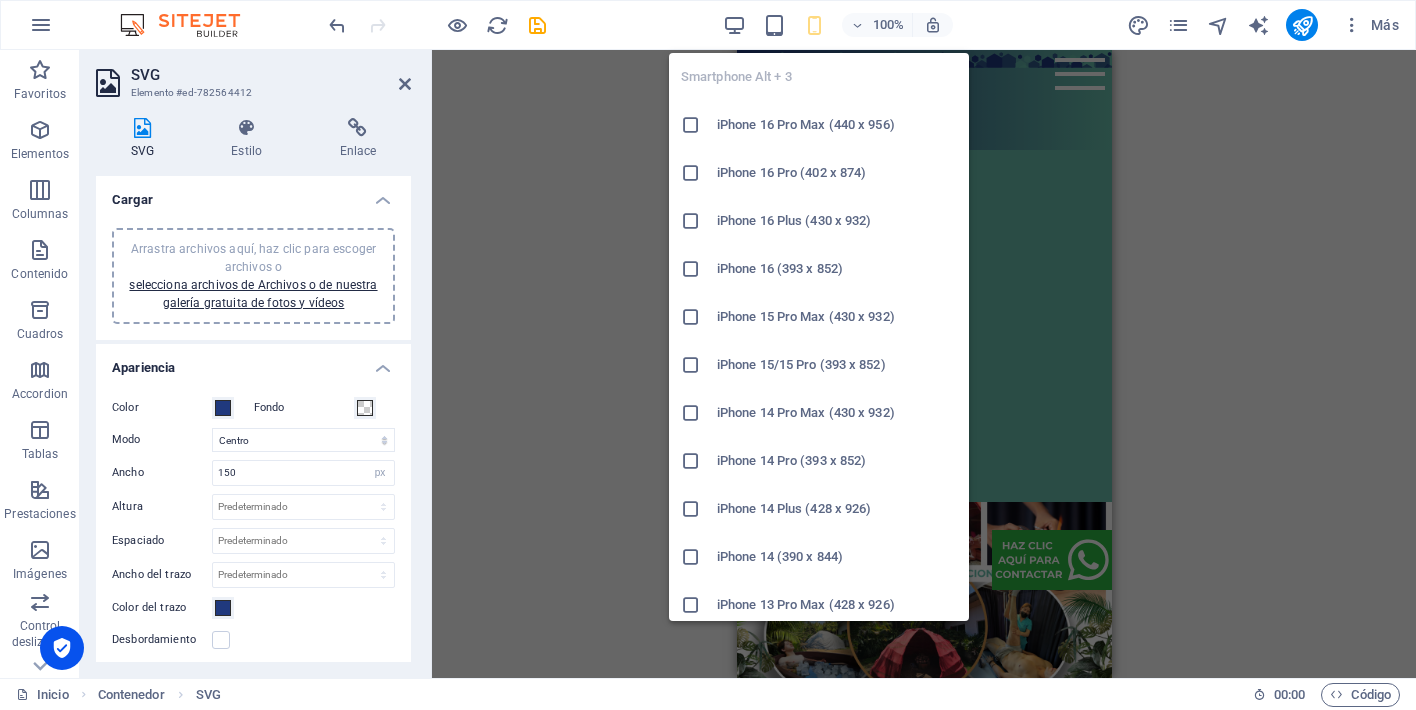 scroll, scrollTop: 3493, scrollLeft: 0, axis: vertical 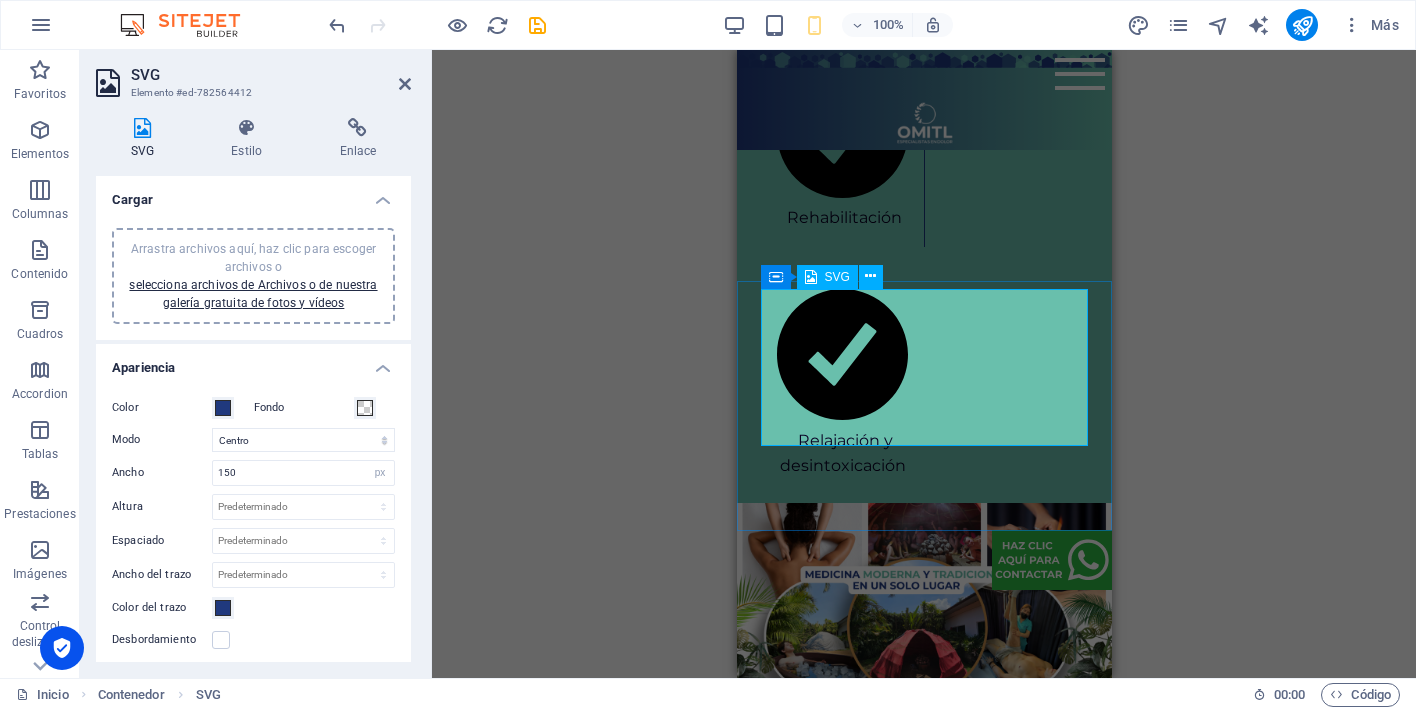 click on "Yes" at bounding box center [923, 4070] 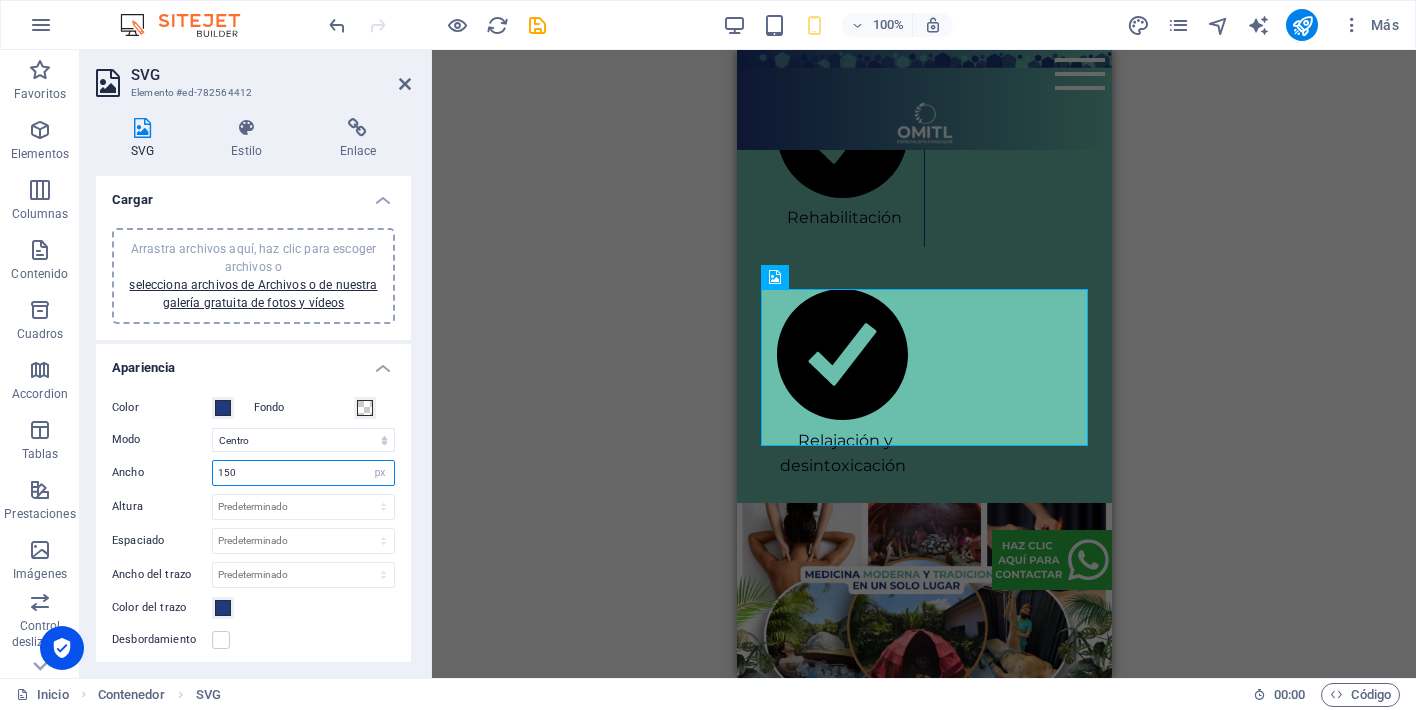 click on "150" at bounding box center (303, 473) 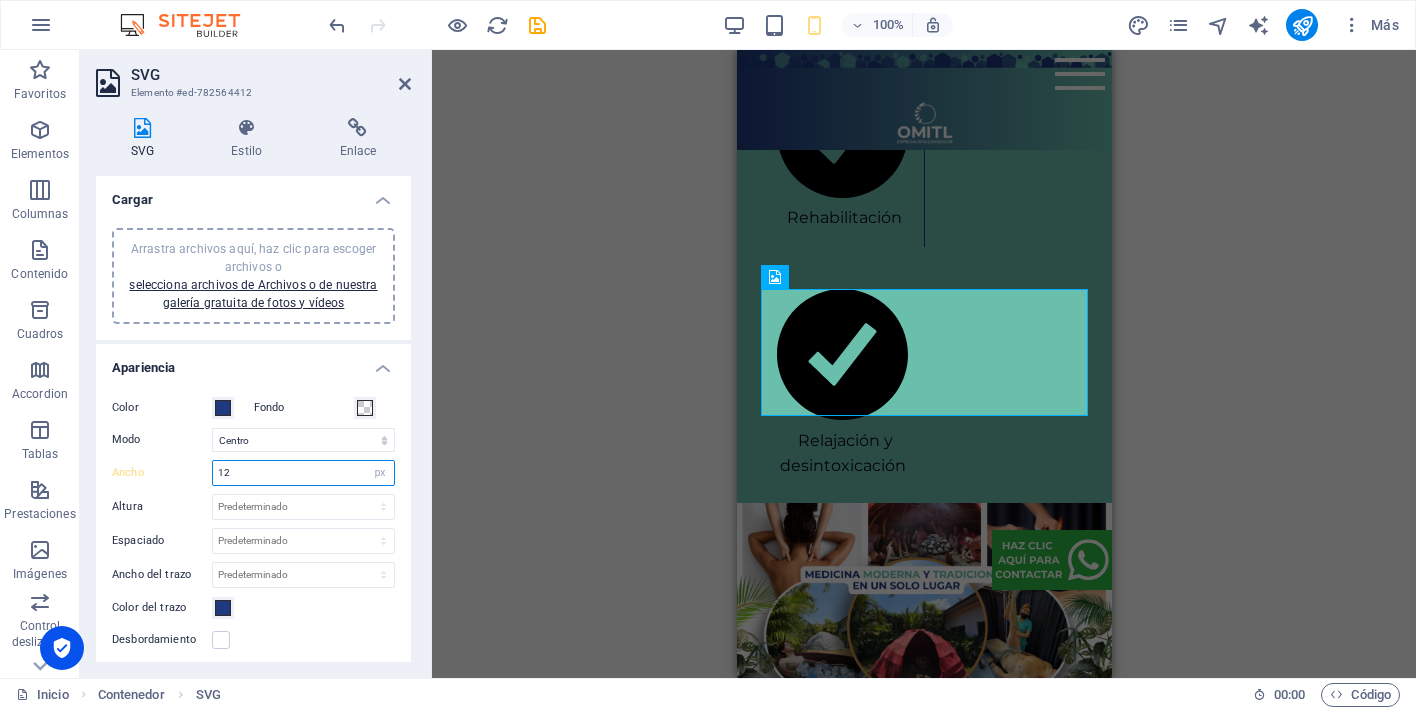 type on "1" 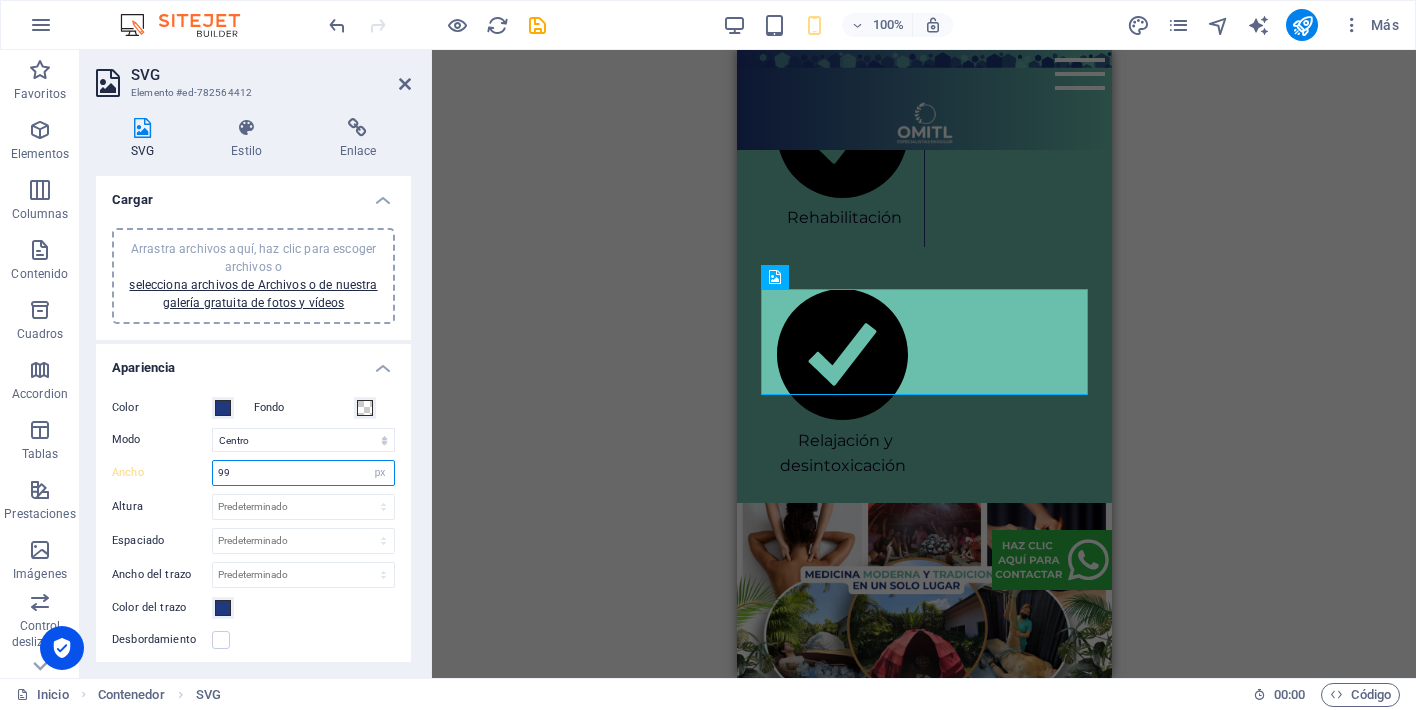 type on "99" 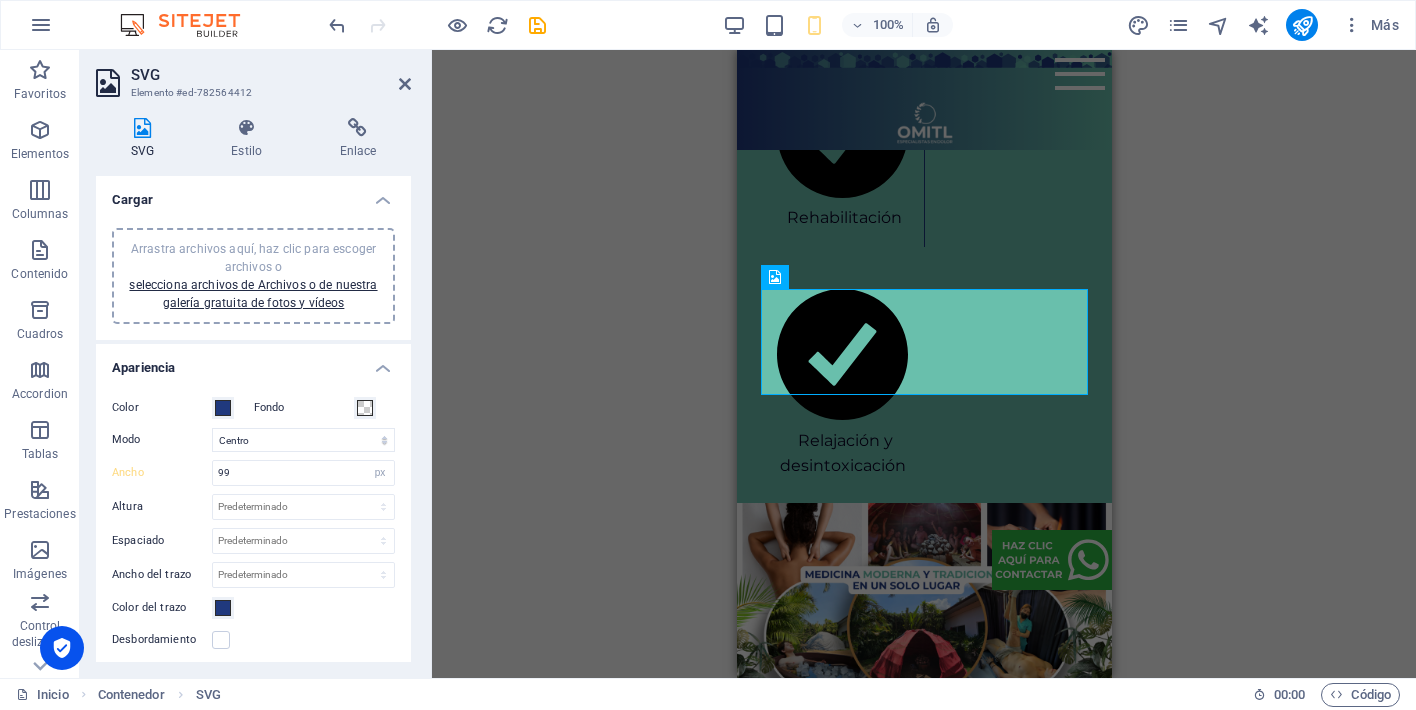 click on "H2   C Space   Contenedor   Separador   Typewriter   HTML   Texto   Contenedor   Texto   Texto   Texto   Texto   Texto   Texto   Texto   Texto   Texto   Texto   Texto   Texto   Contenedor   Texto   Imagen   Texto   Texto   Texto   Cuadrícula   Contenedor   Contenedor   H6   Contenedor   Imagen   Galería   Separador   Galería   H2   Separador   Texto   Tarjetas   Imagen   Contenedor   H5   Texto   Imagen   Contenedor   H5   Texto   Imagen   Contenedor   H5   Contenedor   SVG   H2   Barra de menús" at bounding box center [924, 364] 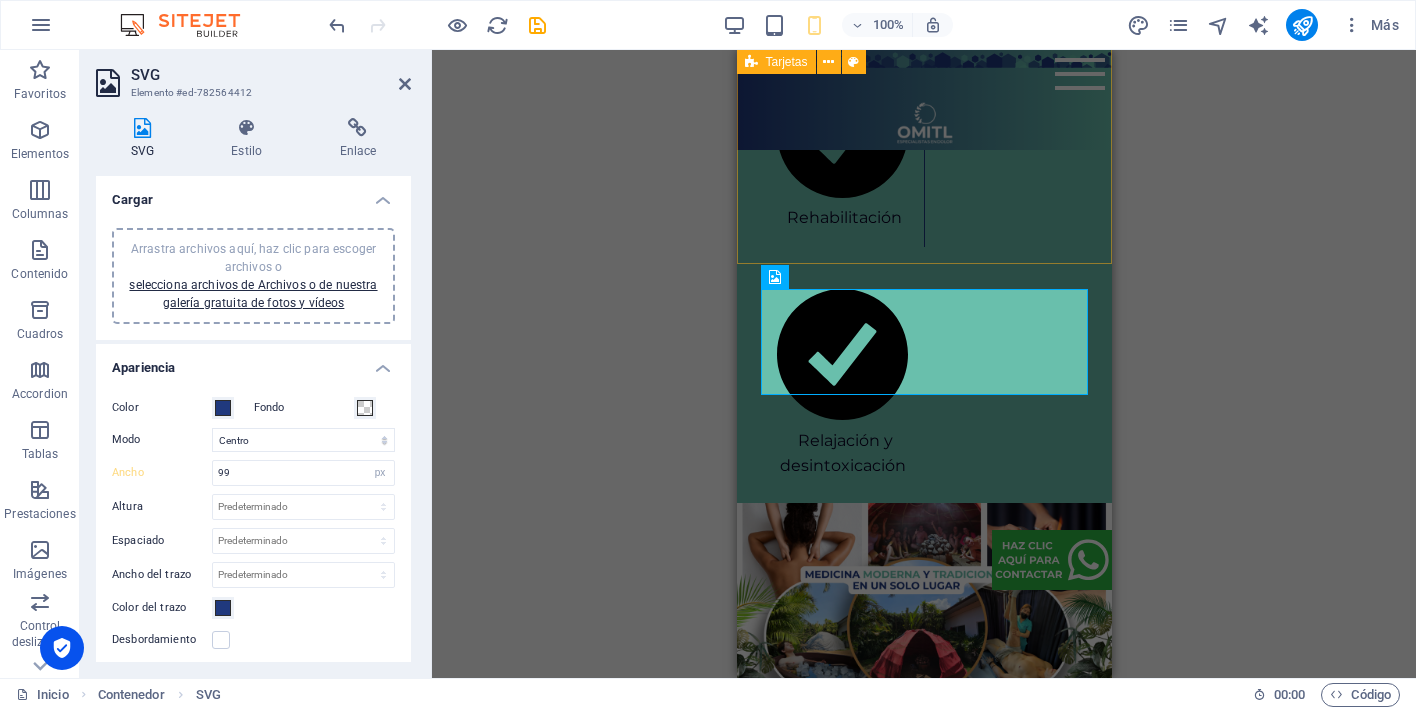 click on "Fisioterapia Traumatológica Ortopédica Neurológica Deportiva Dermatofuncional Quiropráctica Temazcal Sumérgete en un baño de vapor con hierbas medicinales que desintoxican, relajan, refrescan y rejuvenecen. Masaje terapéutico Alivia tensión muscular, relaja cuerpo con las  técnicas más efectivas. Elige tu favorito en el catálogo de masajes. Post Parto Sesión Privada de Temazcal  Ajuste de cadera  Ejercicios de Kegel para prevención de incontinencia urinaria y vejiga caída. Reducción de talla Resultados visibles desde la 1er sesión. Electrolipólisis Cavitación Radiofrecuencia Terapia deportiva Rehabilita, fortalece y previene lesiones para llegar más lejos en cada entrenamiento. Escáner de columna ADG   El  ThermoScan TD500  utiliza tecnología termográfica avanzada para evaluar la columna vertebral de forma rápida, no invasiva y libre de radiación. Termografía infrarroja Bio Escáner Vital Health Electrocardiografía (ECG) Fotopletismografía y oximetría de pulso. Bioimpedancia" at bounding box center [923, 2396] 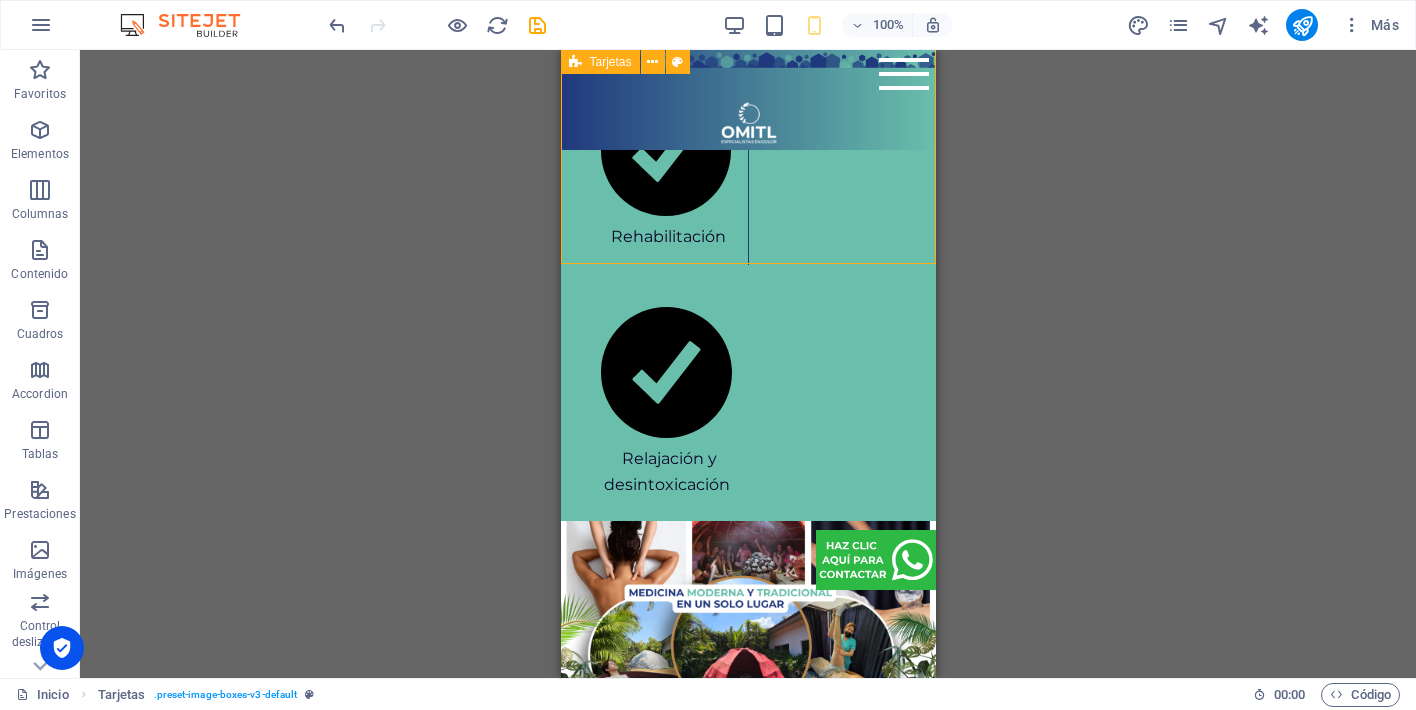 scroll, scrollTop: 3511, scrollLeft: 0, axis: vertical 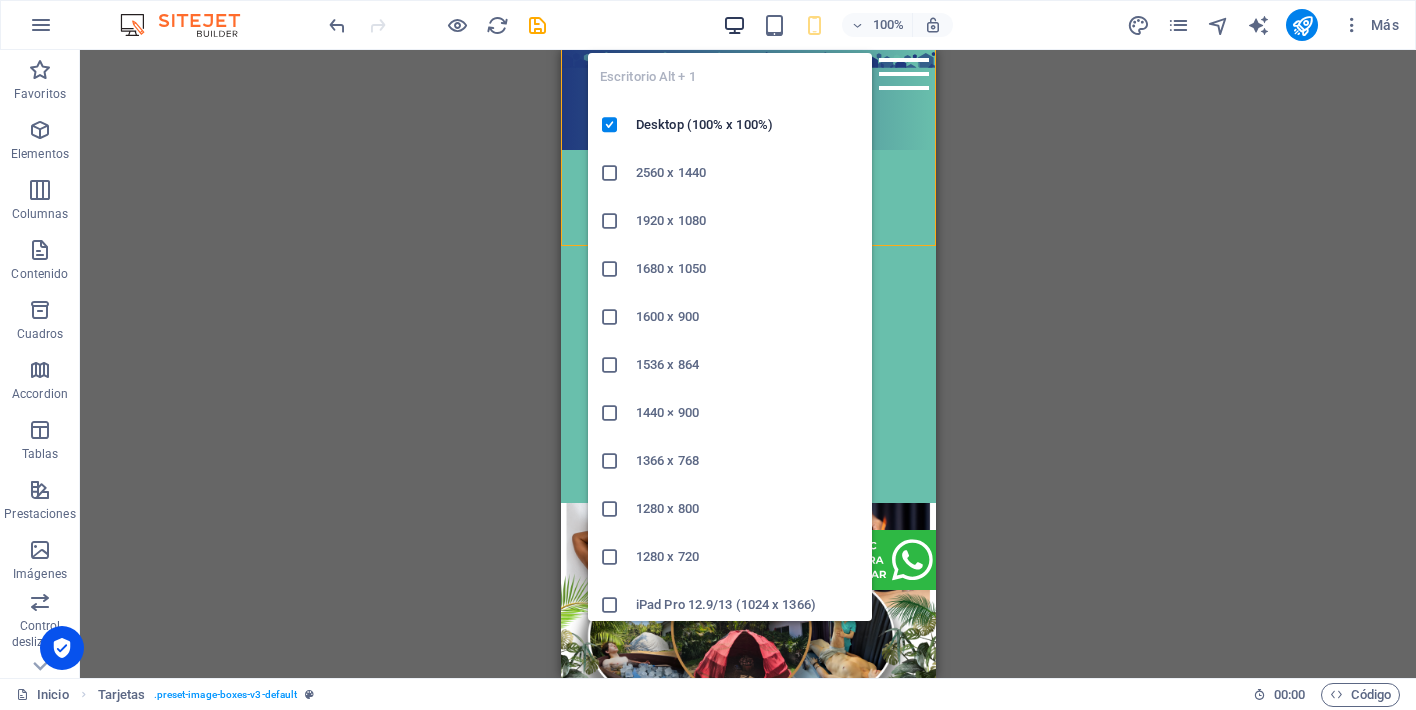 click at bounding box center (734, 25) 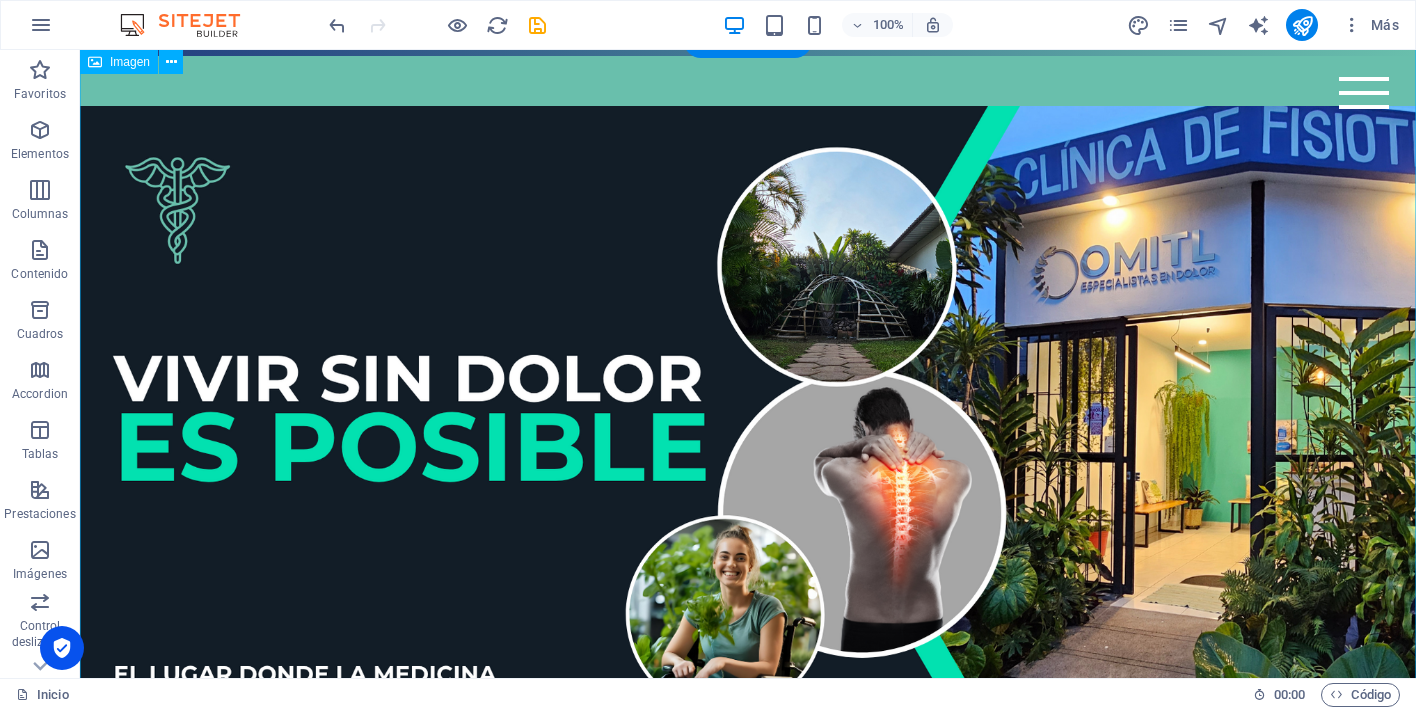 scroll, scrollTop: 0, scrollLeft: 0, axis: both 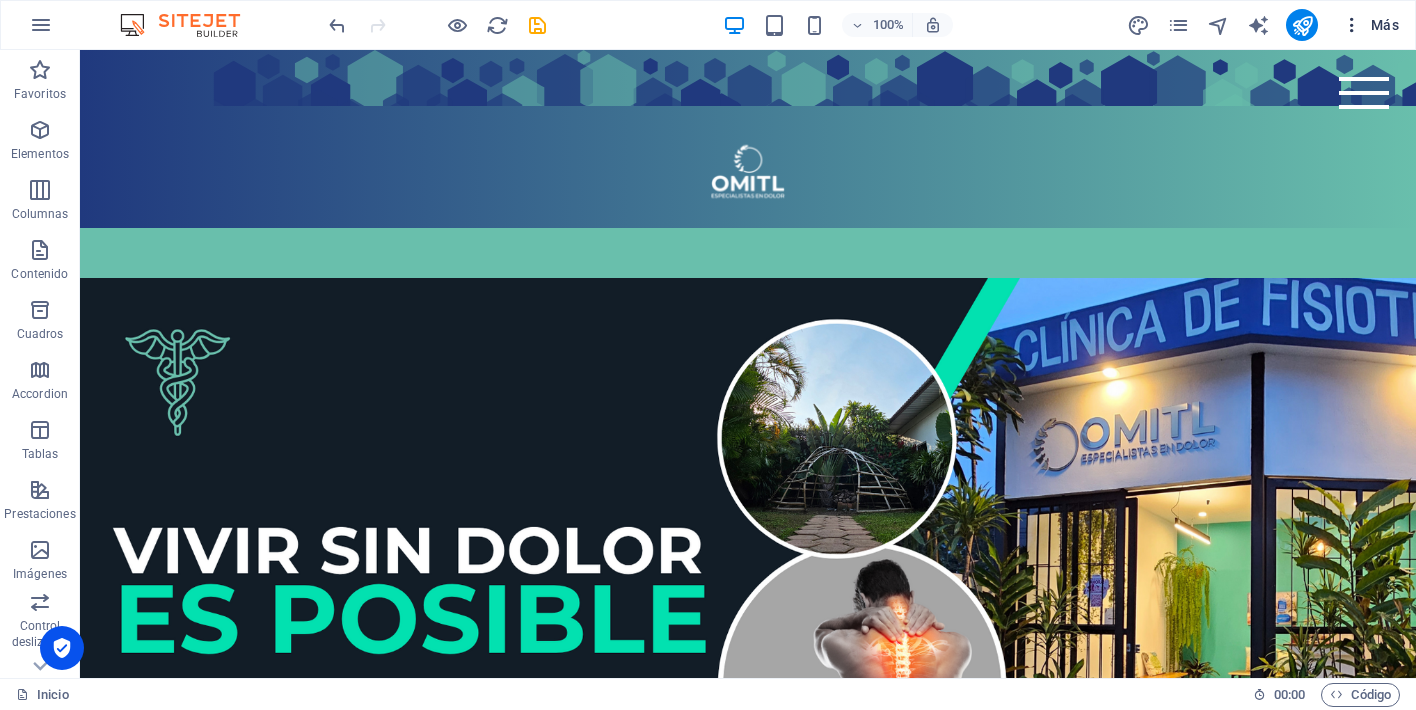 click at bounding box center (1352, 25) 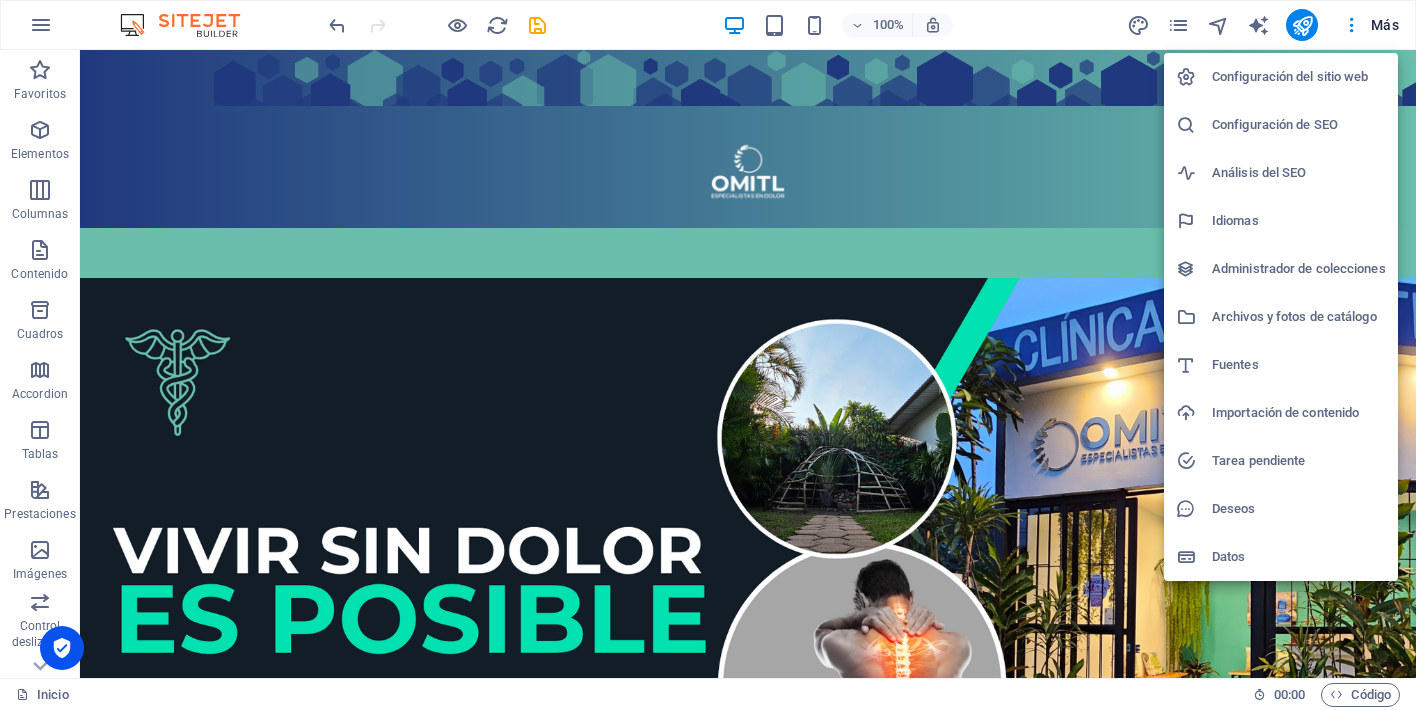 click on "Configuración de SEO" at bounding box center [1299, 125] 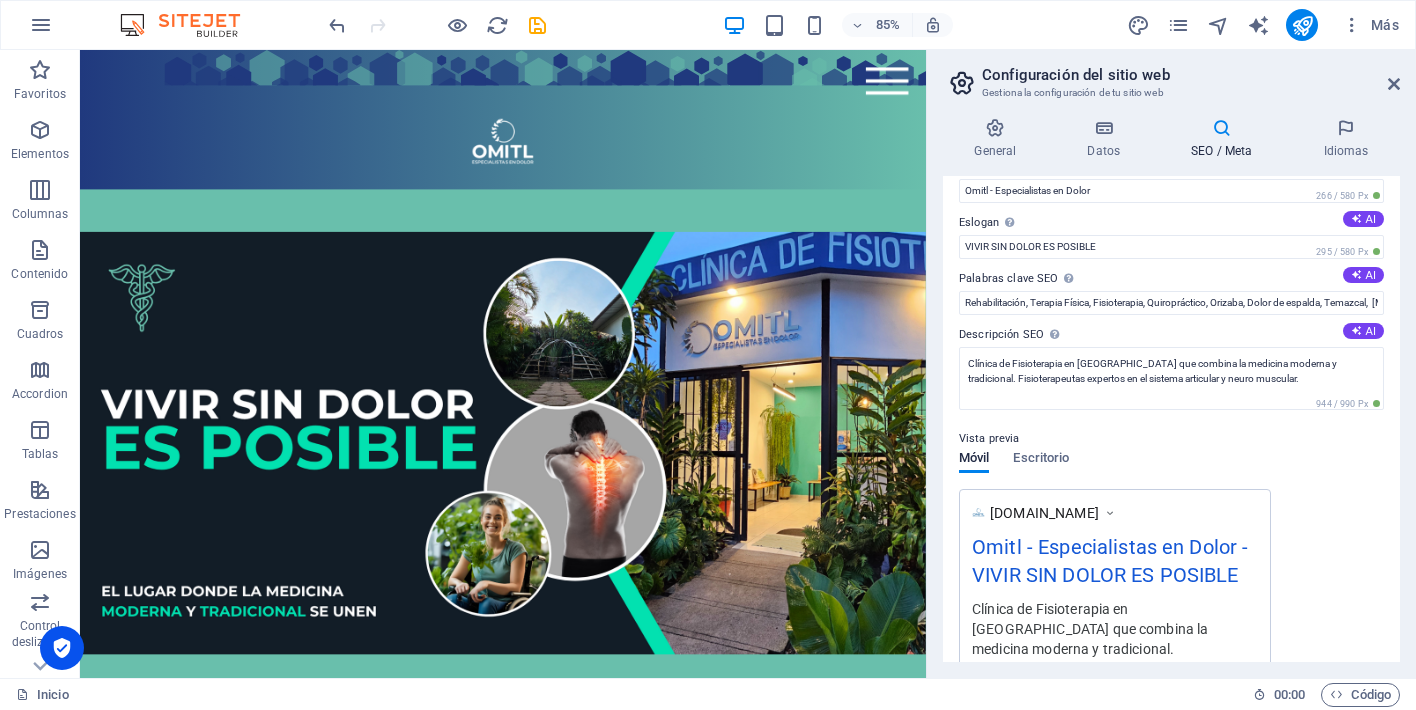 scroll, scrollTop: 0, scrollLeft: 0, axis: both 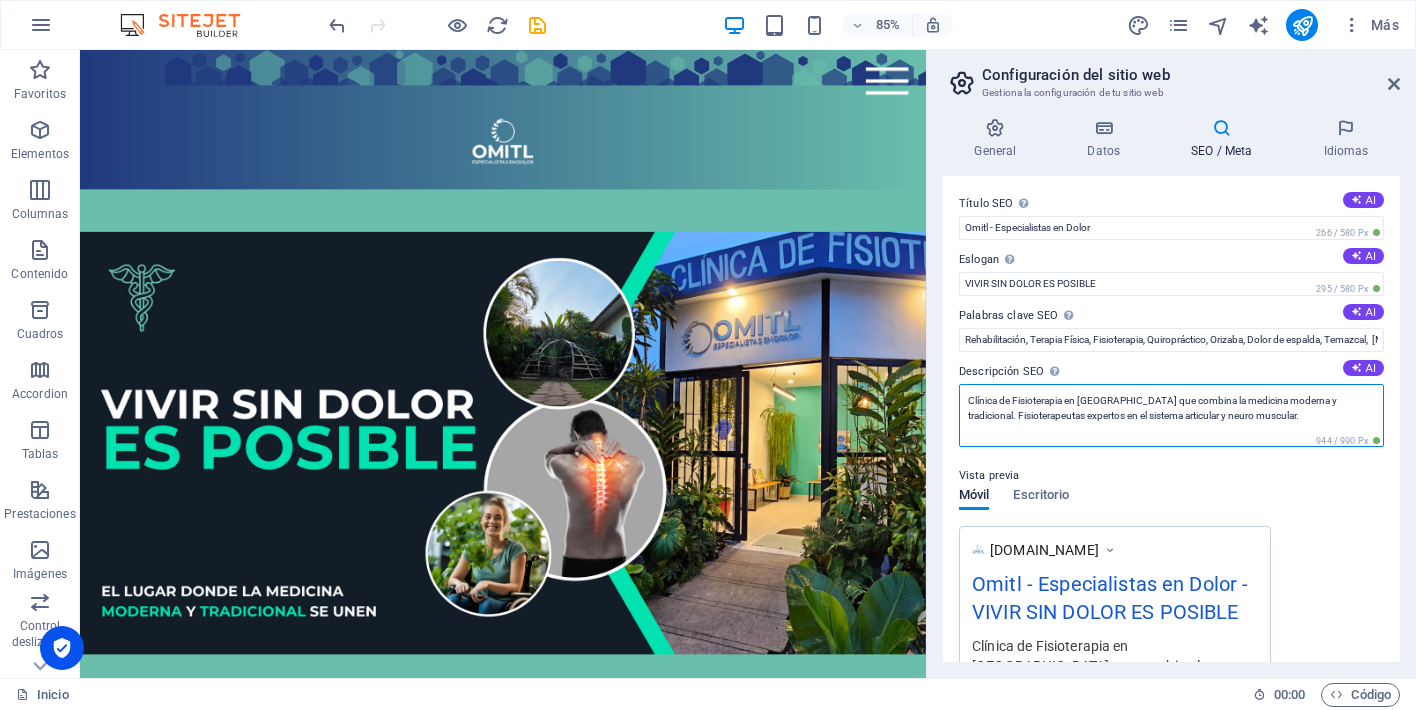 click on "Clínica de Fisioterapia en [GEOGRAPHIC_DATA] que combina la medicina moderna y tradicional. Fisioterapeutas expertos en el sistema articular y neuro muscular." at bounding box center (1171, 415) 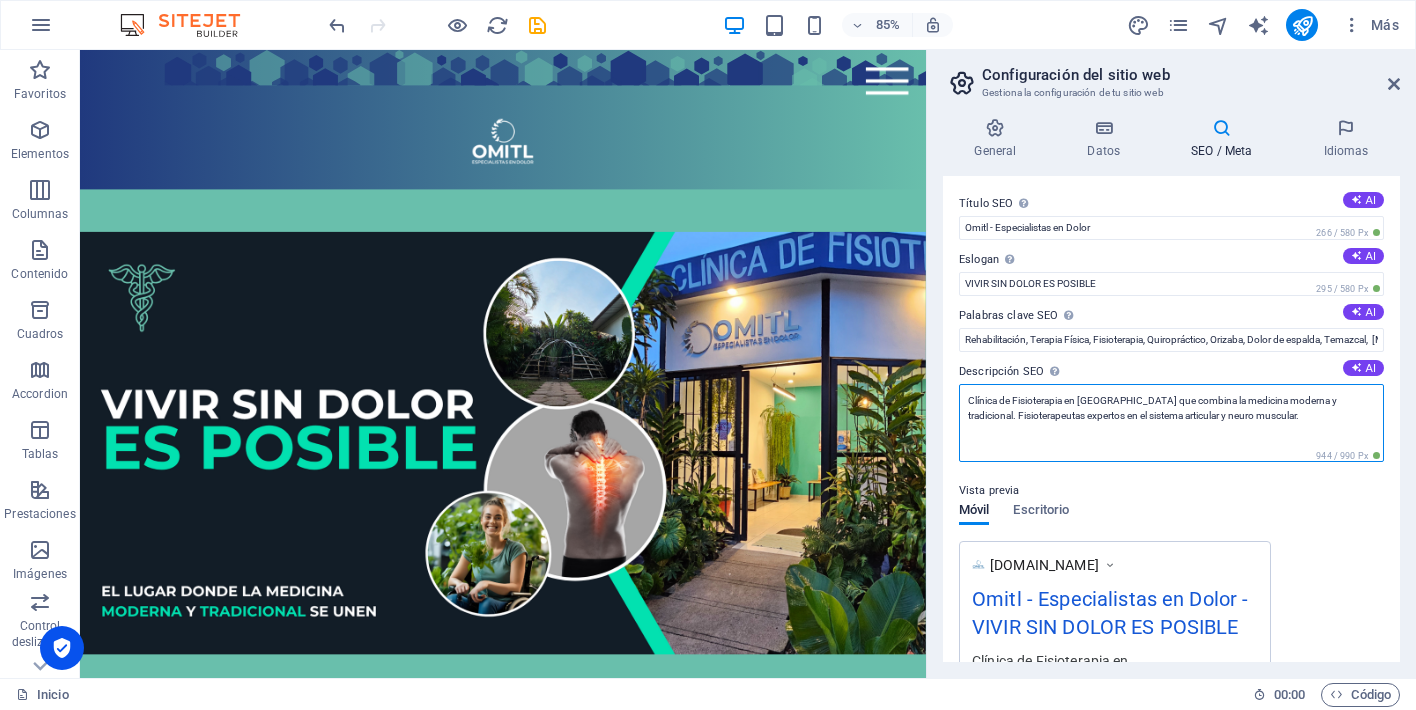 click on "Clínica de Fisioterapia en [GEOGRAPHIC_DATA] que combina la medicina moderna y tradicional. Fisioterapeutas expertos en el sistema articular y neuro muscular." at bounding box center (1171, 423) 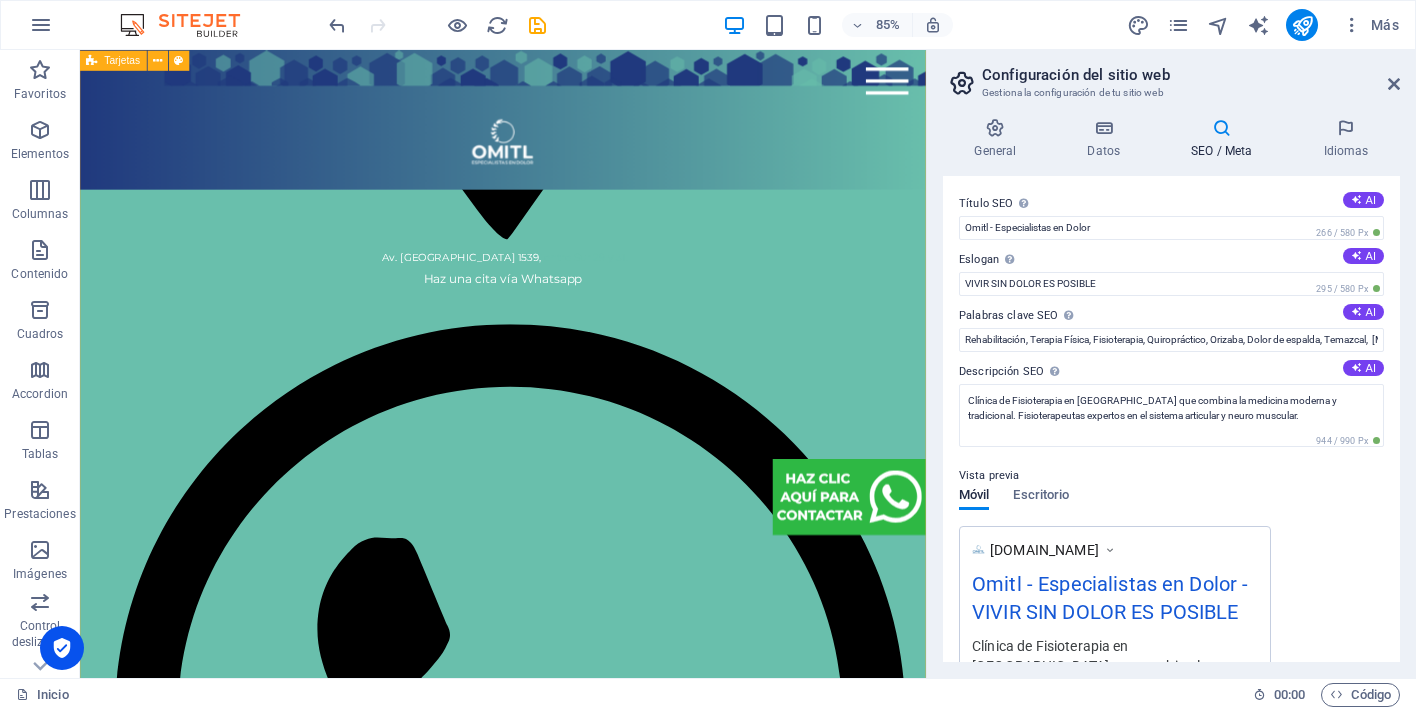 scroll, scrollTop: 3744, scrollLeft: 0, axis: vertical 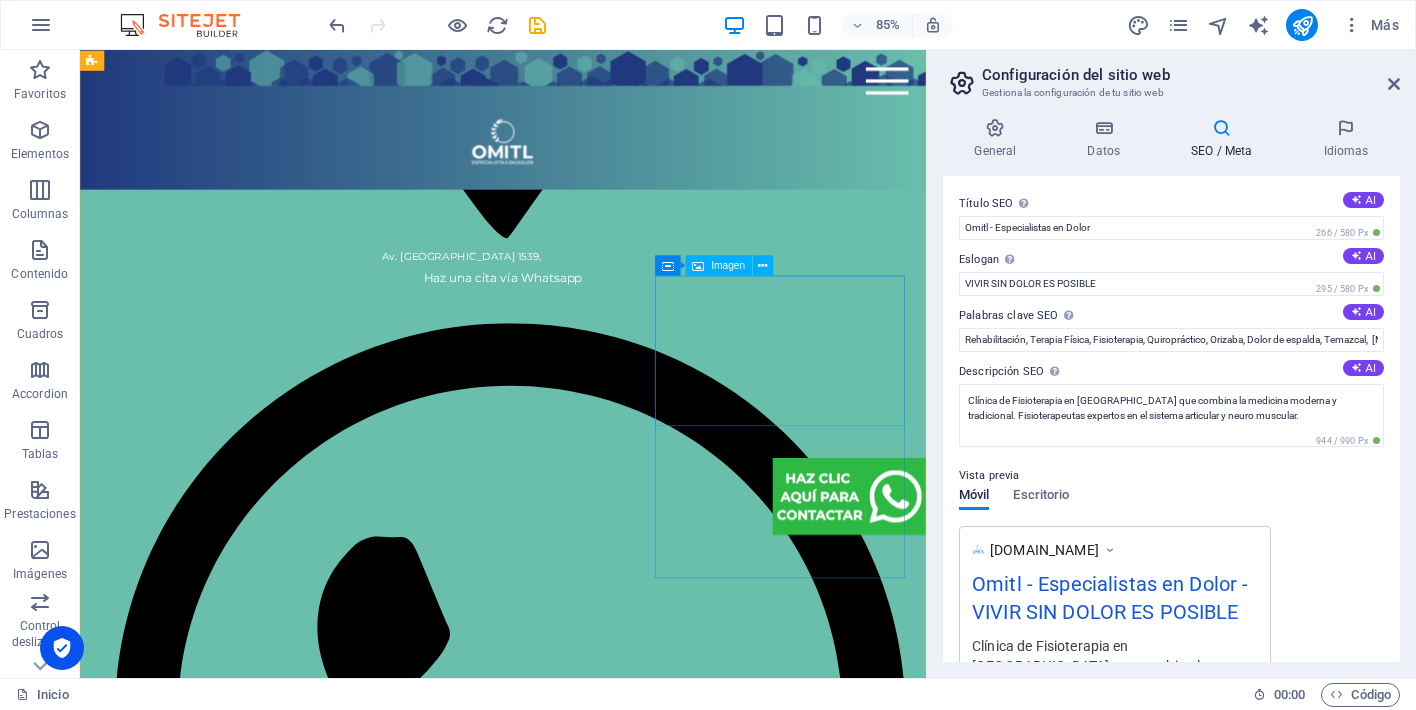 click at bounding box center [251, 6735] 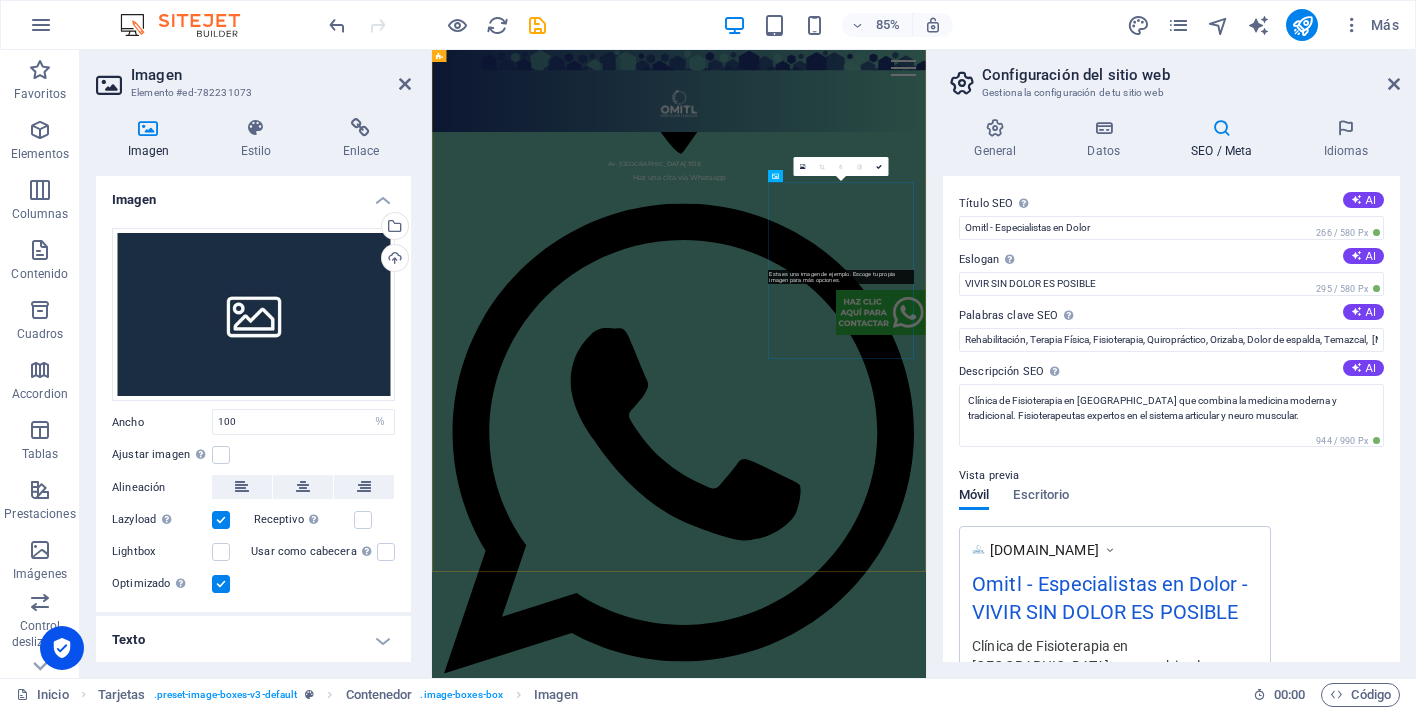 scroll, scrollTop: 4251, scrollLeft: 0, axis: vertical 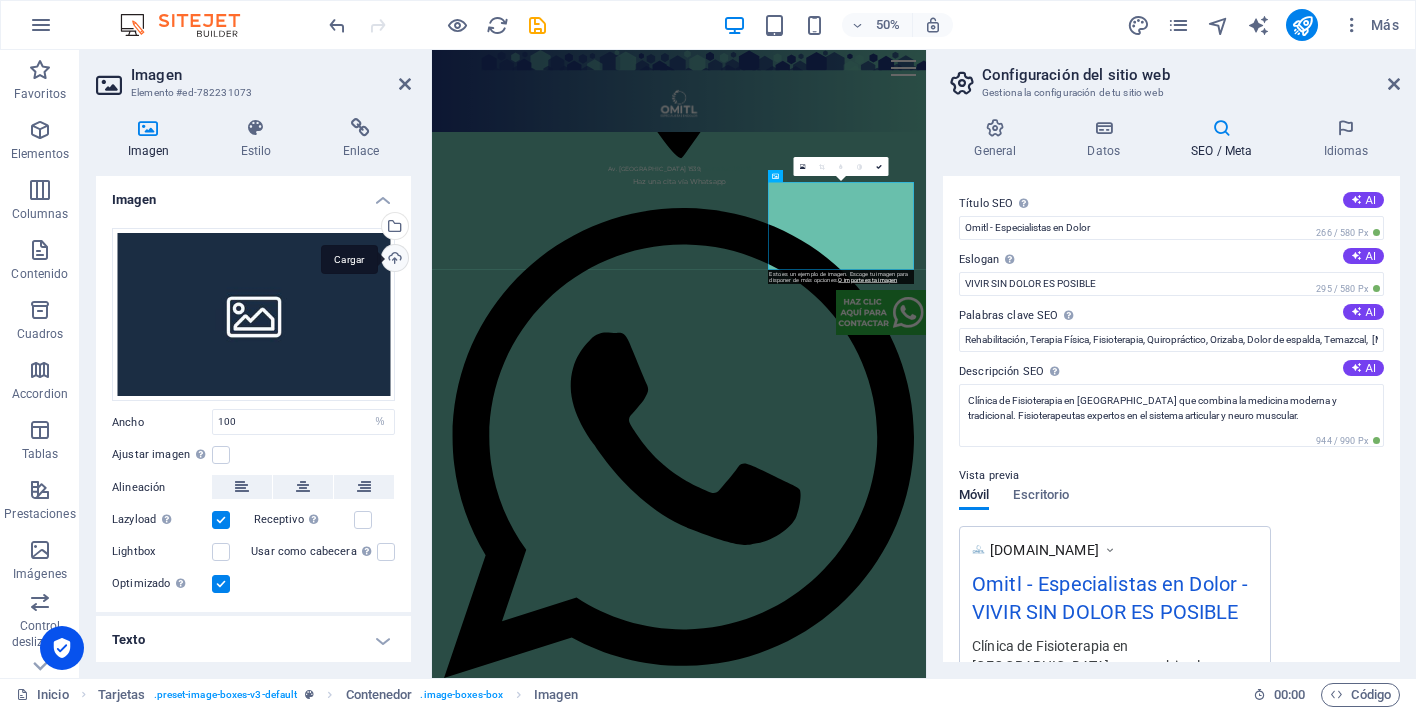 click on "Cargar" at bounding box center [393, 260] 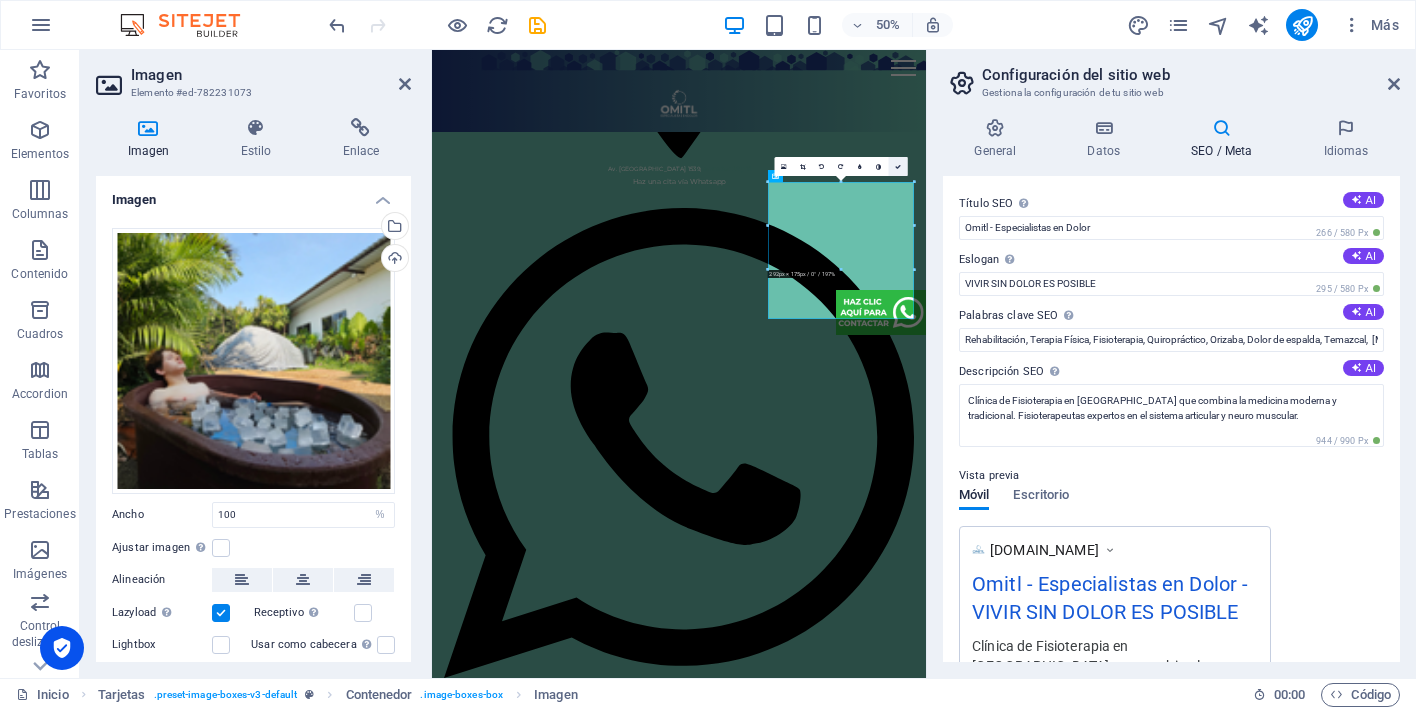 click at bounding box center (897, 166) 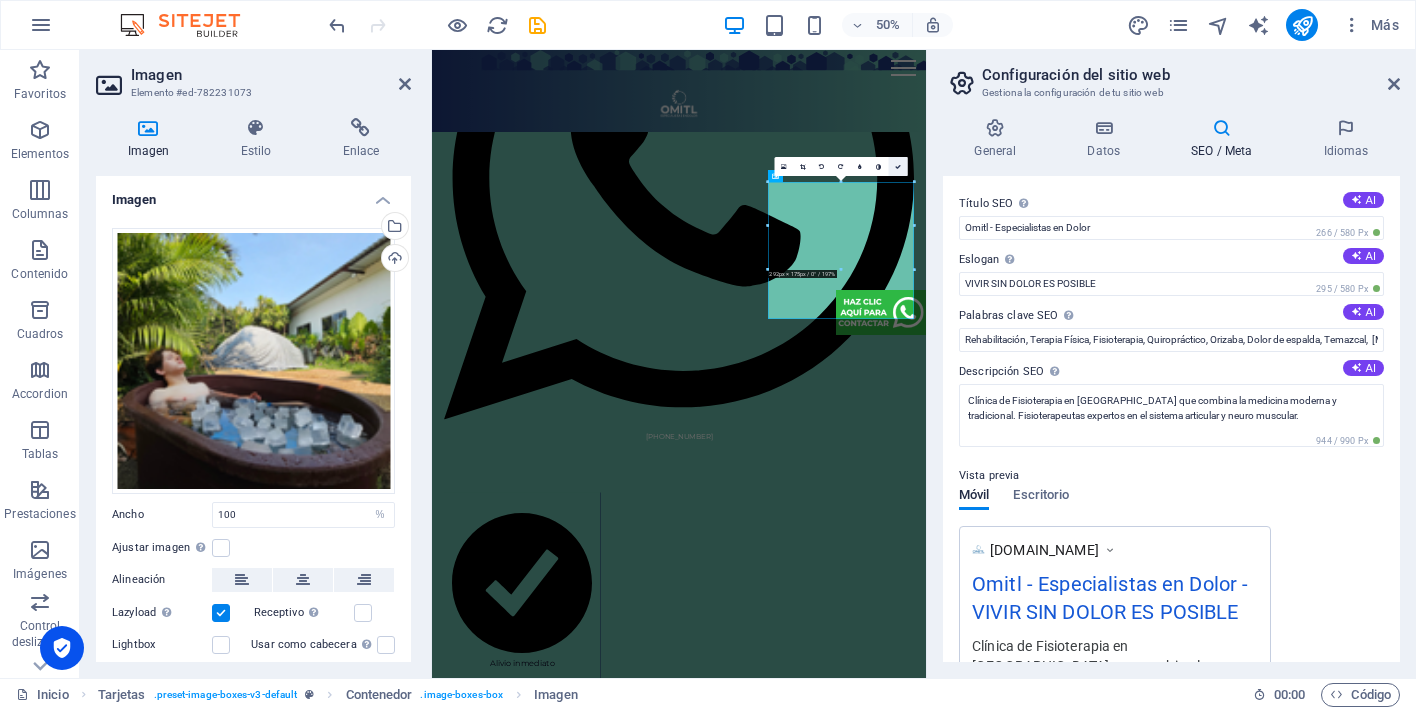 scroll, scrollTop: 3744, scrollLeft: 0, axis: vertical 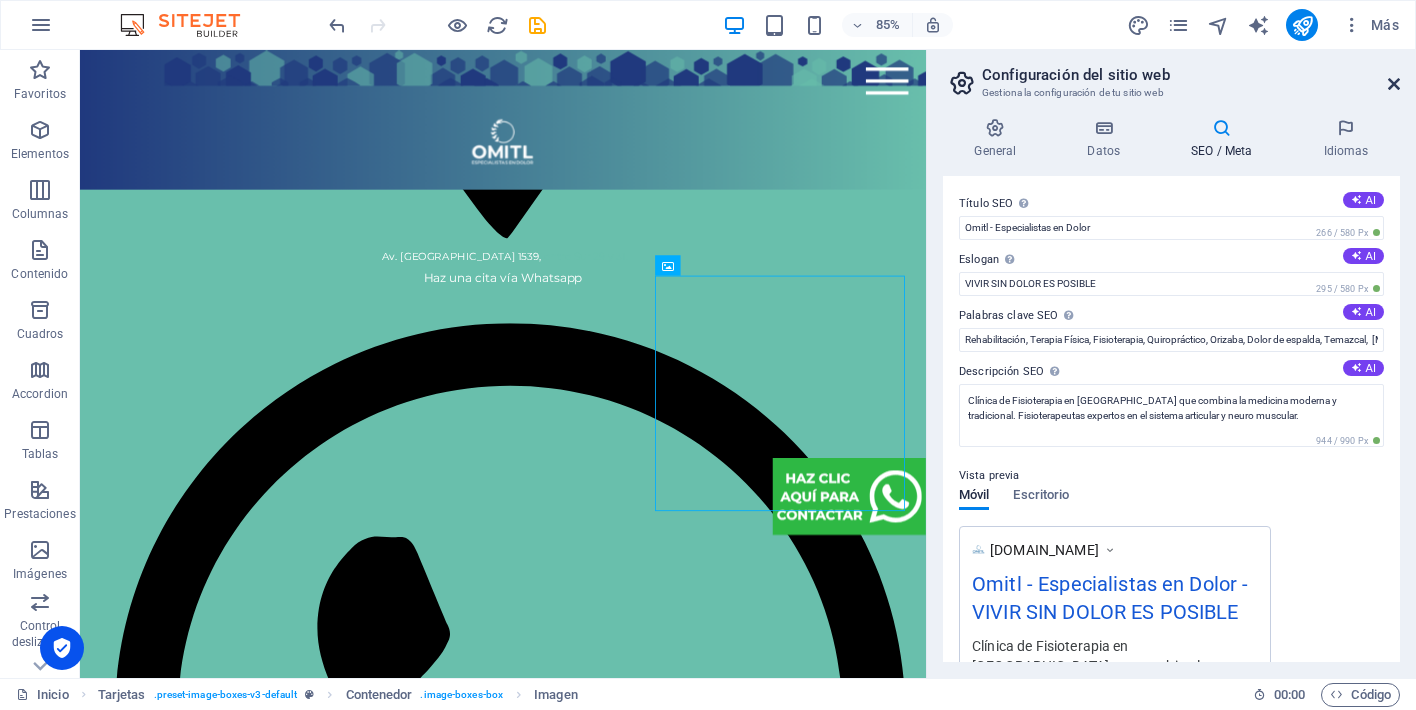 click at bounding box center (1394, 84) 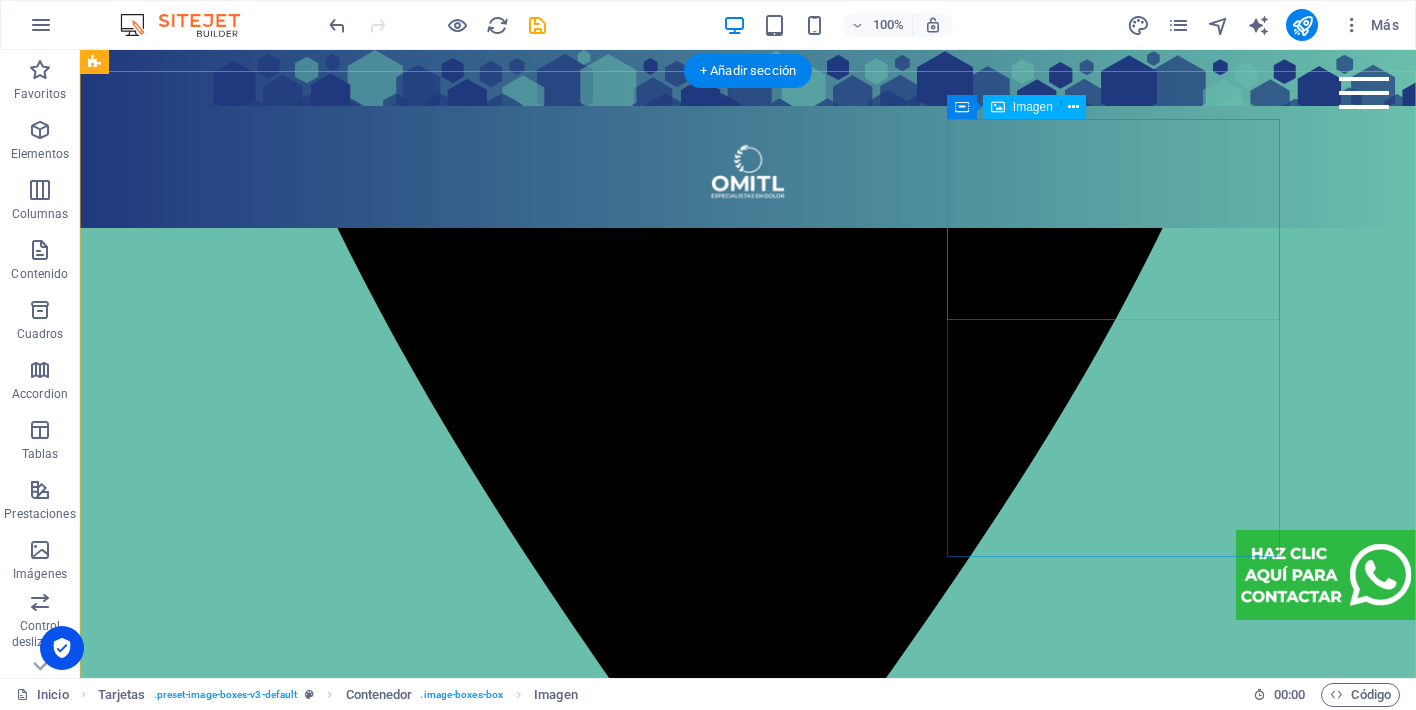 scroll, scrollTop: 3362, scrollLeft: 0, axis: vertical 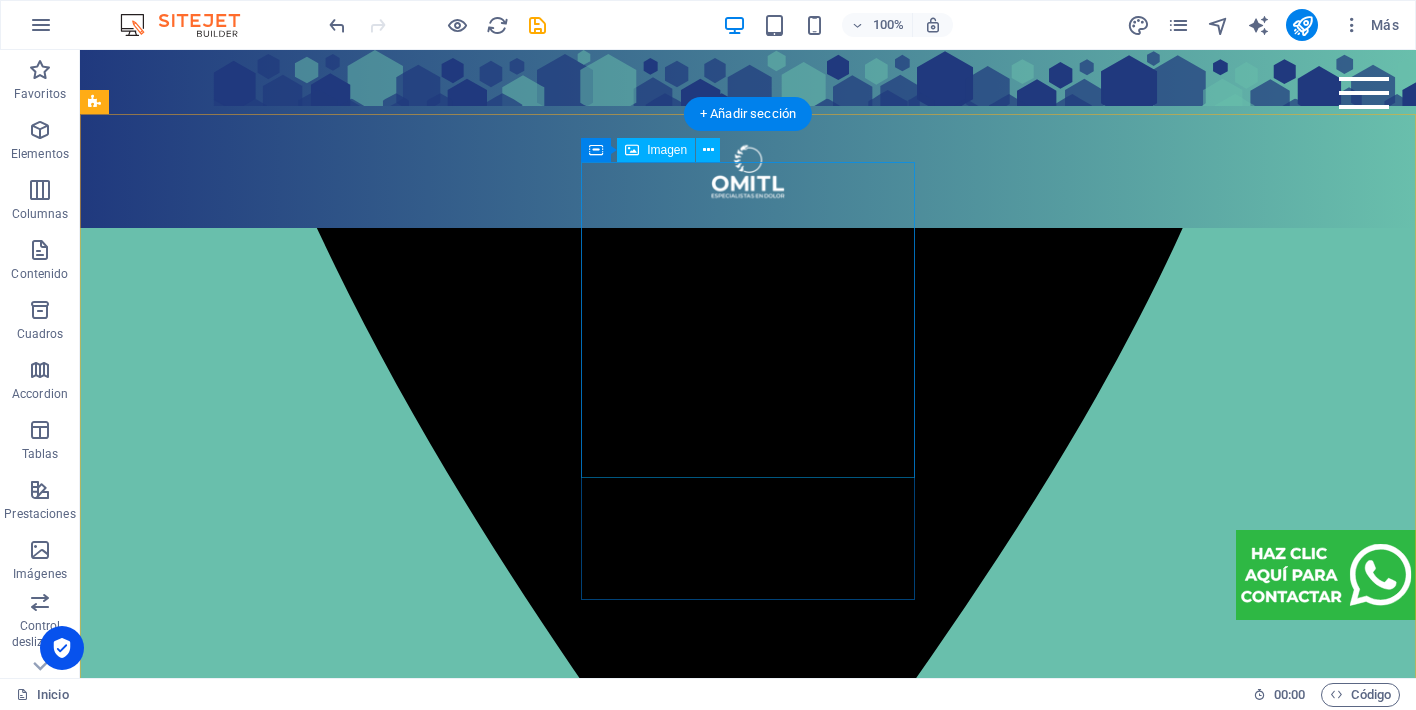 click at bounding box center (271, 5436) 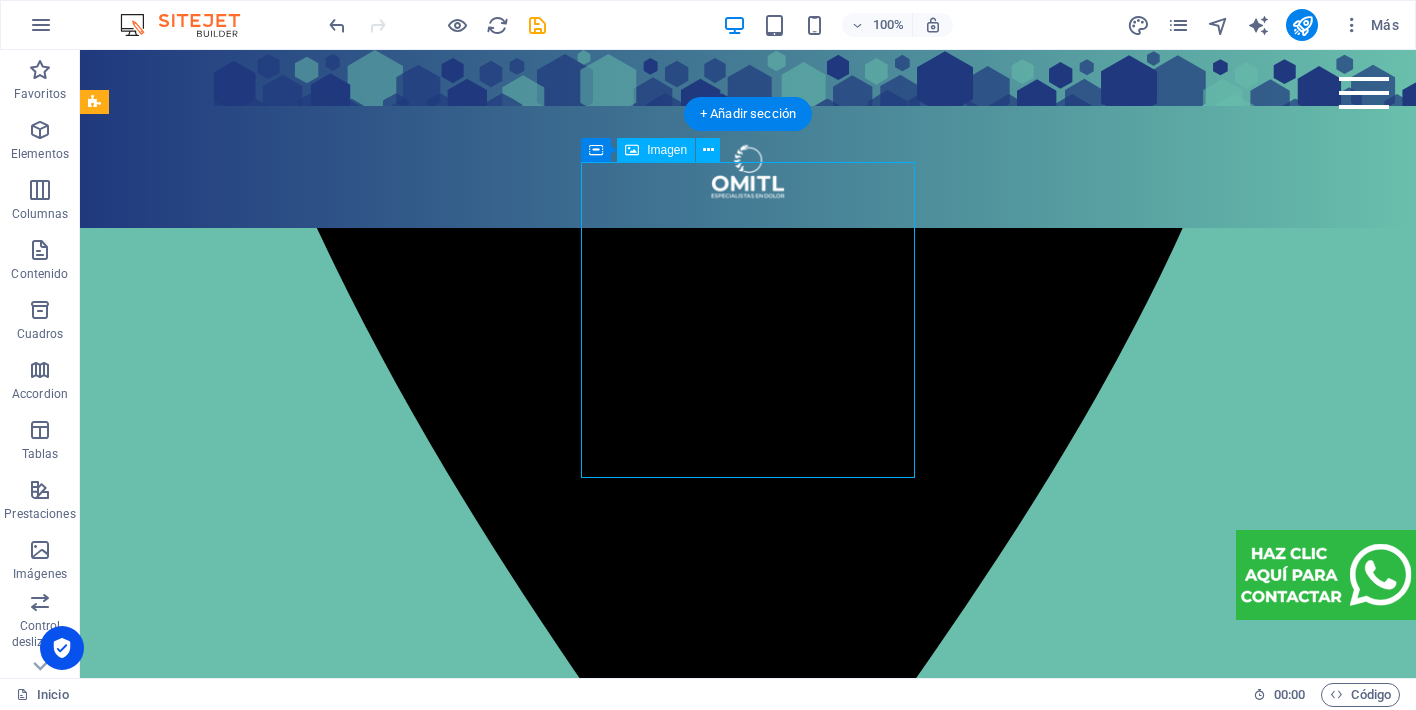 click at bounding box center [271, 5436] 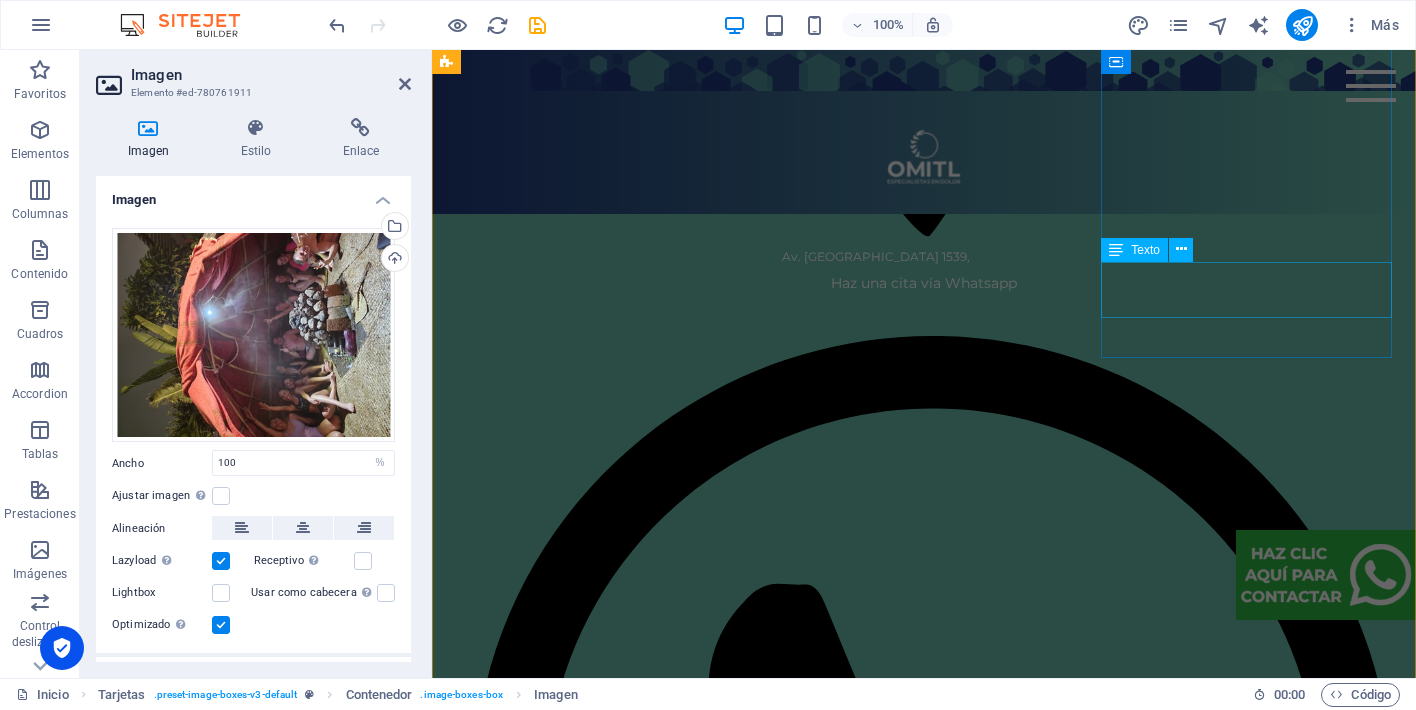 scroll, scrollTop: 3666, scrollLeft: 0, axis: vertical 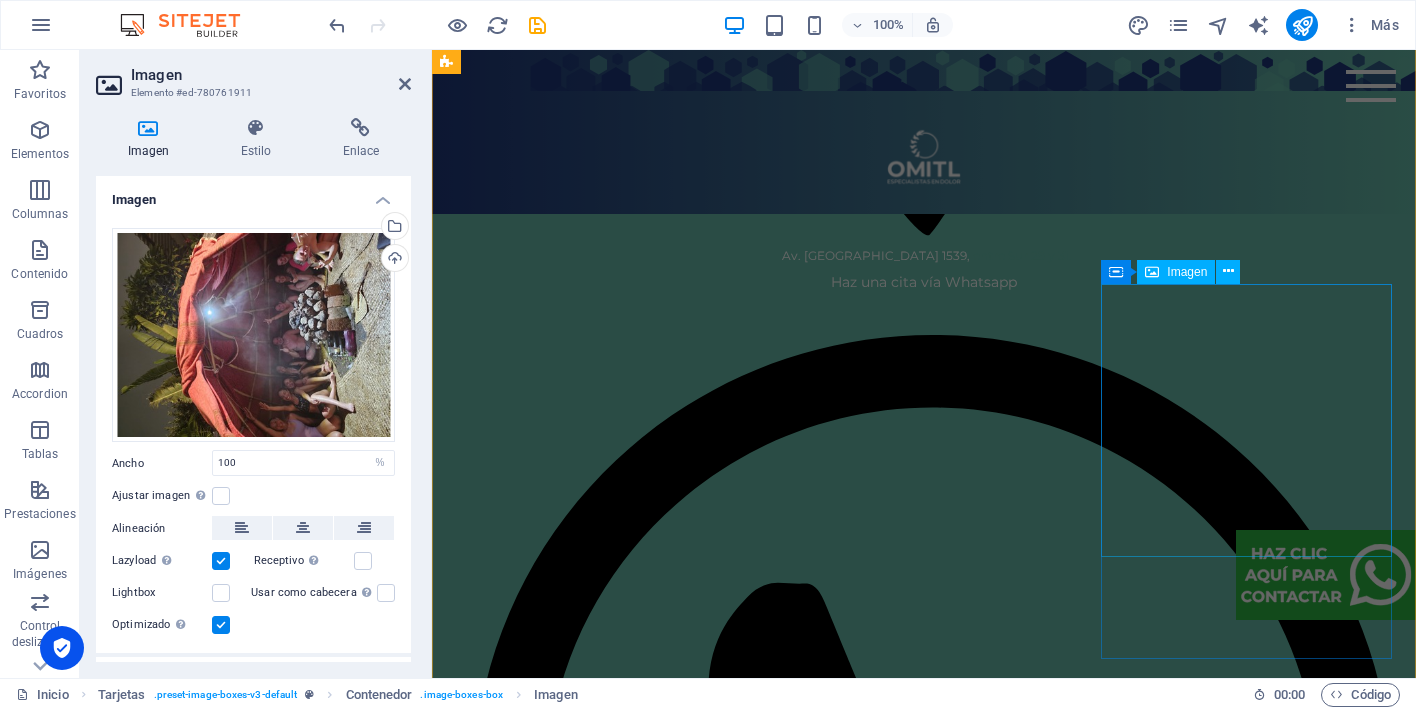 click at bounding box center [601, 6697] 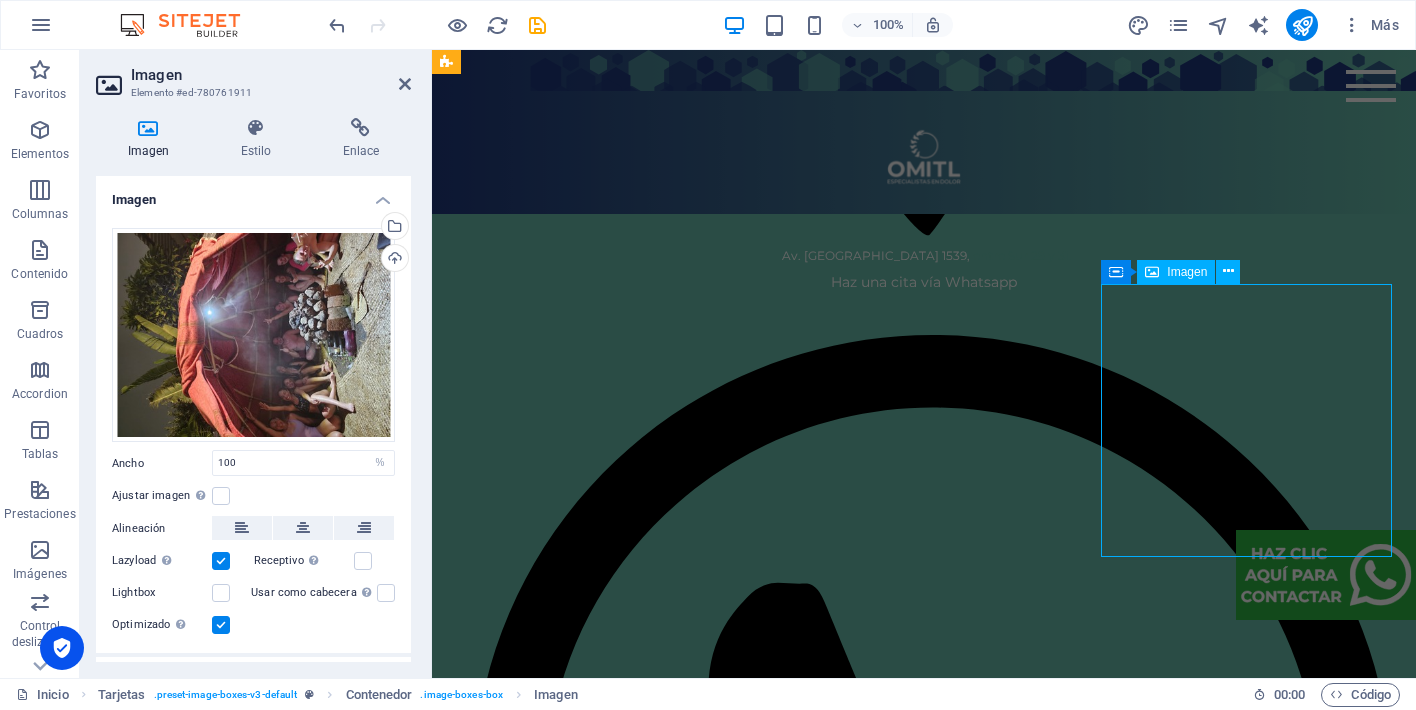click at bounding box center (601, 6697) 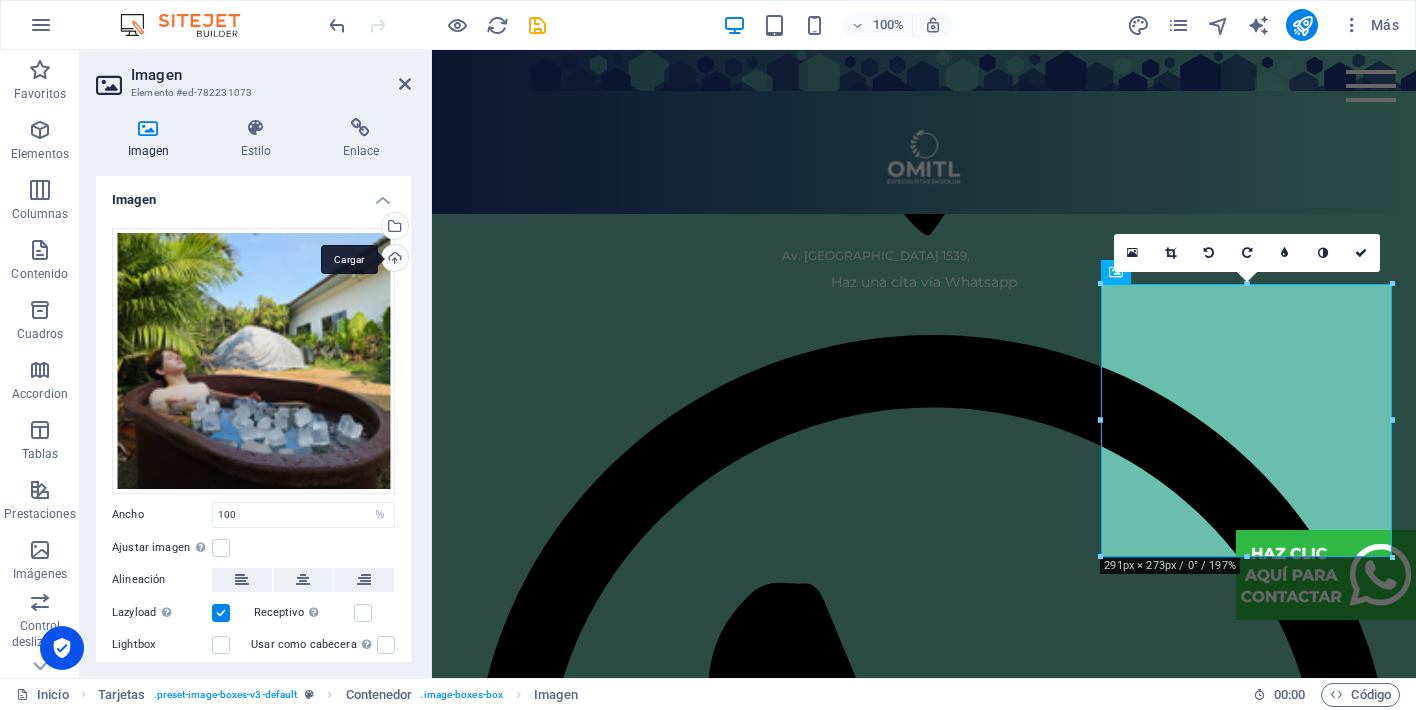 click on "Cargar" at bounding box center (393, 260) 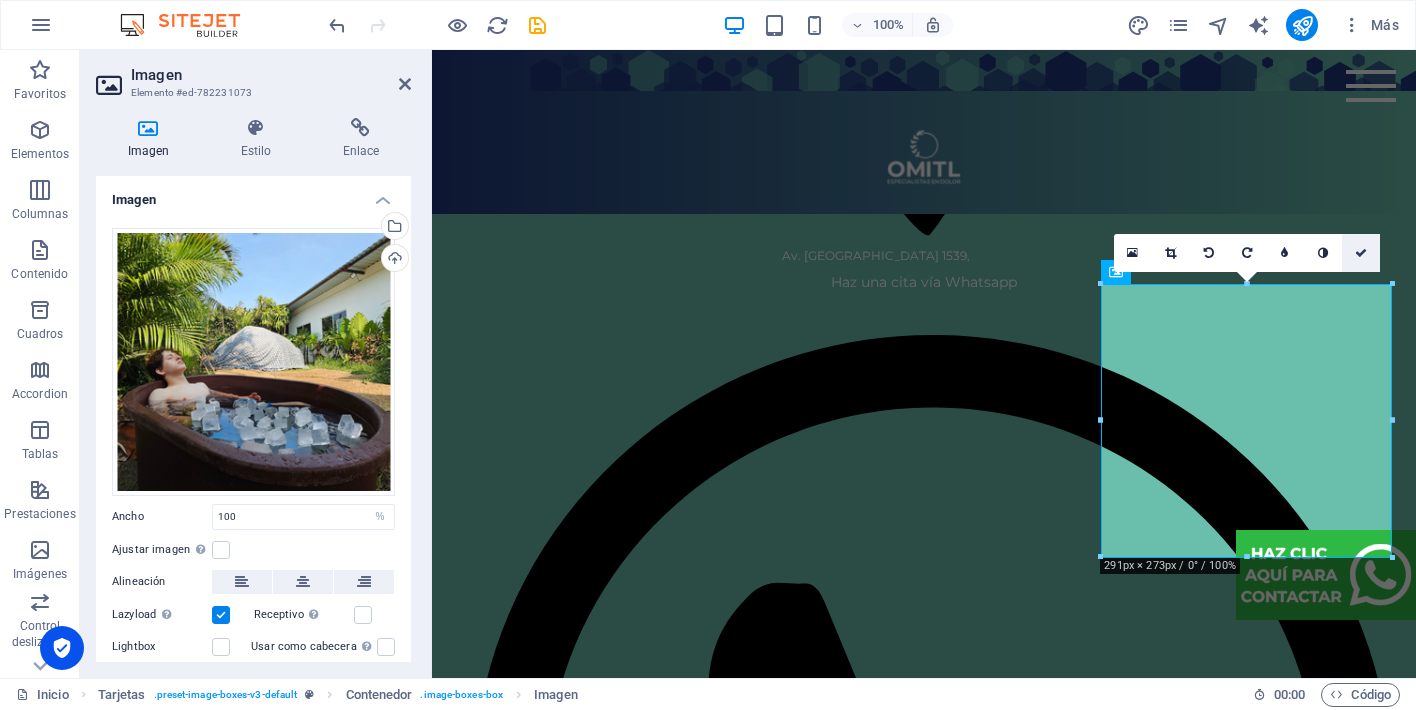 click at bounding box center [1361, 253] 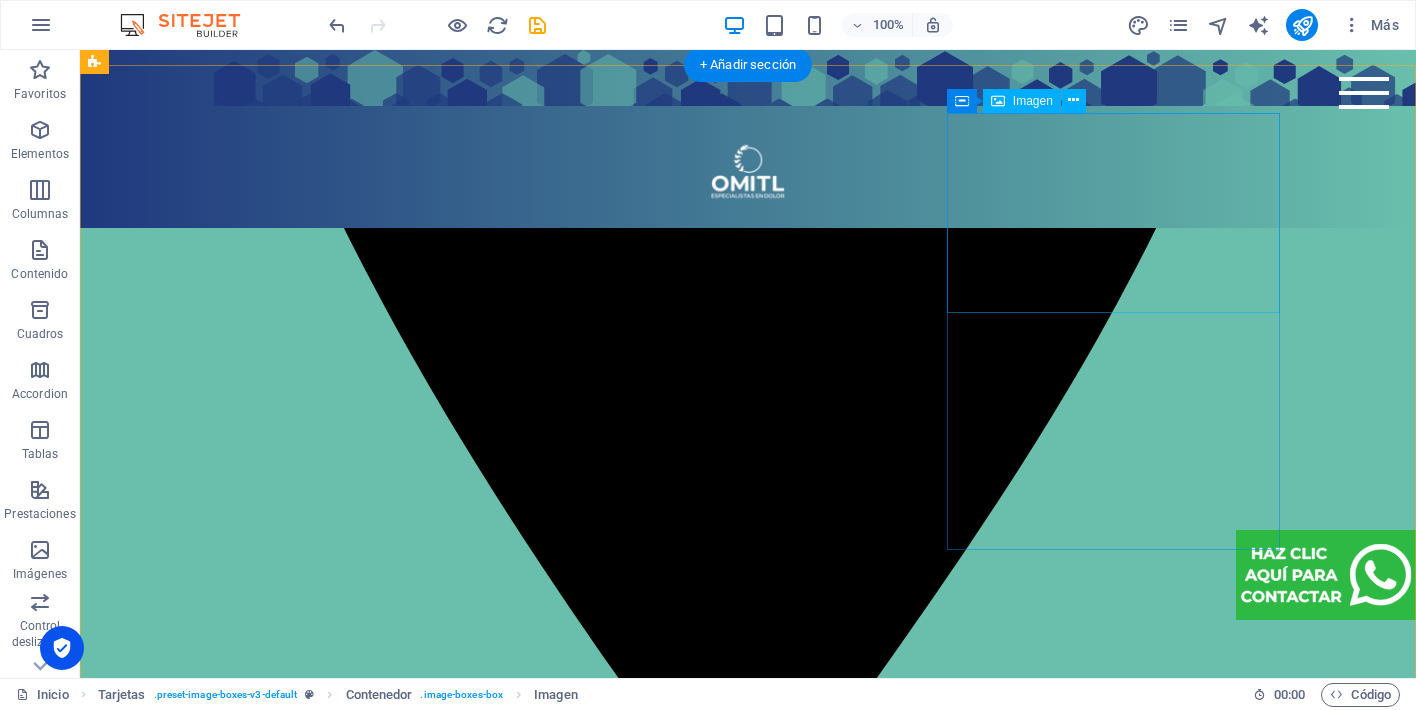 scroll, scrollTop: 3388, scrollLeft: 0, axis: vertical 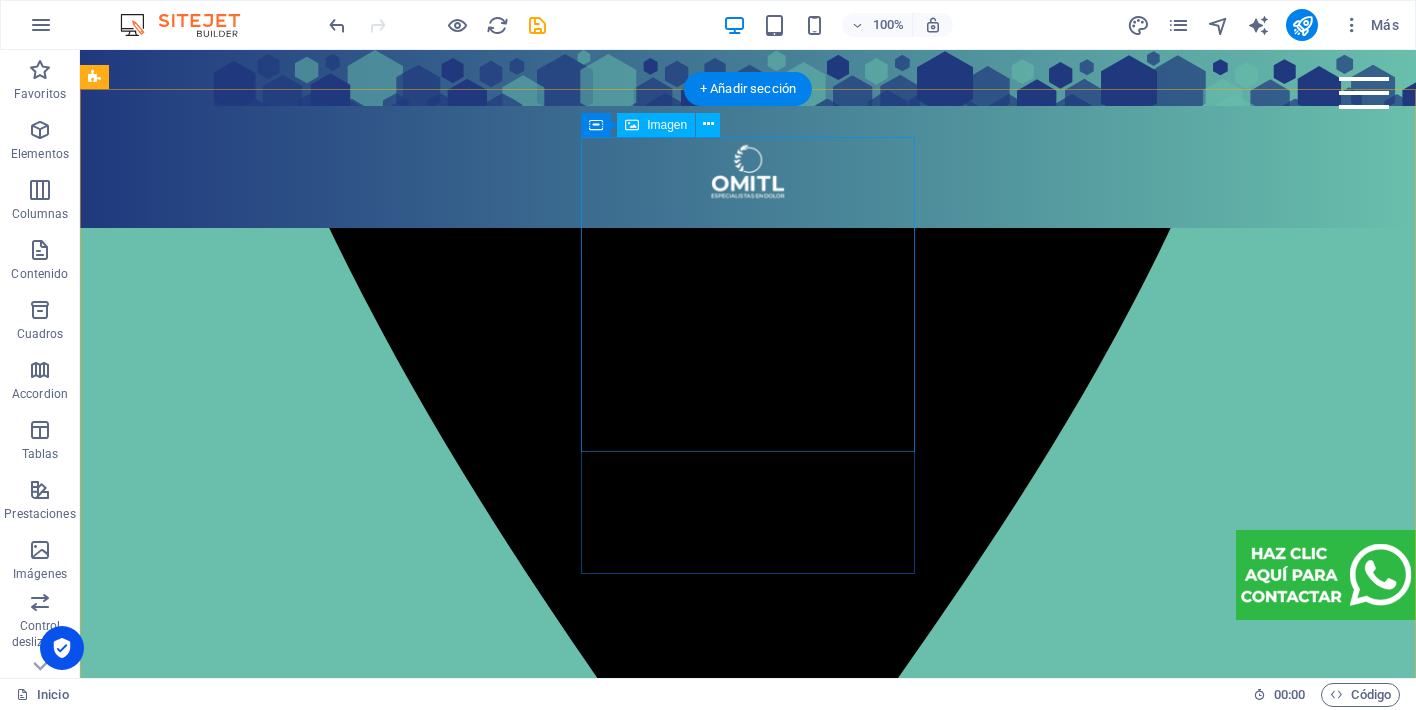 click at bounding box center (271, 5410) 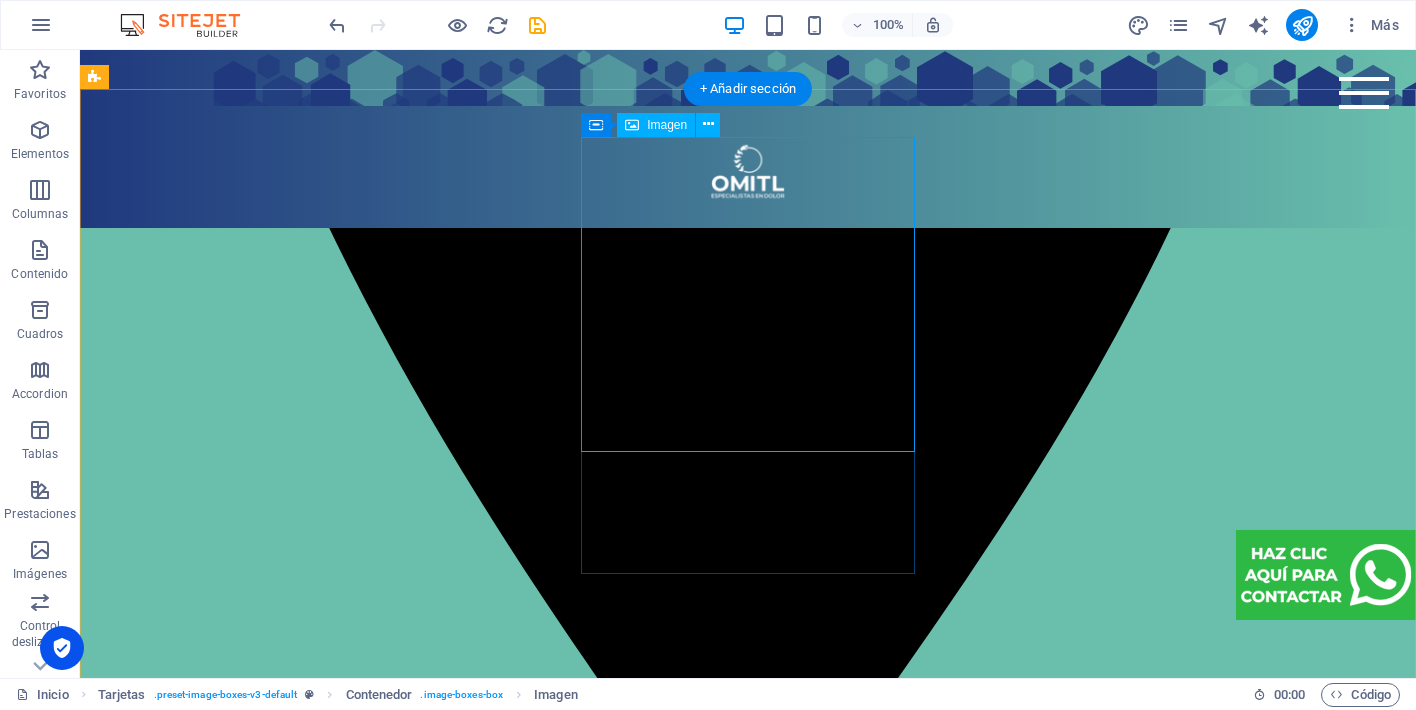 click at bounding box center (271, 5410) 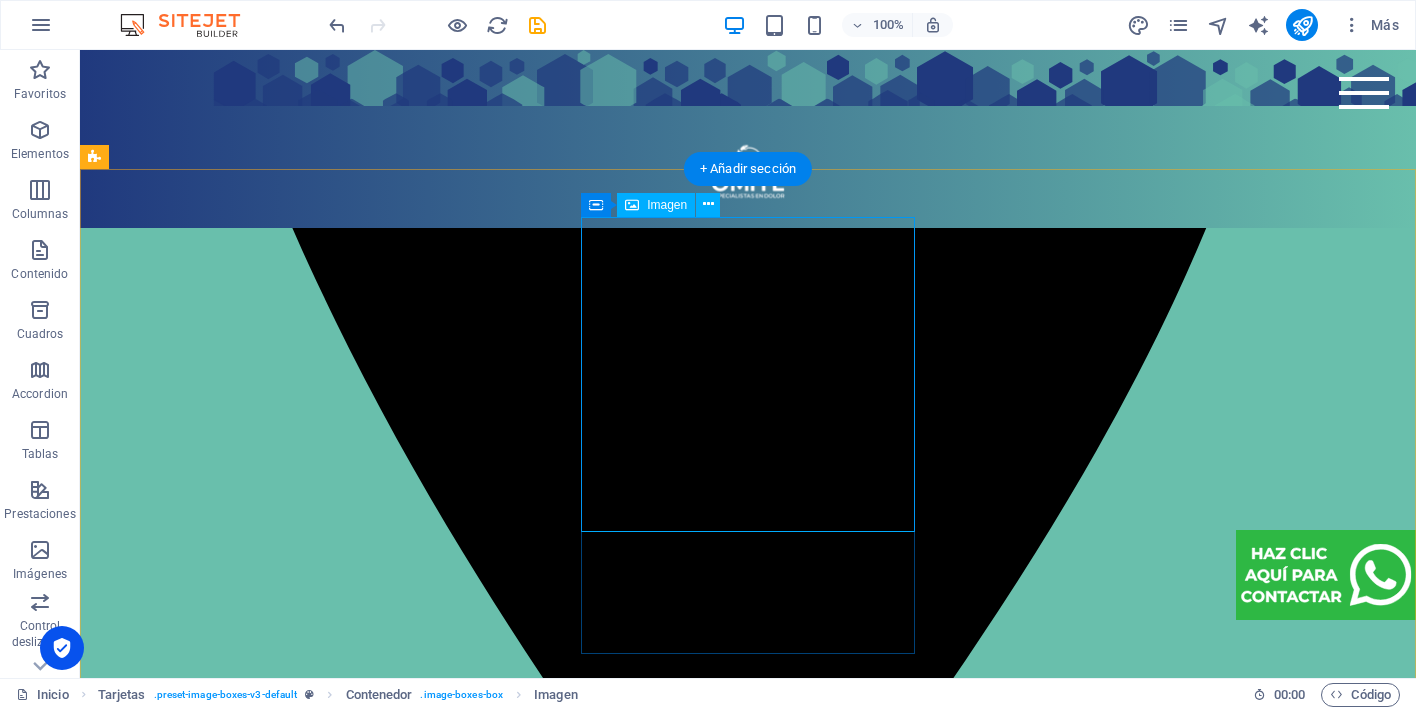 click at bounding box center (271, 5490) 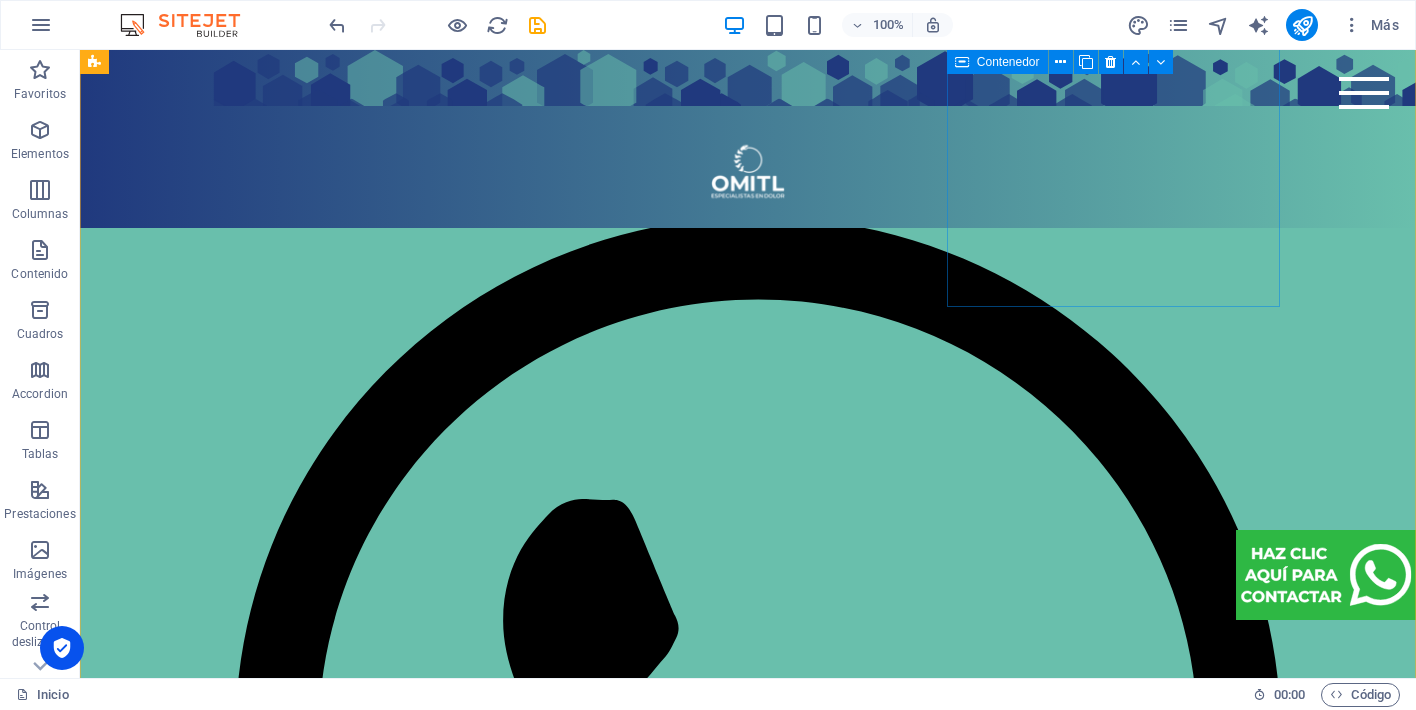 scroll, scrollTop: 4153, scrollLeft: 0, axis: vertical 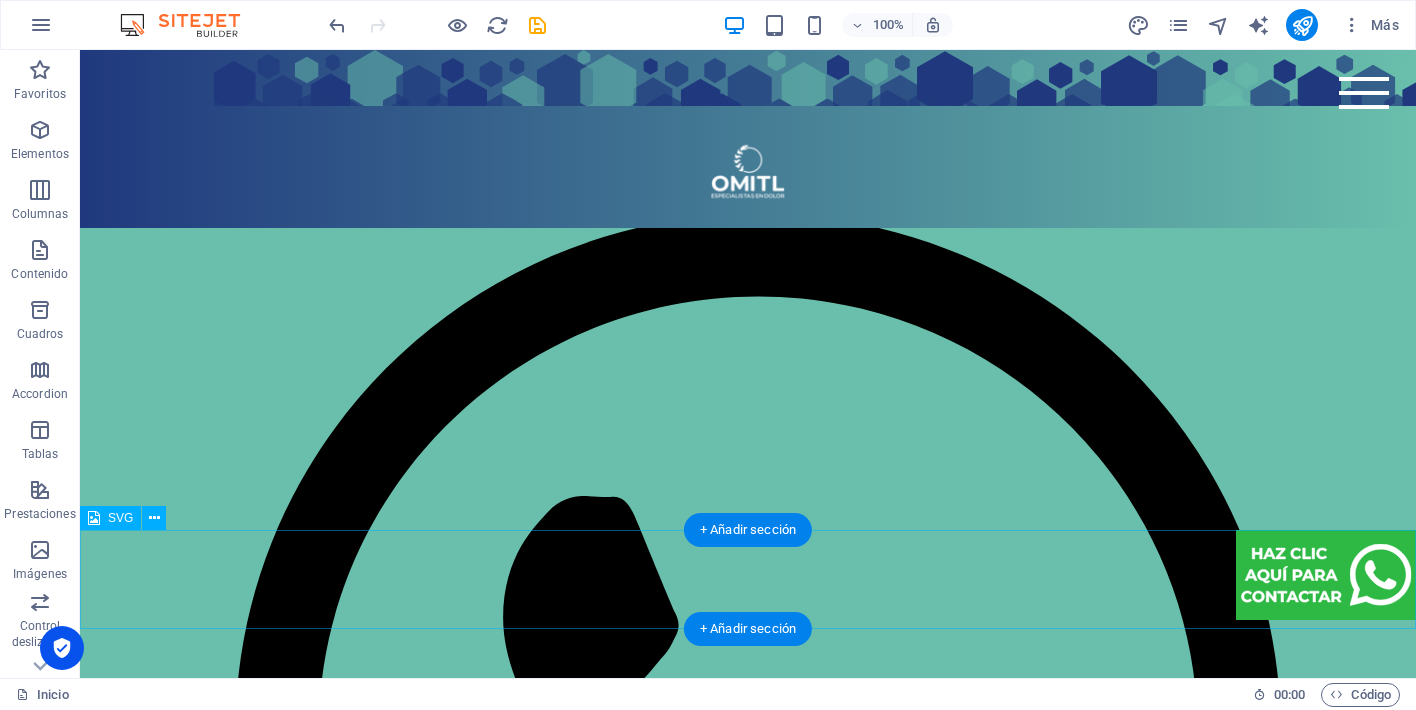 click at bounding box center (748, 579) 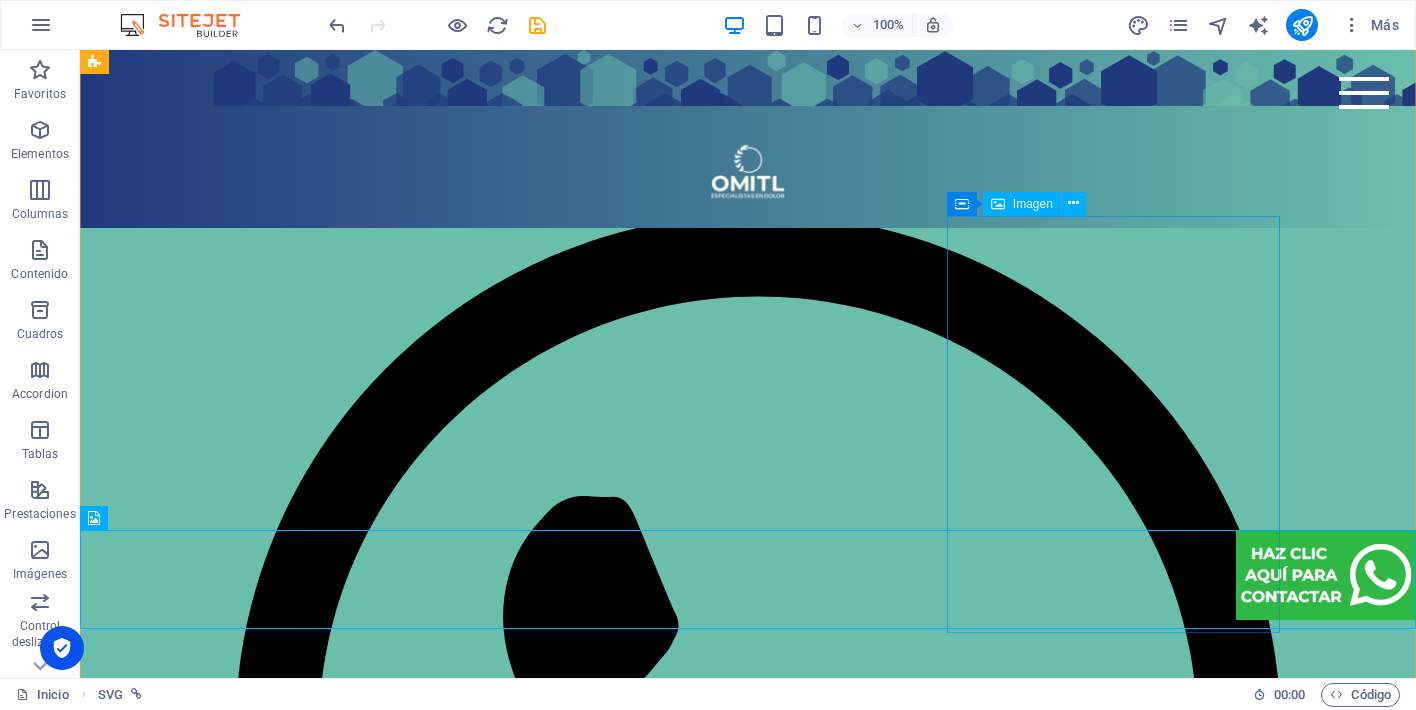 click at bounding box center [271, 7275] 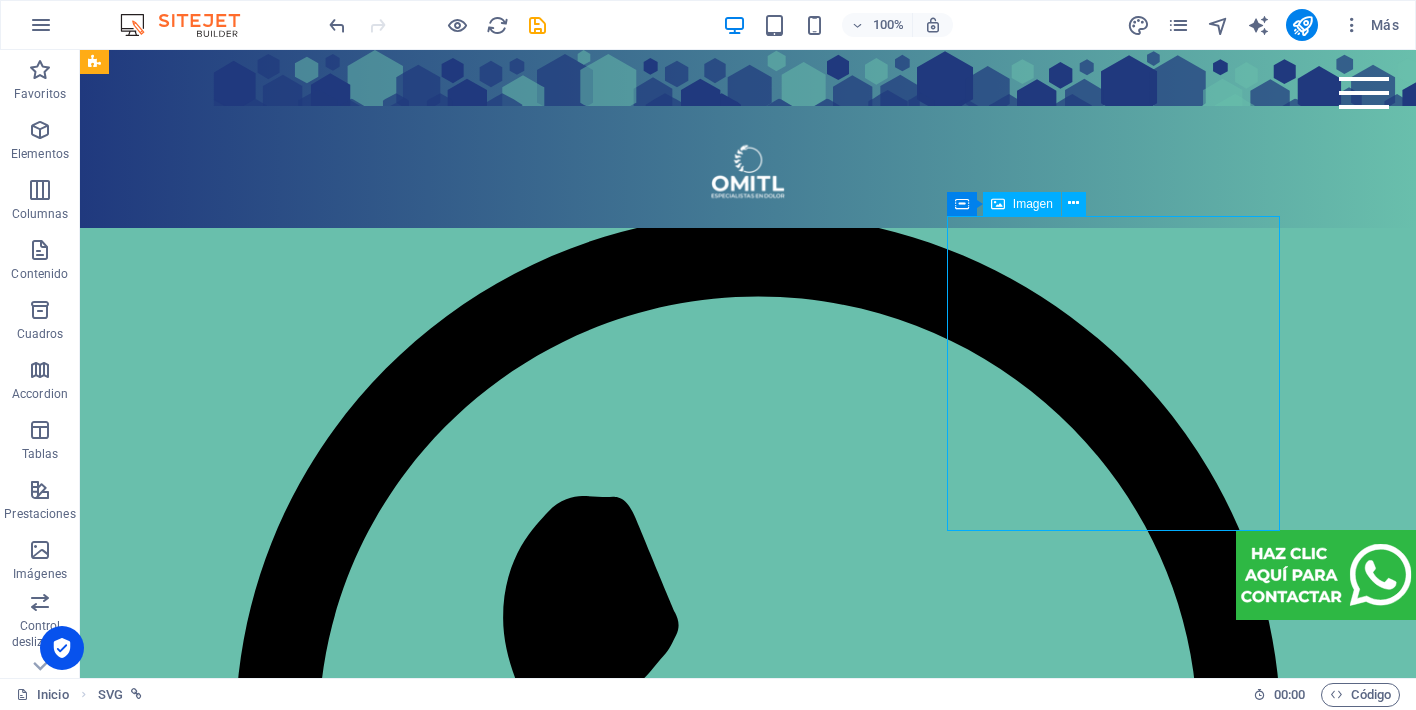 click at bounding box center [271, 7275] 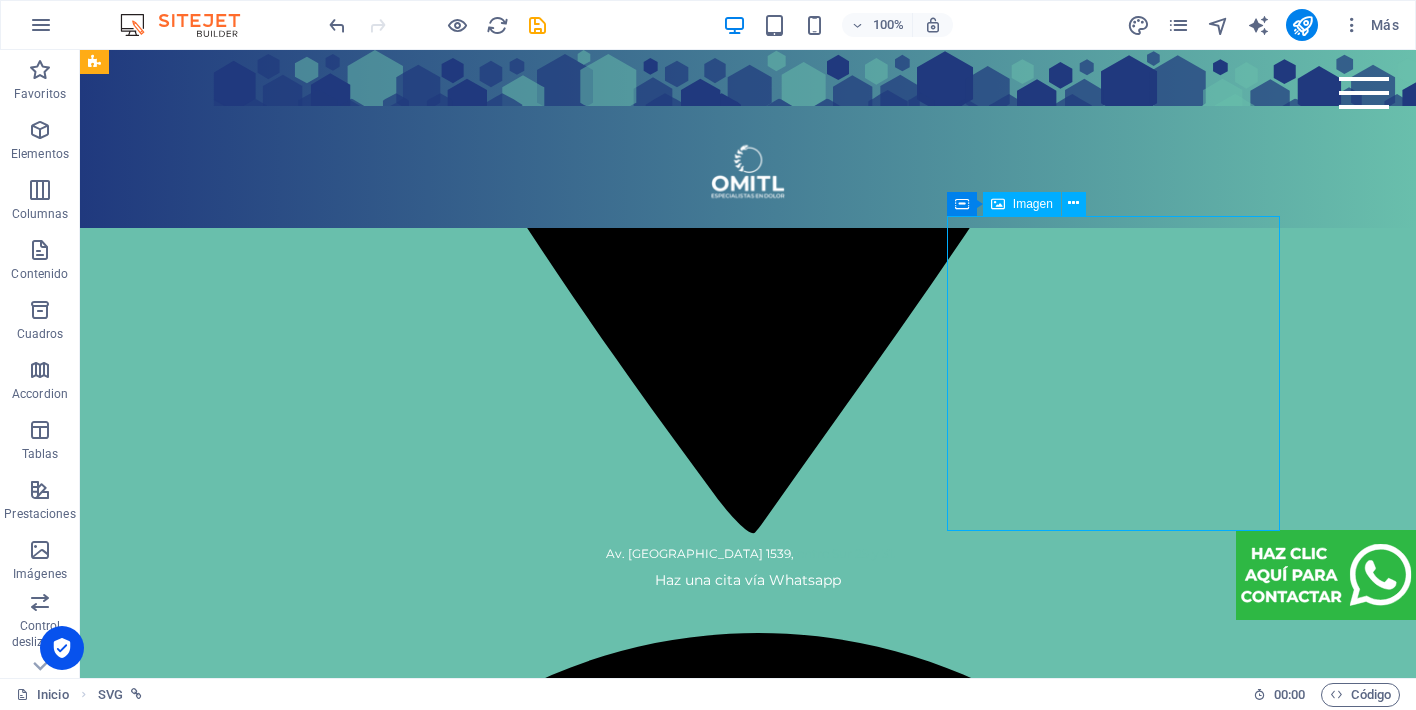 select on "%" 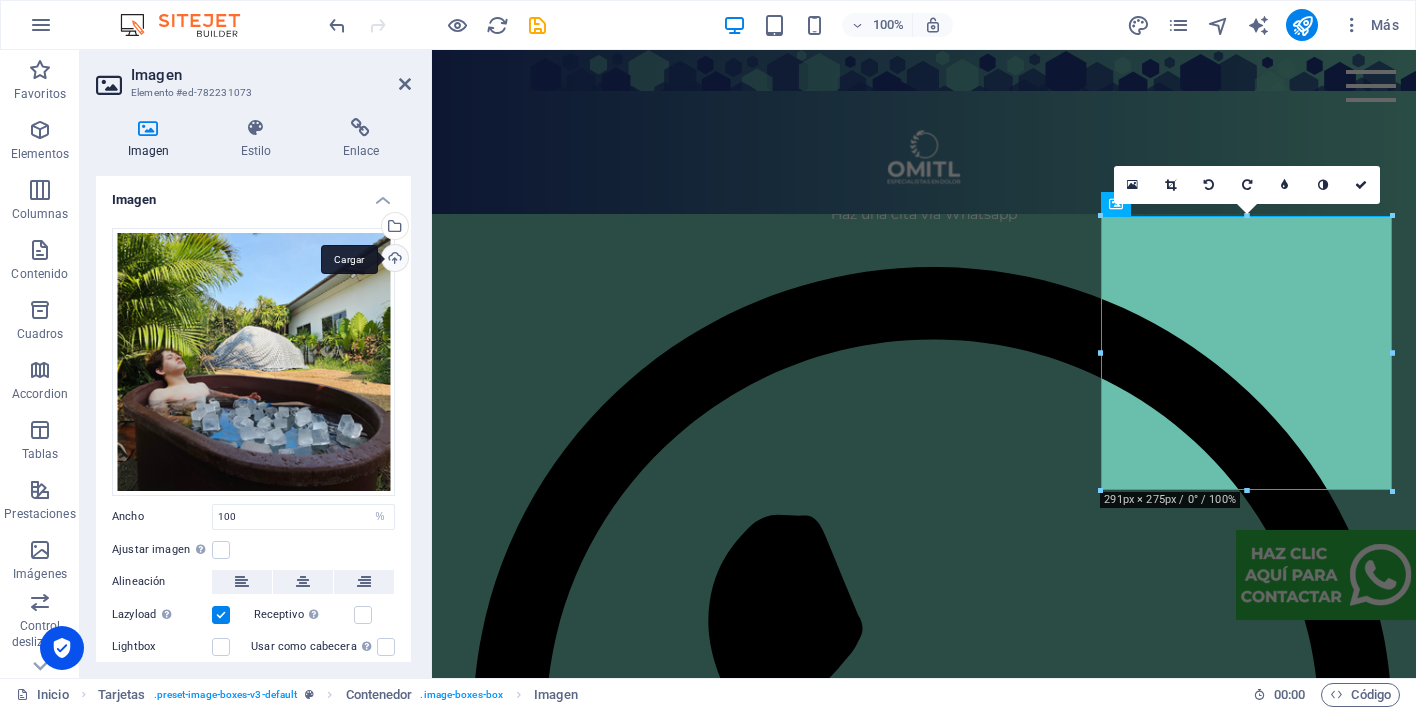 click on "Cargar" at bounding box center [393, 260] 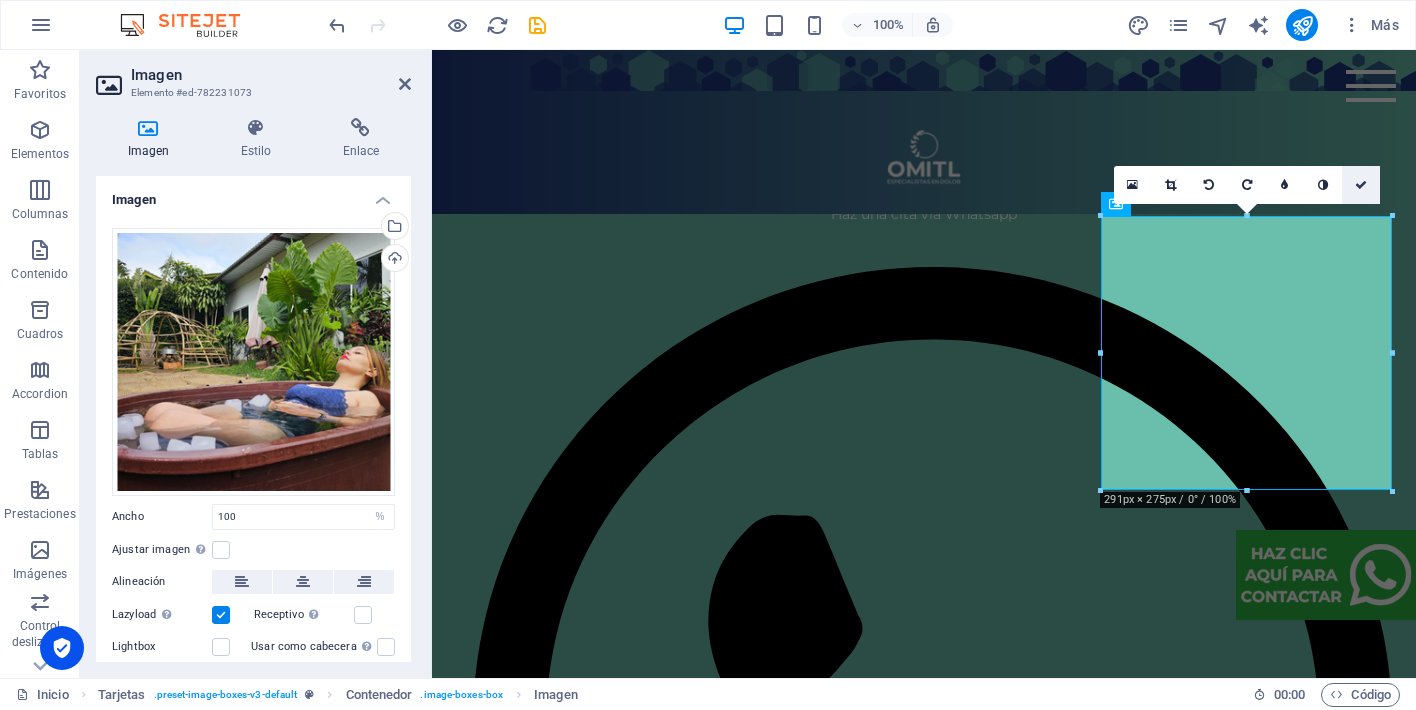 click at bounding box center [1361, 185] 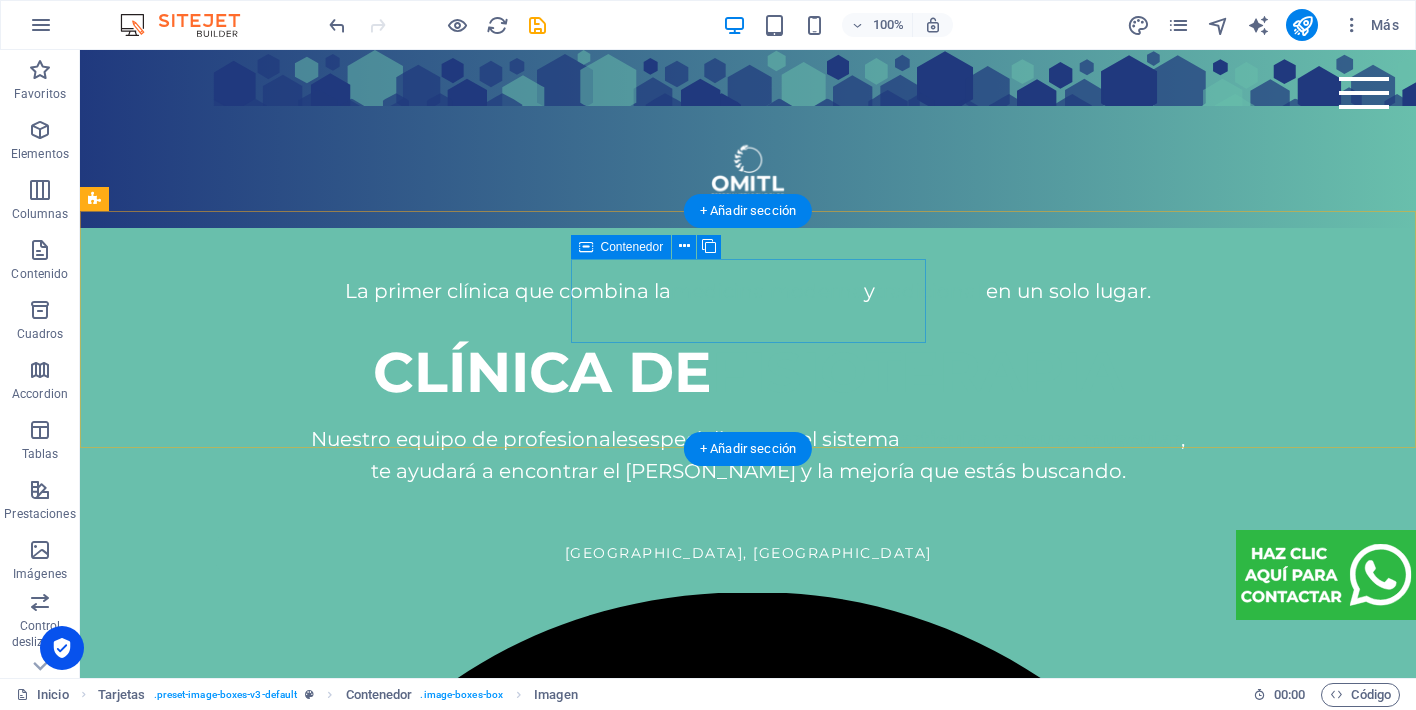 scroll, scrollTop: 2070, scrollLeft: 0, axis: vertical 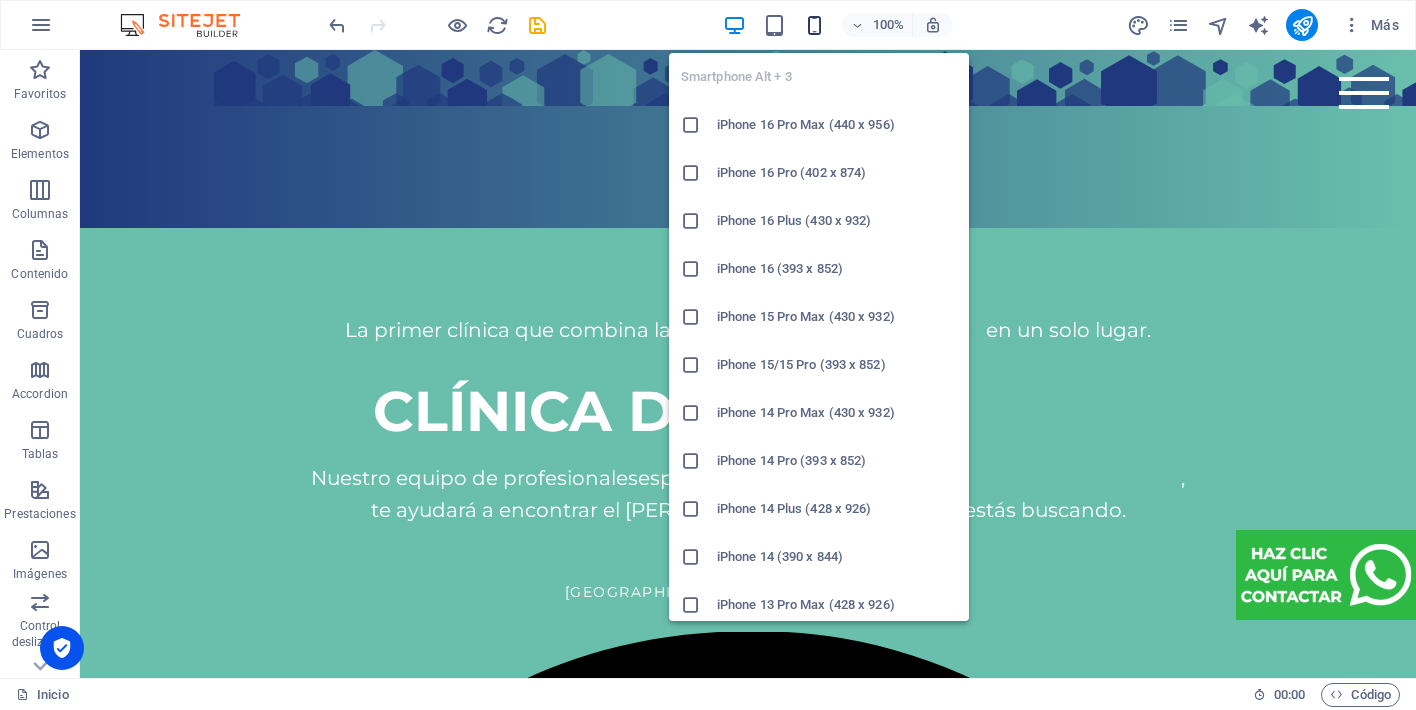 click at bounding box center [814, 25] 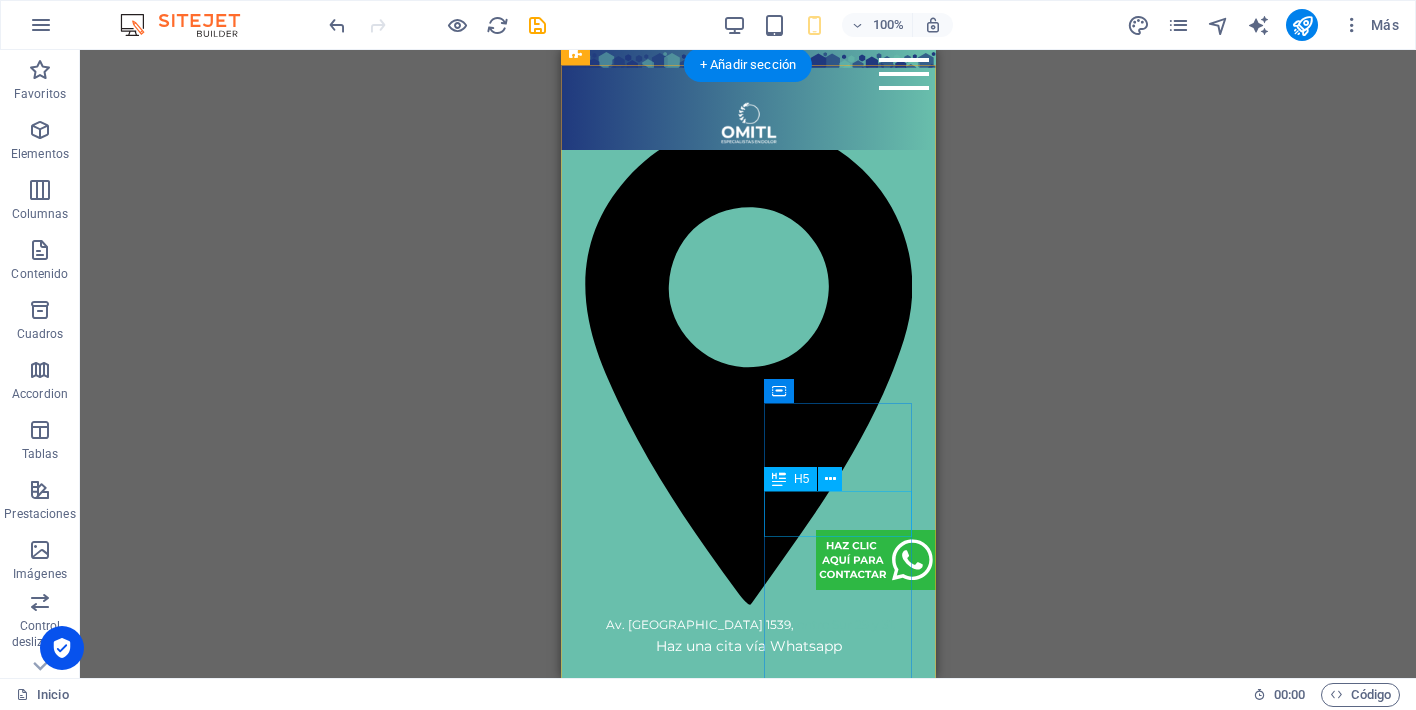 scroll, scrollTop: 1950, scrollLeft: 0, axis: vertical 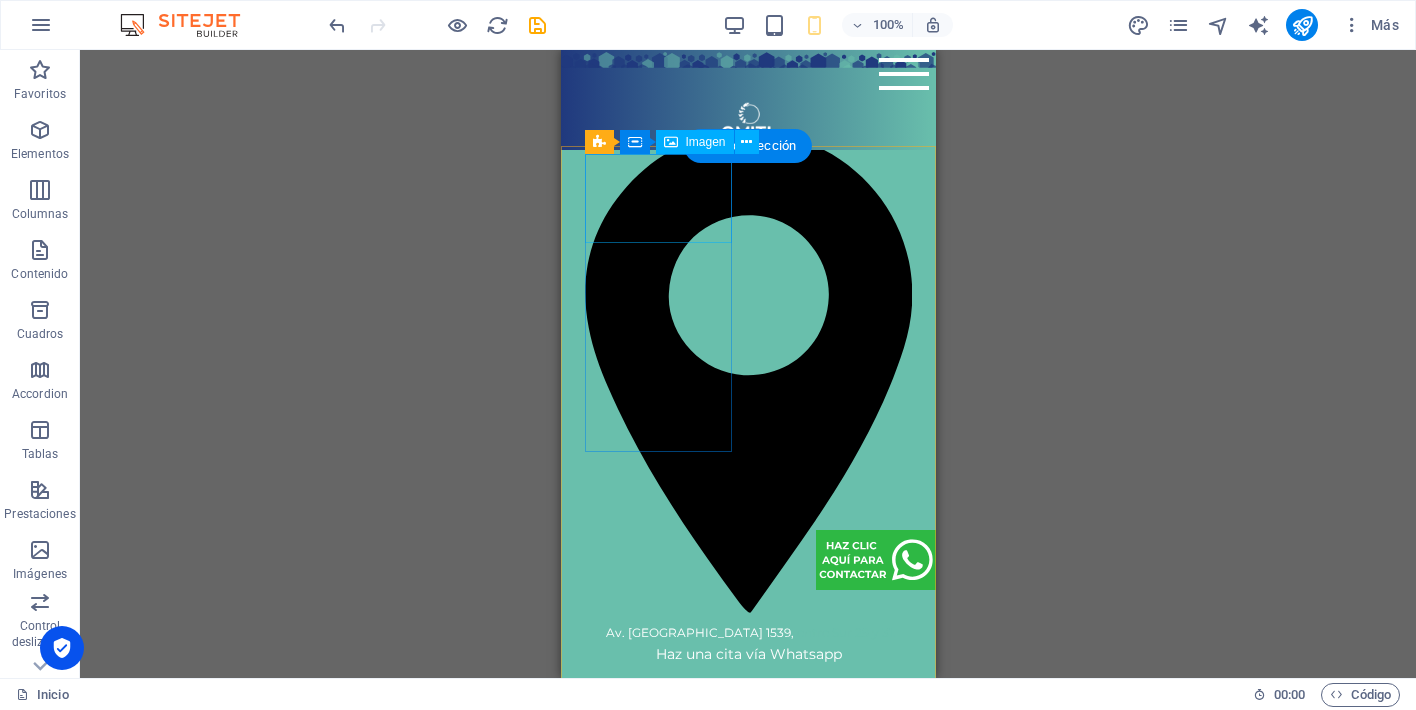 click at bounding box center (658, 2422) 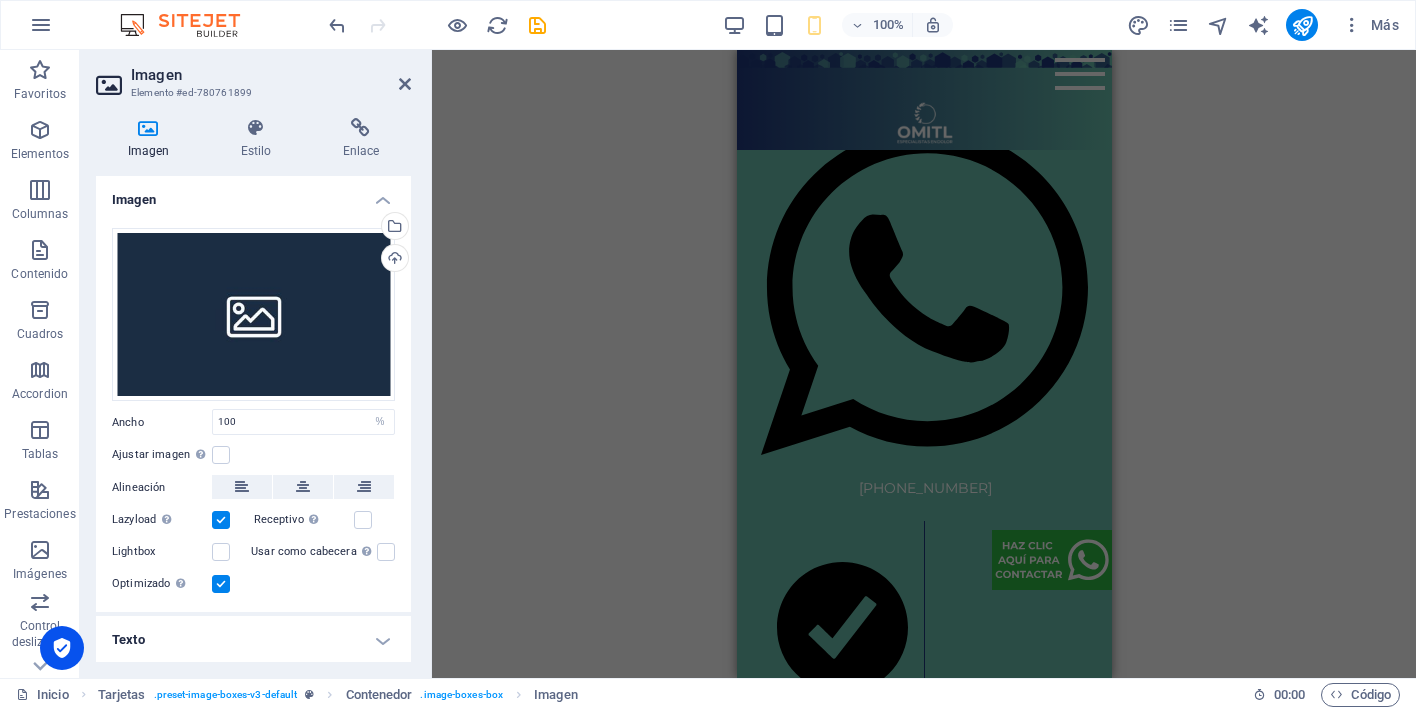 scroll, scrollTop: 3135, scrollLeft: 0, axis: vertical 